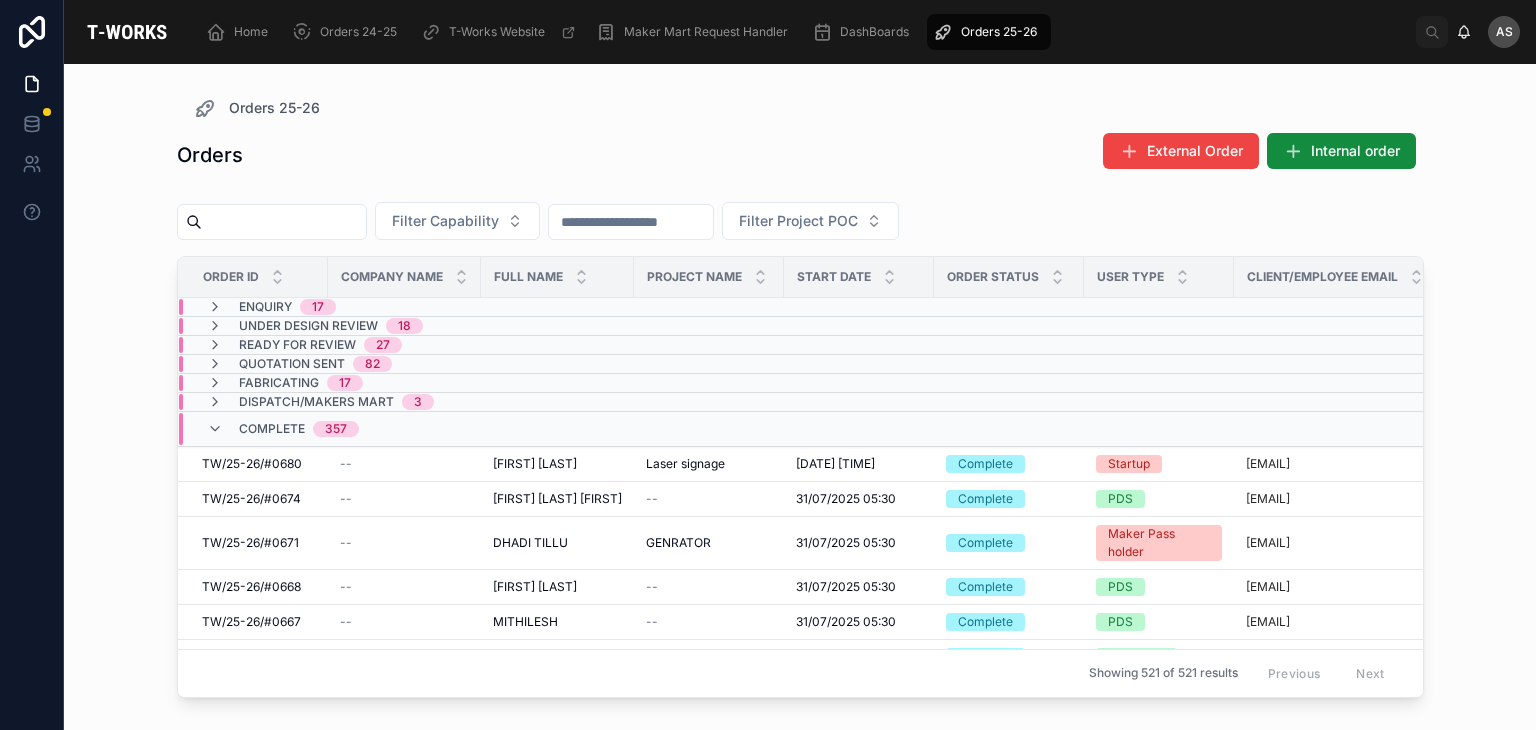 scroll, scrollTop: 0, scrollLeft: 0, axis: both 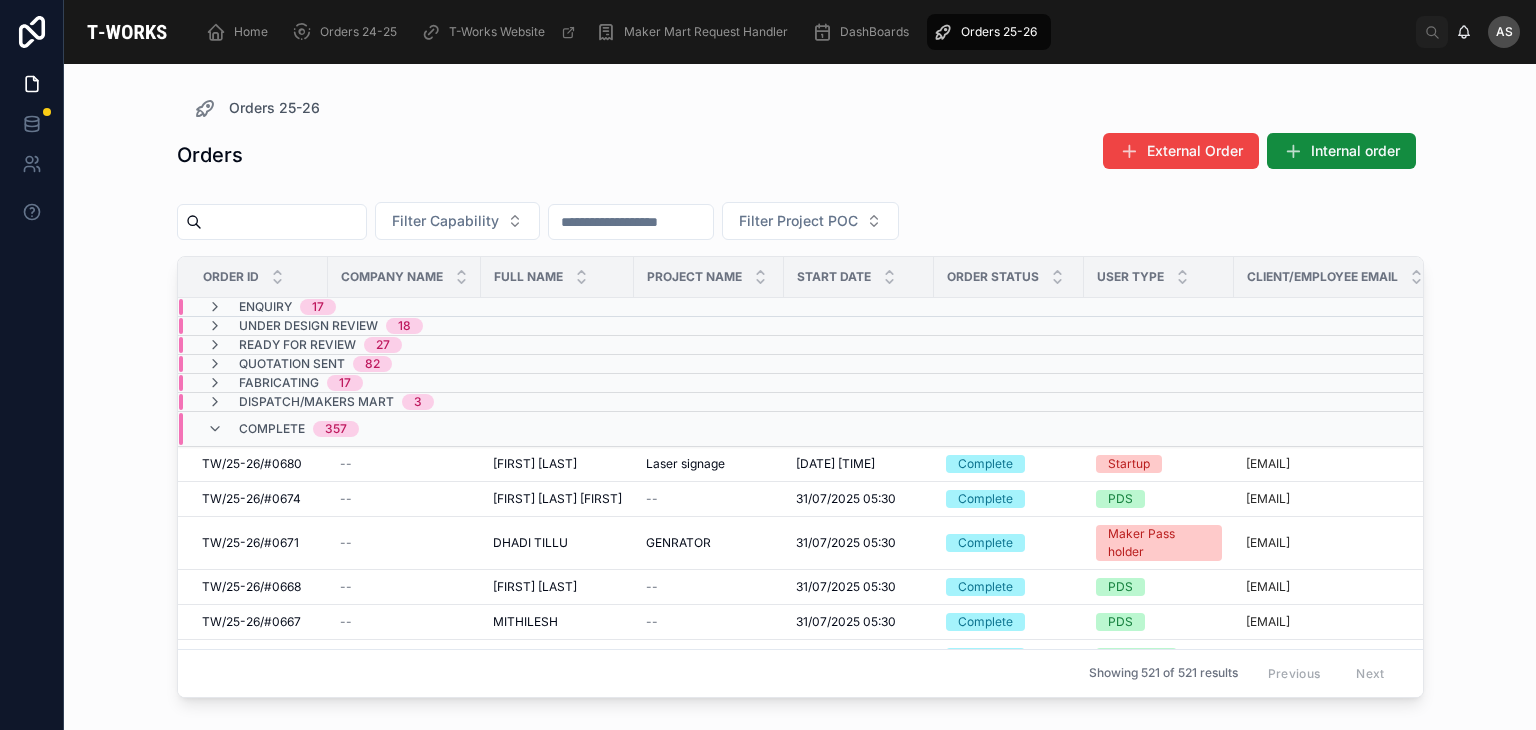 click on "Enquiry 17" at bounding box center [406, 307] 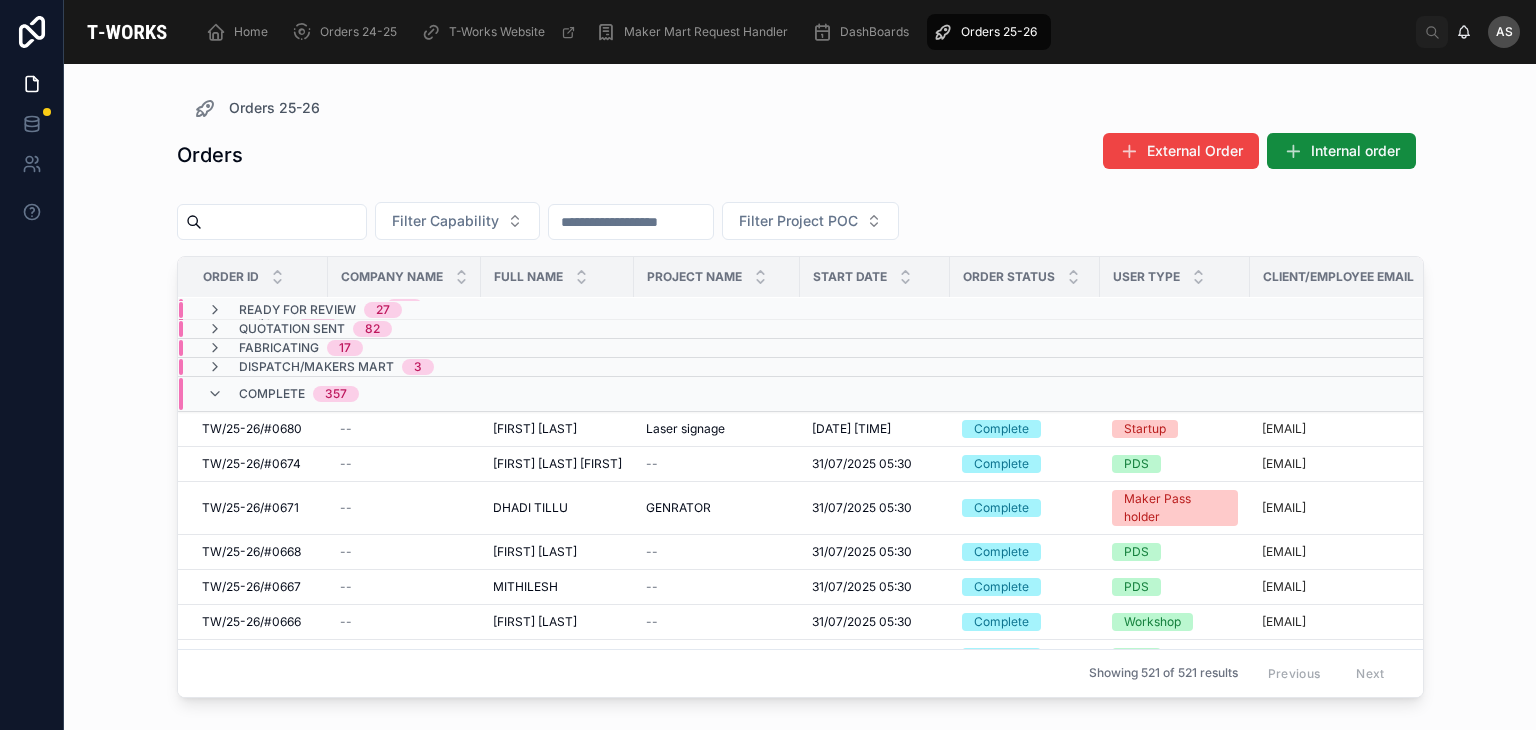 scroll, scrollTop: 456, scrollLeft: 0, axis: vertical 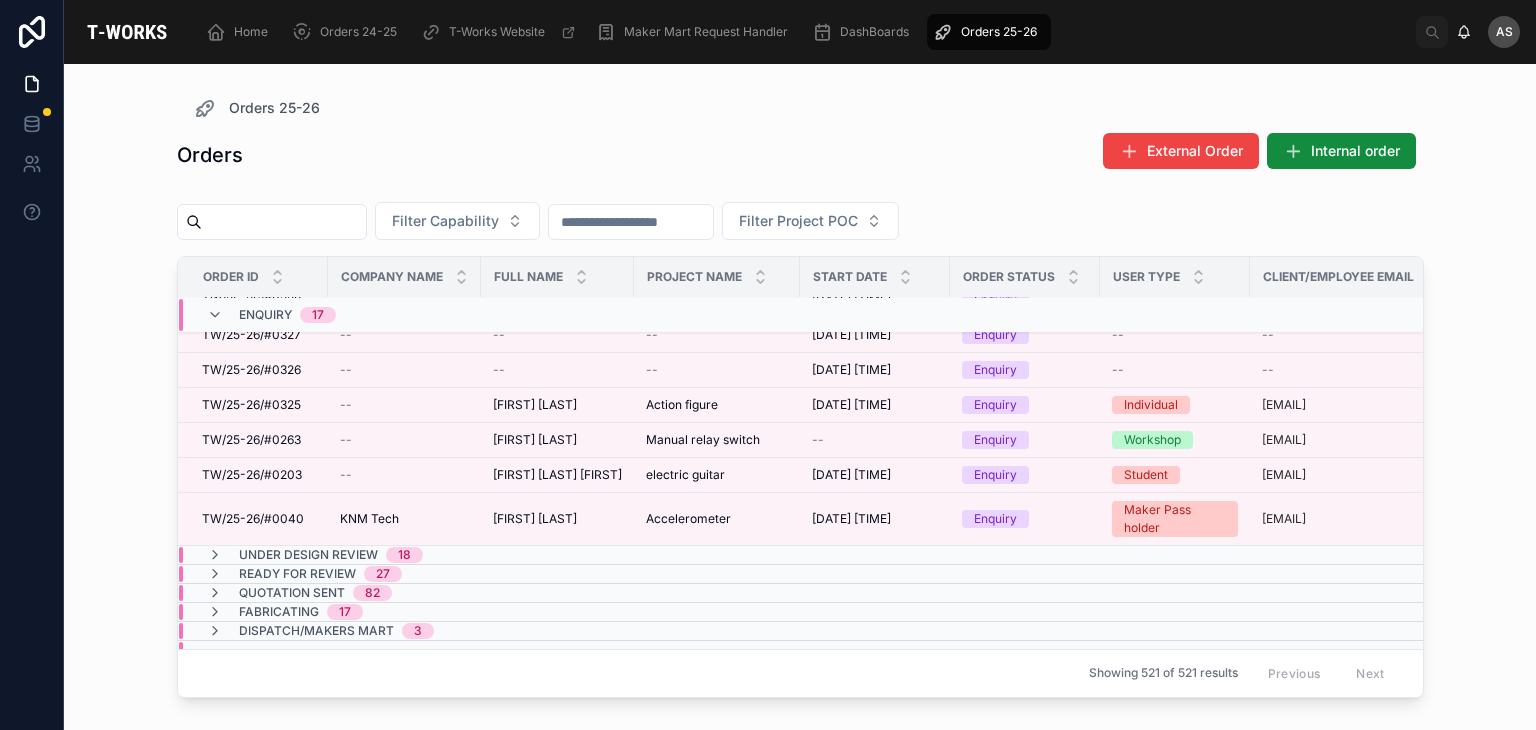 click on "Under Design Review 18" at bounding box center [406, 555] 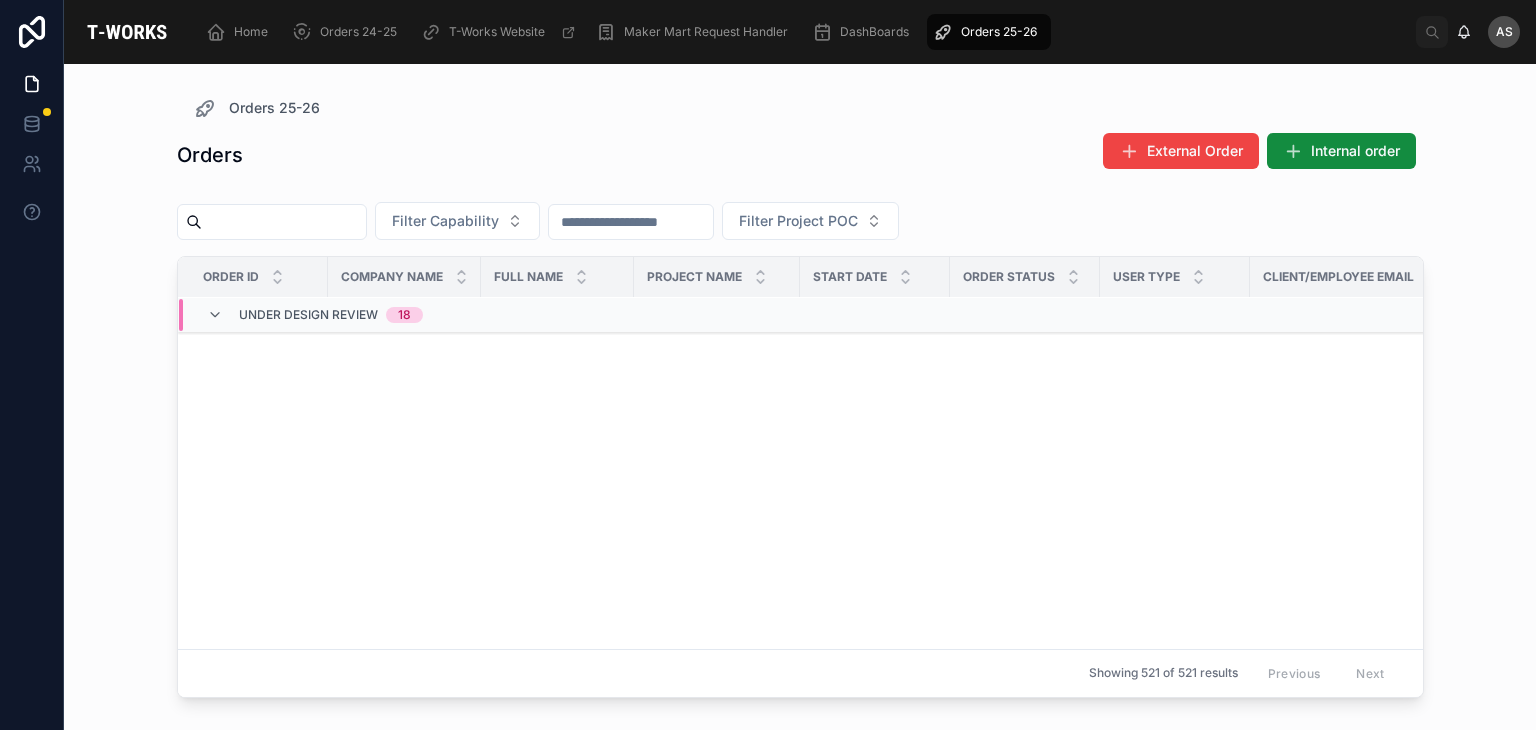 scroll, scrollTop: 0, scrollLeft: 0, axis: both 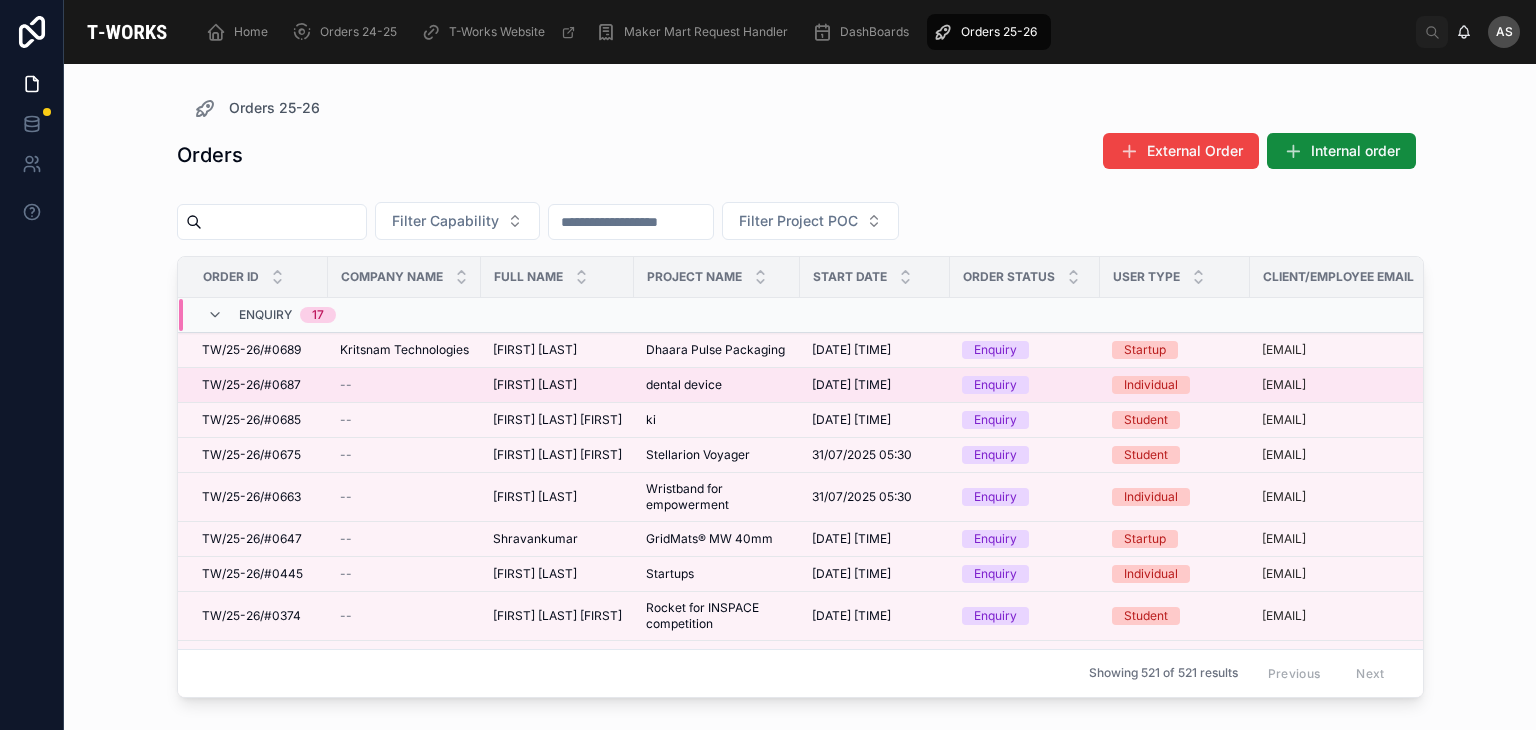 click on "[FIRST] [LAST]" at bounding box center (535, 385) 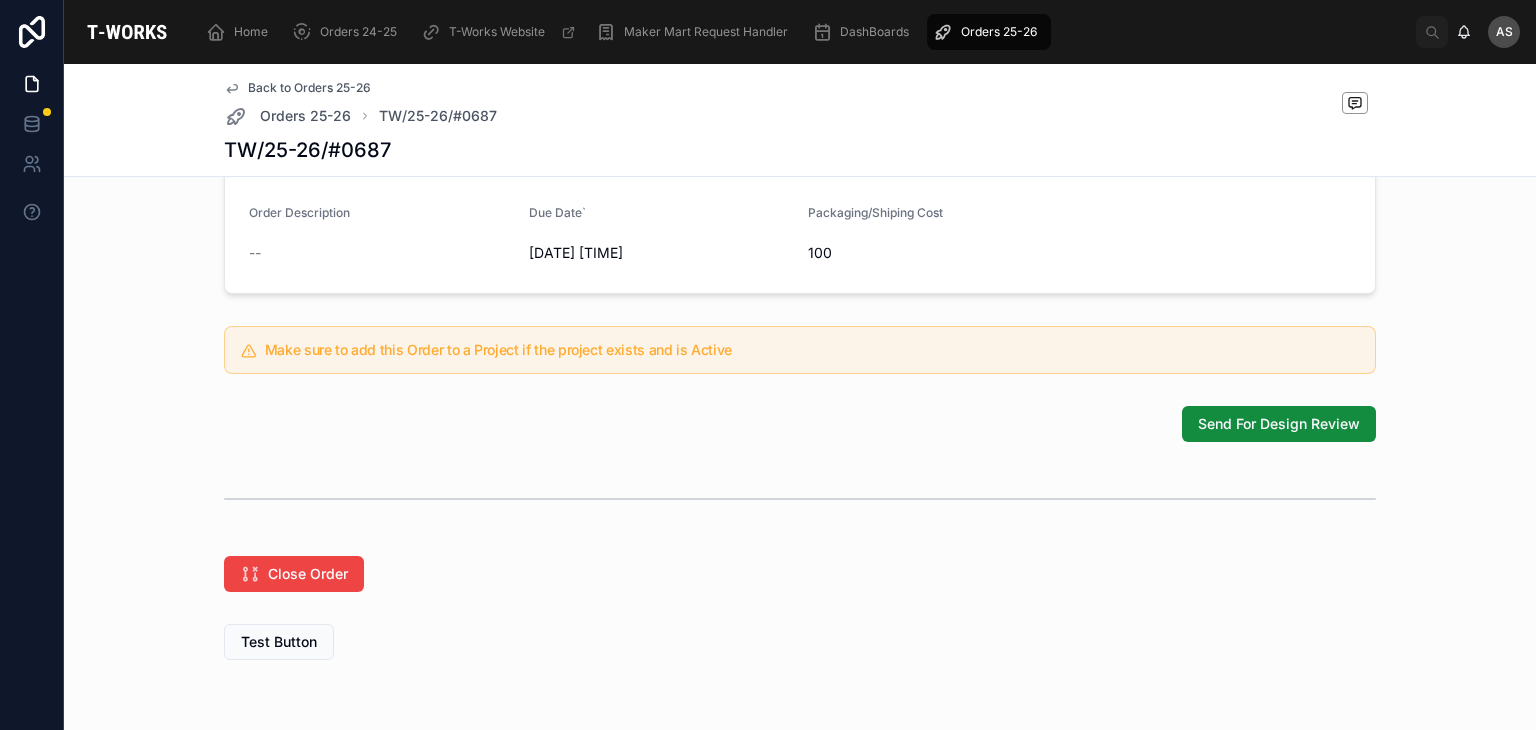 scroll, scrollTop: 0, scrollLeft: 0, axis: both 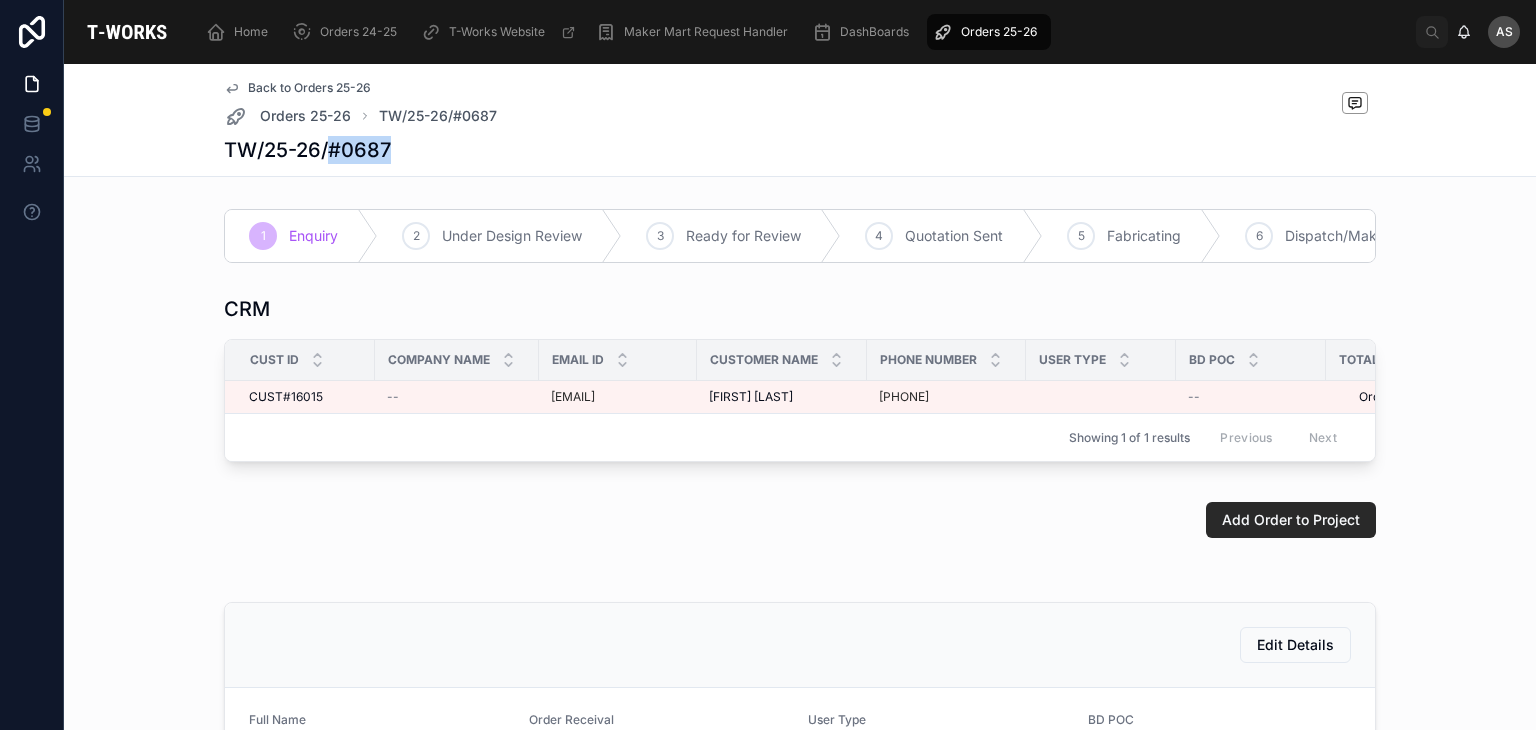 drag, startPoint x: 386, startPoint y: 143, endPoint x: 320, endPoint y: 148, distance: 66.189125 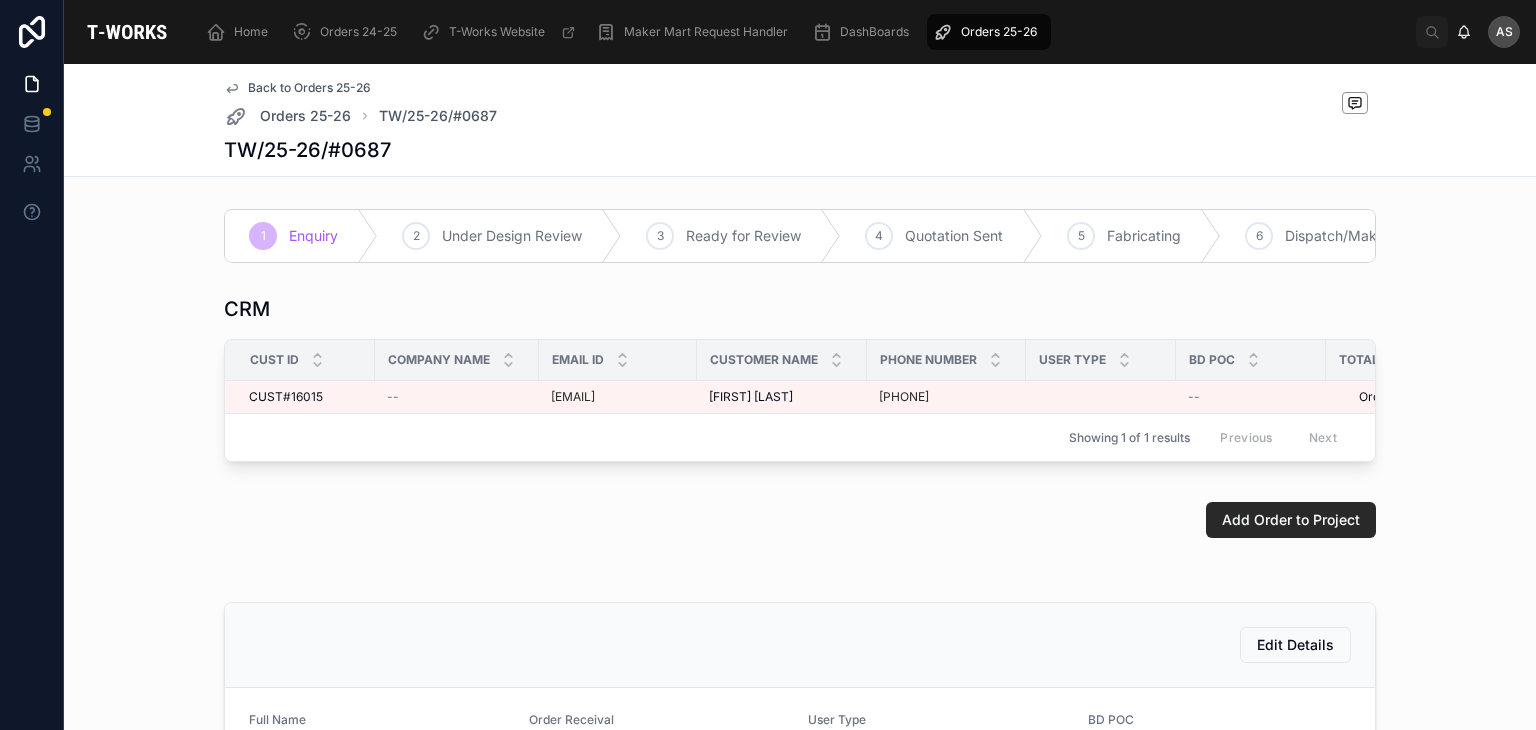 click on "CRM" at bounding box center [800, 309] 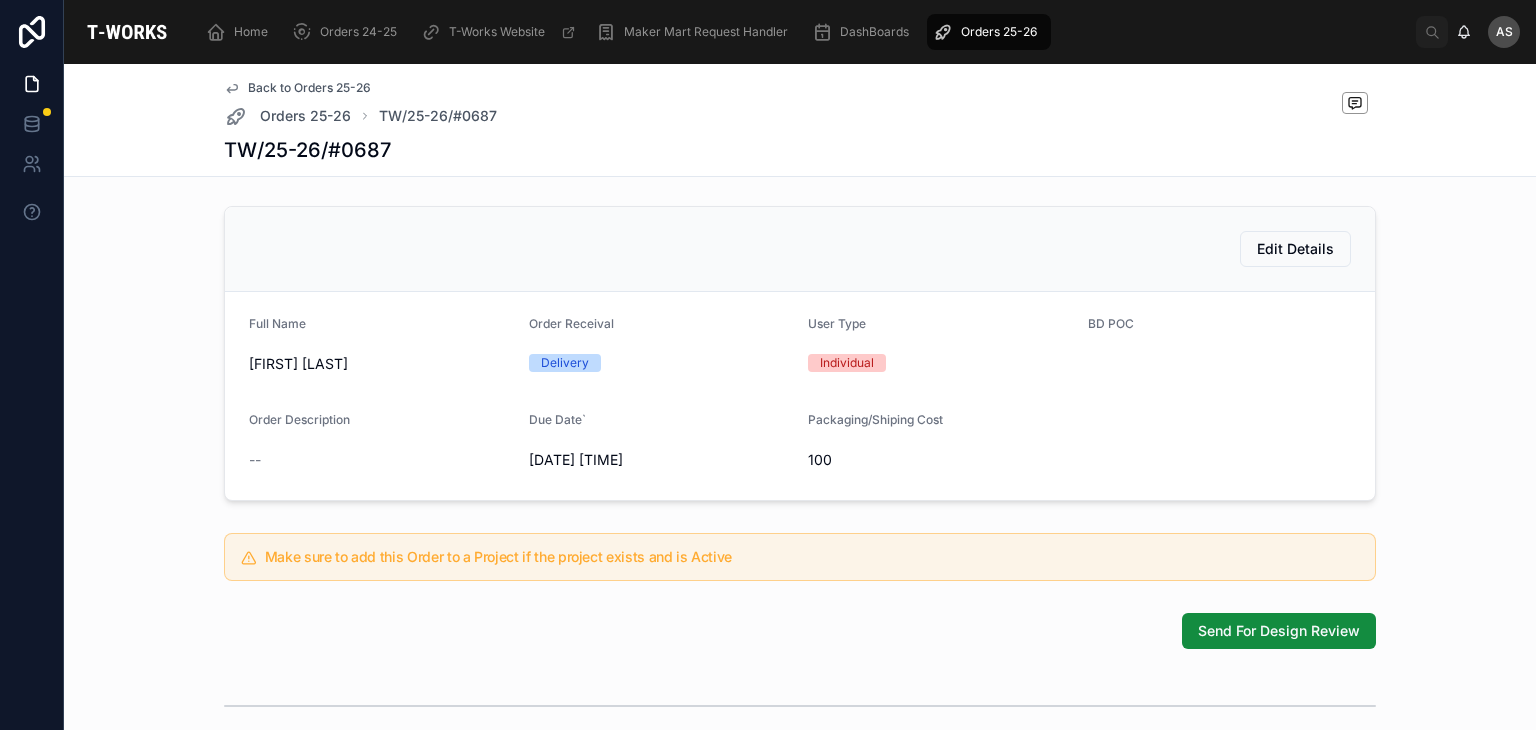 scroll, scrollTop: 398, scrollLeft: 0, axis: vertical 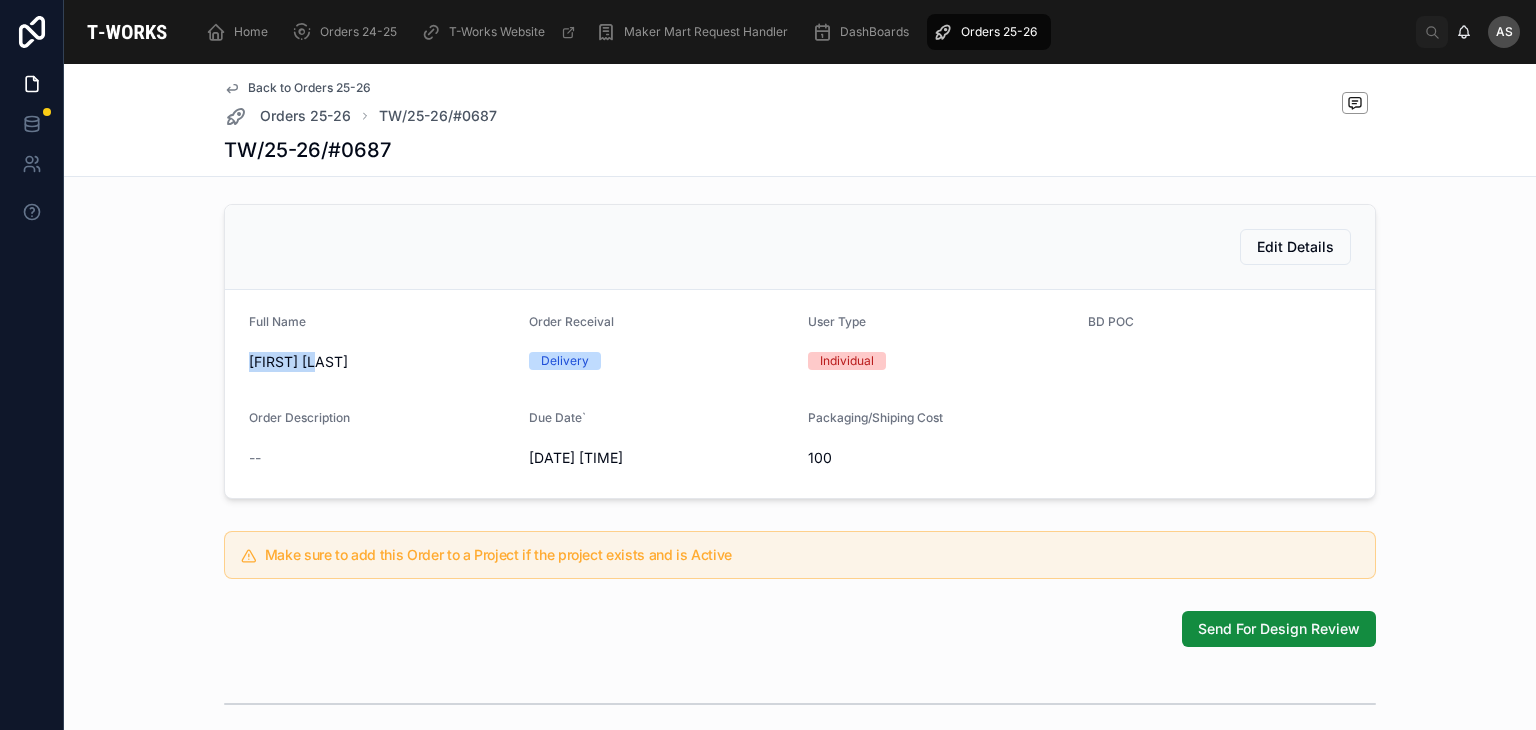 drag, startPoint x: 329, startPoint y: 392, endPoint x: 176, endPoint y: 407, distance: 153.73354 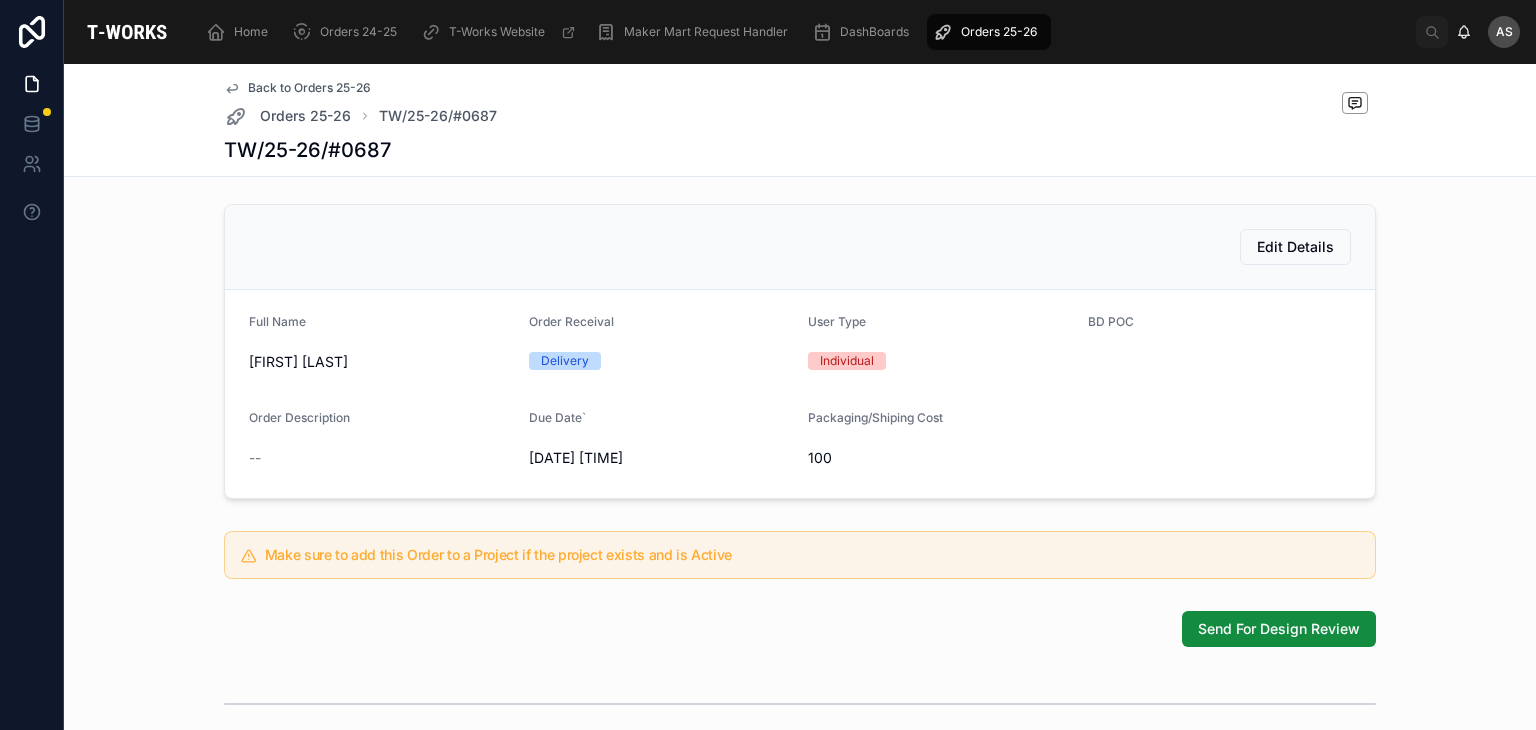 click on "Edit Details" at bounding box center (800, 247) 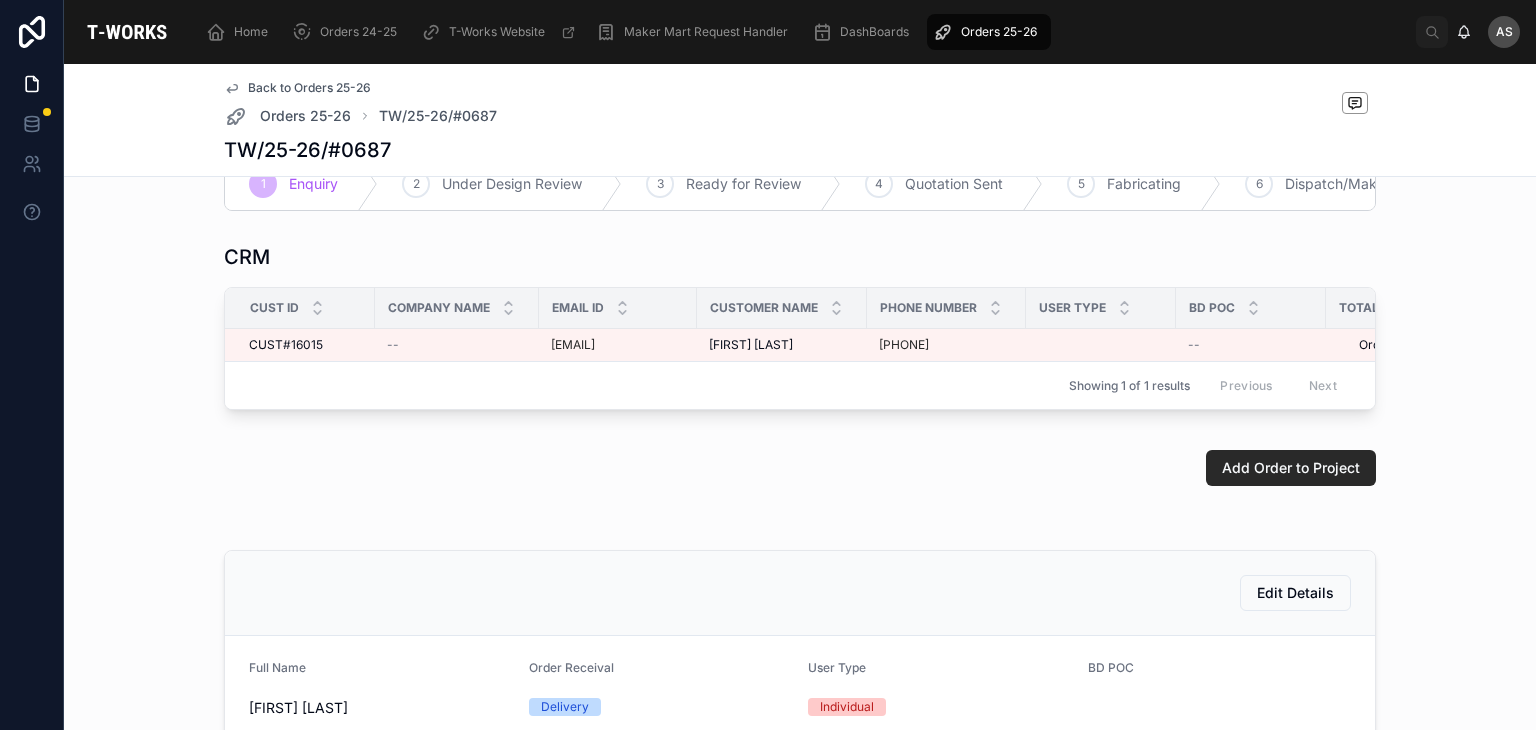 scroll, scrollTop: 0, scrollLeft: 0, axis: both 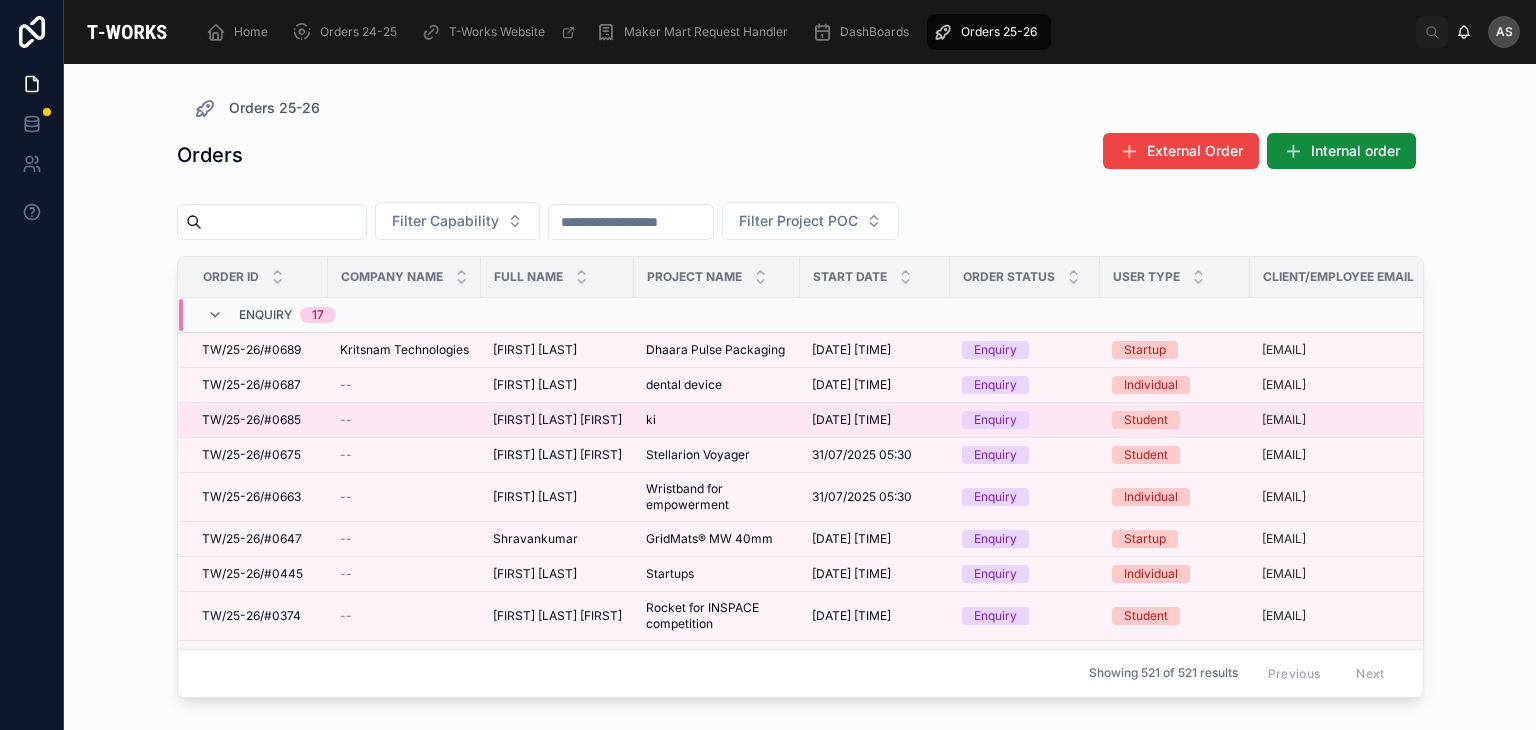 click on "[FIRST] [LAST] [FIRST]" at bounding box center (557, 420) 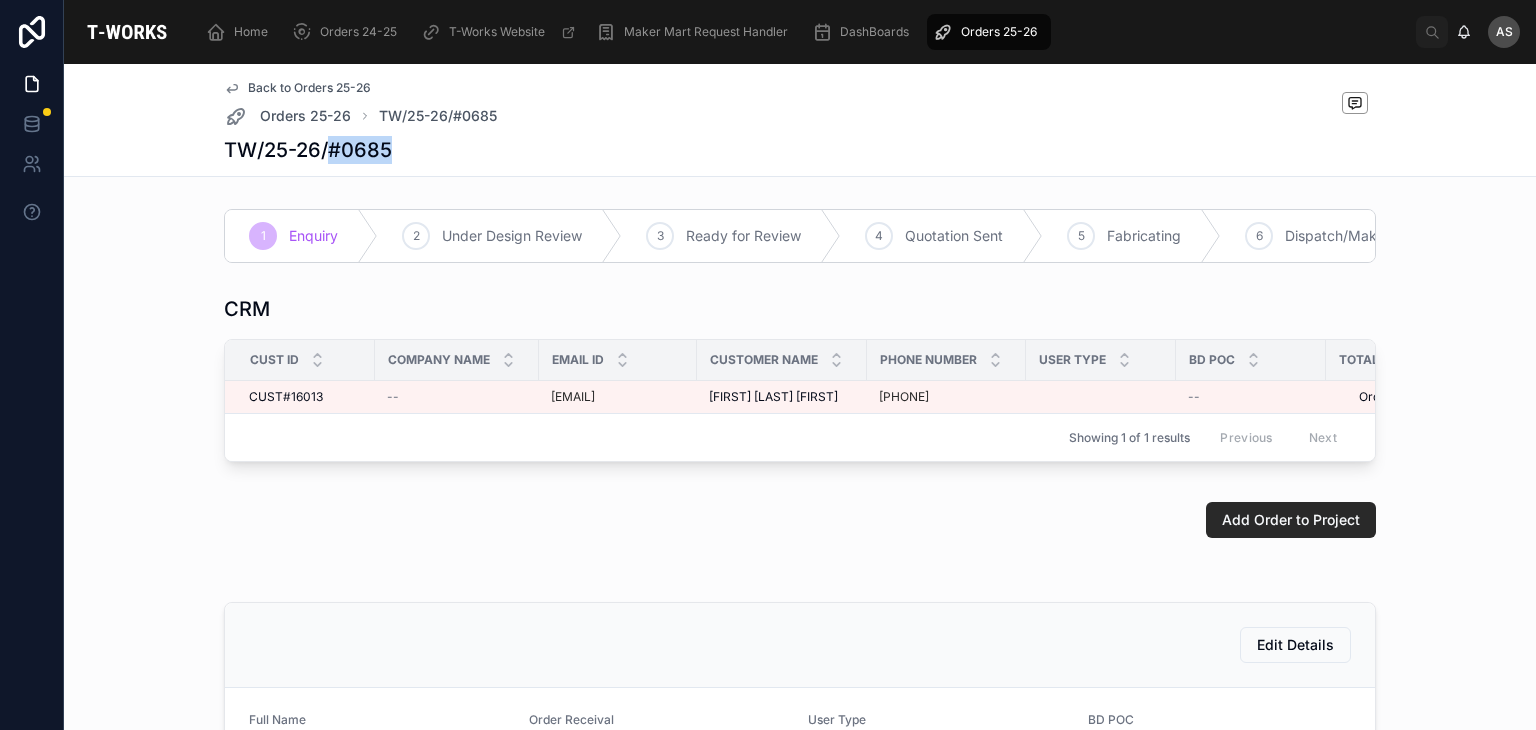 drag, startPoint x: 384, startPoint y: 149, endPoint x: 323, endPoint y: 153, distance: 61.13101 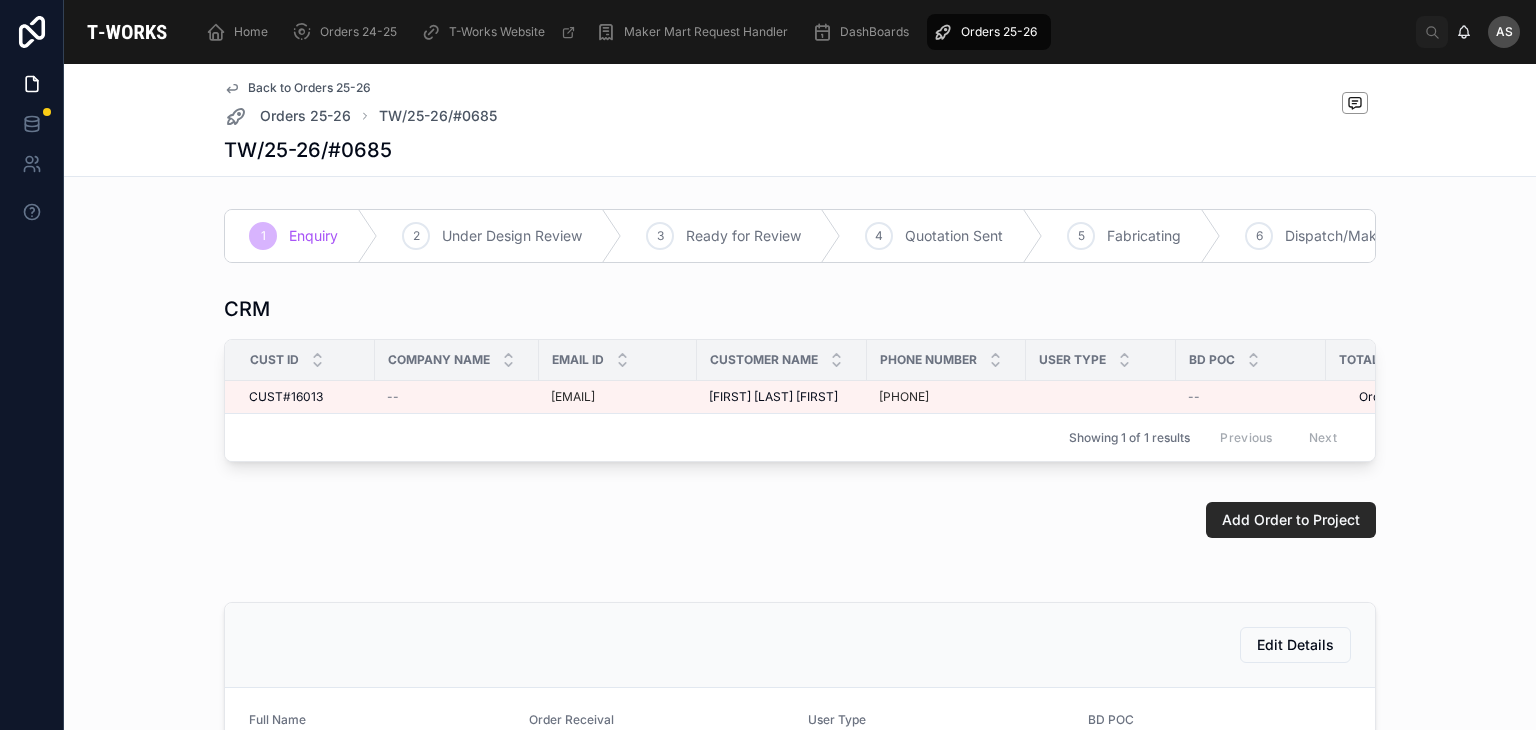 click on "1 Enquiry 2 Under Design Review 3 Ready for Review 4 Quotation Sent 5 Fabricating 6 Dispatch/Makers Mart 7 Complete CRM Cust ID Company Name Email ID Customer Name Phone Number User Type BD POC Total Orders Placed CUST#[NUMBER] CUST#[NUMBER] [EMAIL] [FIRST] [LAST] [FIRST] [LAST] [PHONE] -- Orders Placed  0 Orders Placed  0 Edit Details Showing 1 of 1 results Previous Next Add Order to Project Edit Details Full Name [FIRST] [LAST] Order Receival Delivery User Type Student BD POC Order Description -- Due Date` [DATE] [TIME] Packaging/Shiping Cost 100 Make sure to add this Order to a Project if the project exists and is Active Send For Design Review Close Order Test Button" at bounding box center (800, 736) 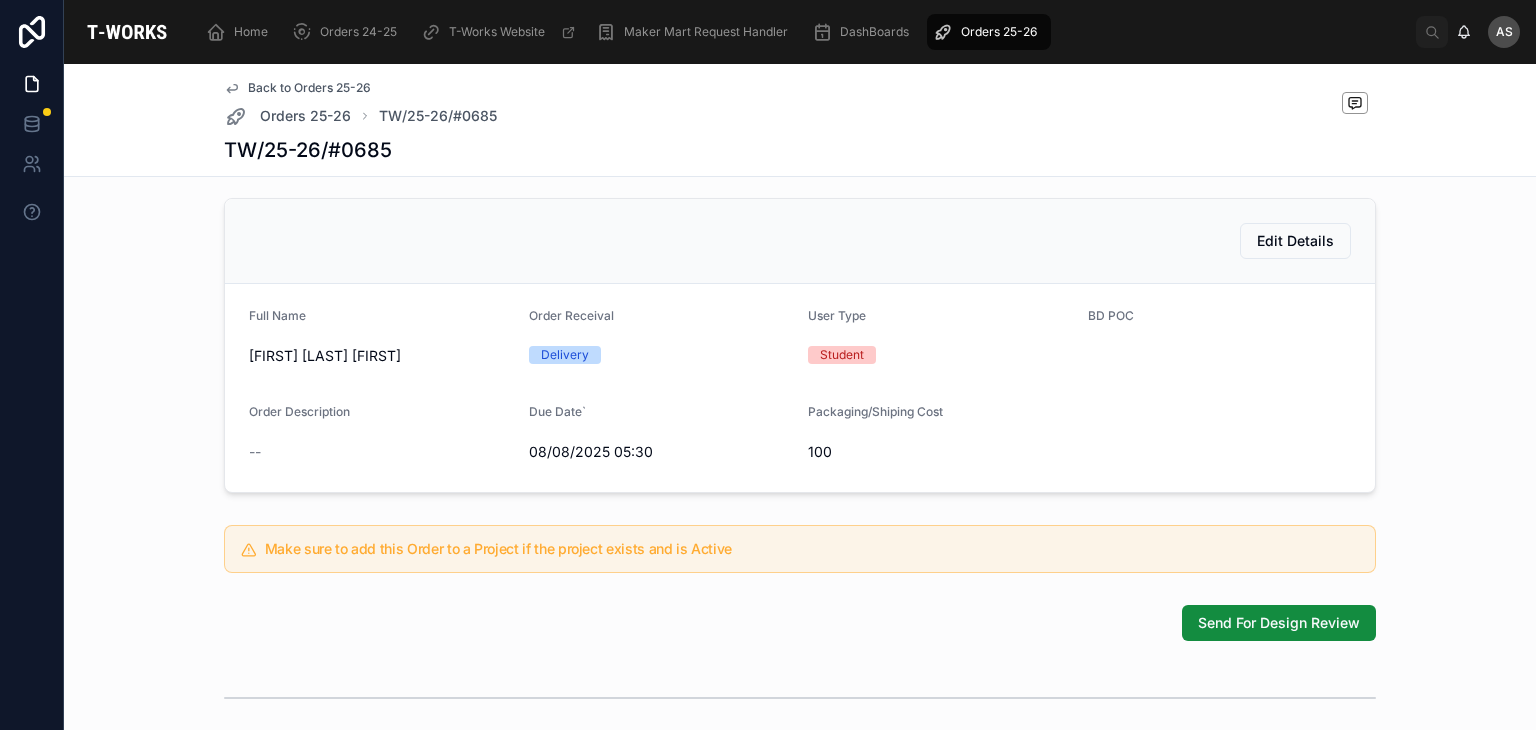 scroll, scrollTop: 422, scrollLeft: 0, axis: vertical 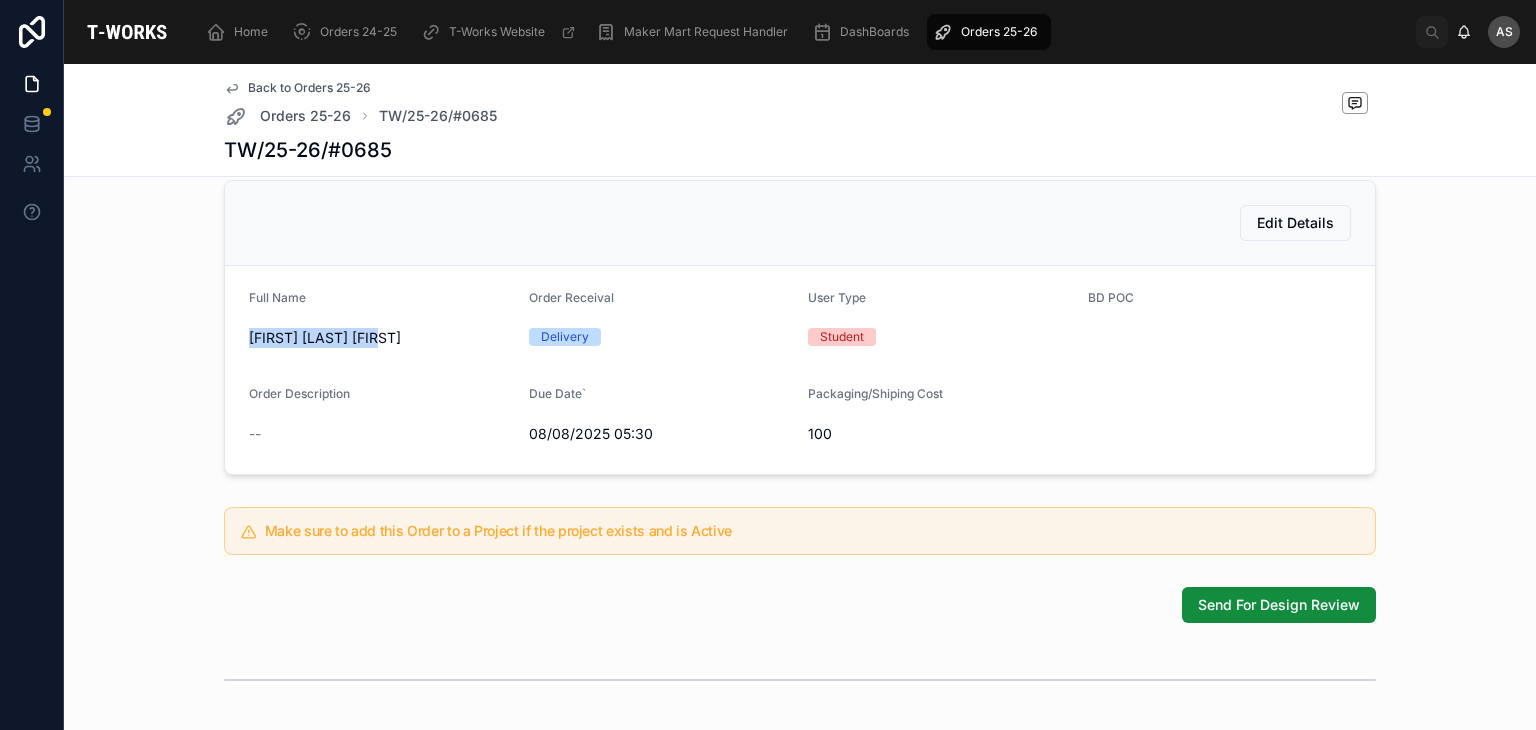 drag, startPoint x: 384, startPoint y: 369, endPoint x: 180, endPoint y: 359, distance: 204.24495 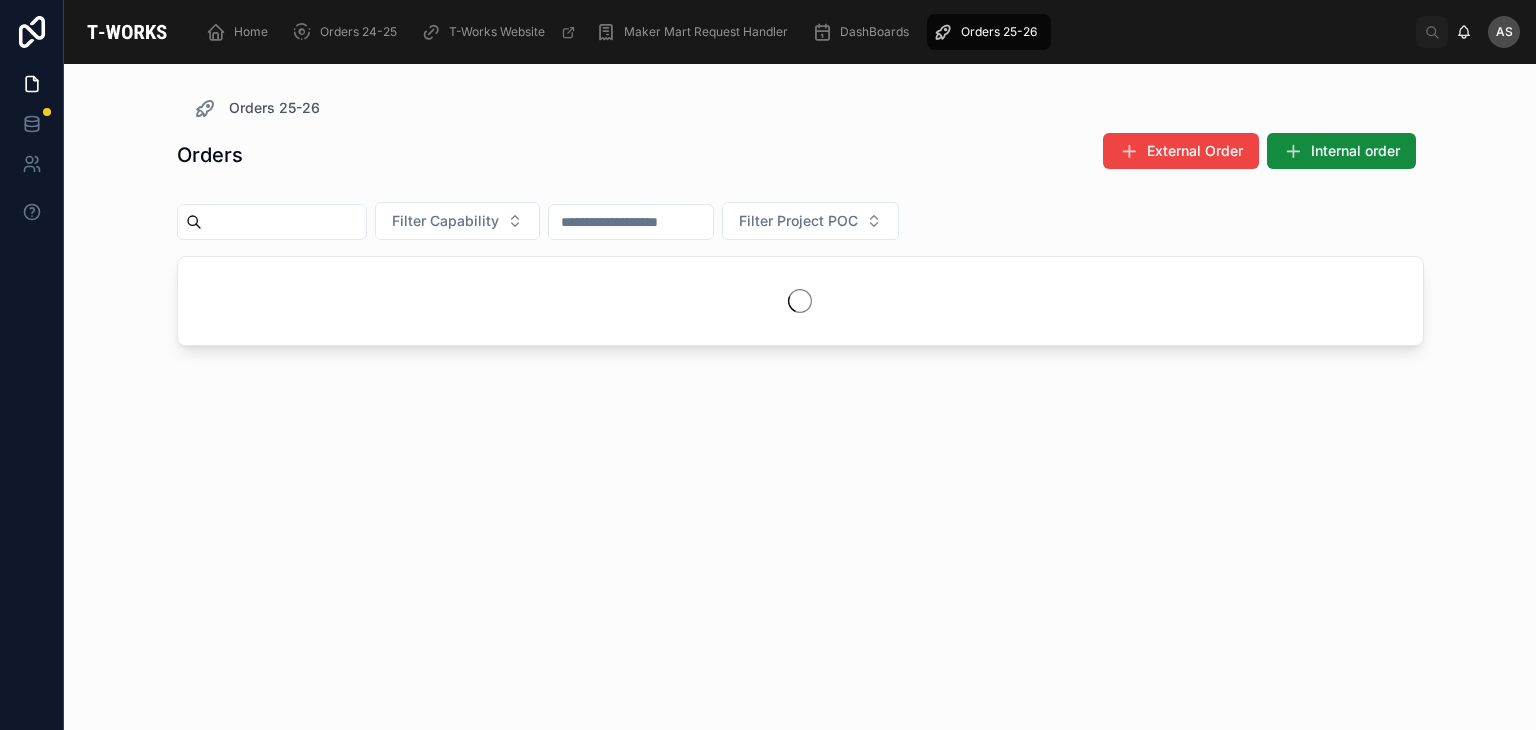 click on "Orders External Order Internal order" at bounding box center [800, 155] 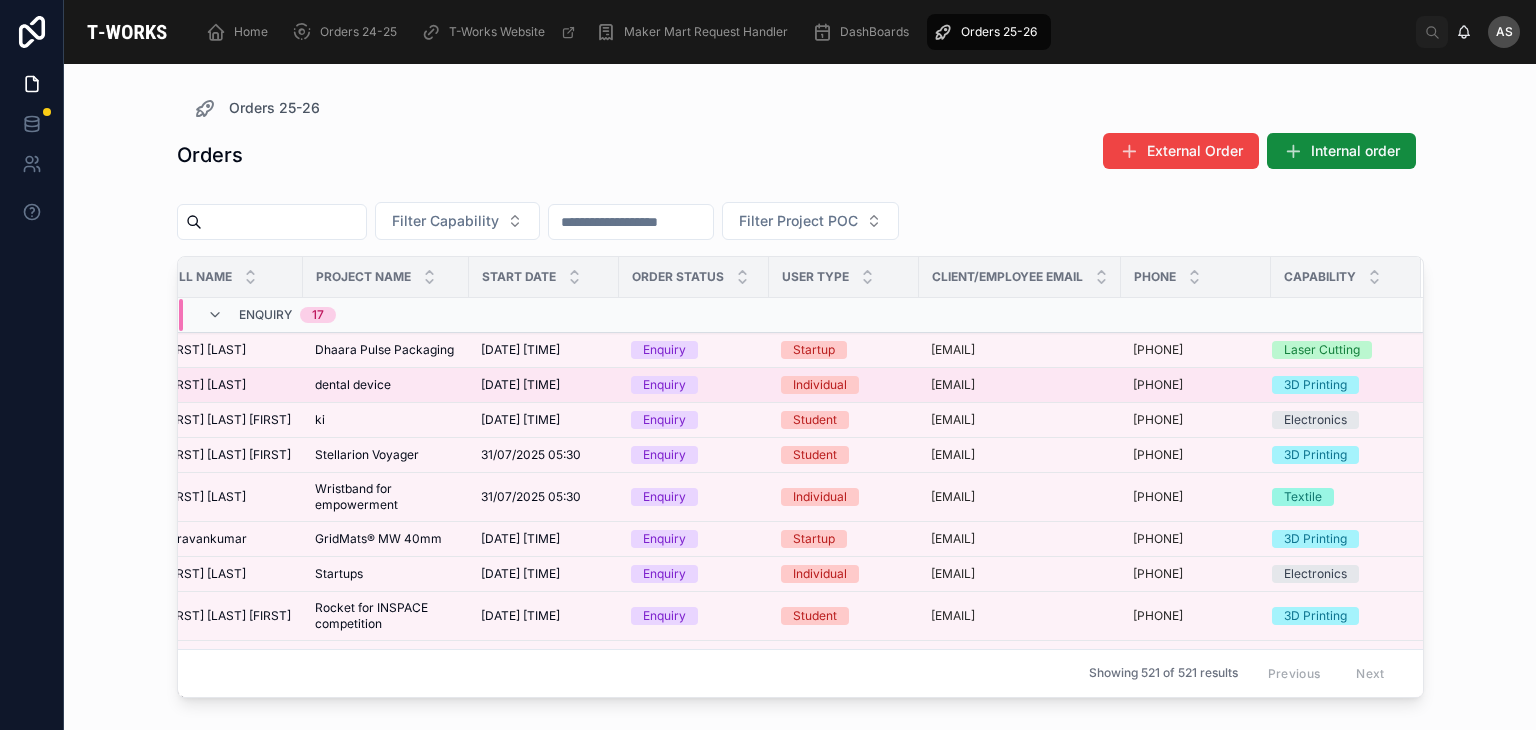 scroll, scrollTop: 0, scrollLeft: 0, axis: both 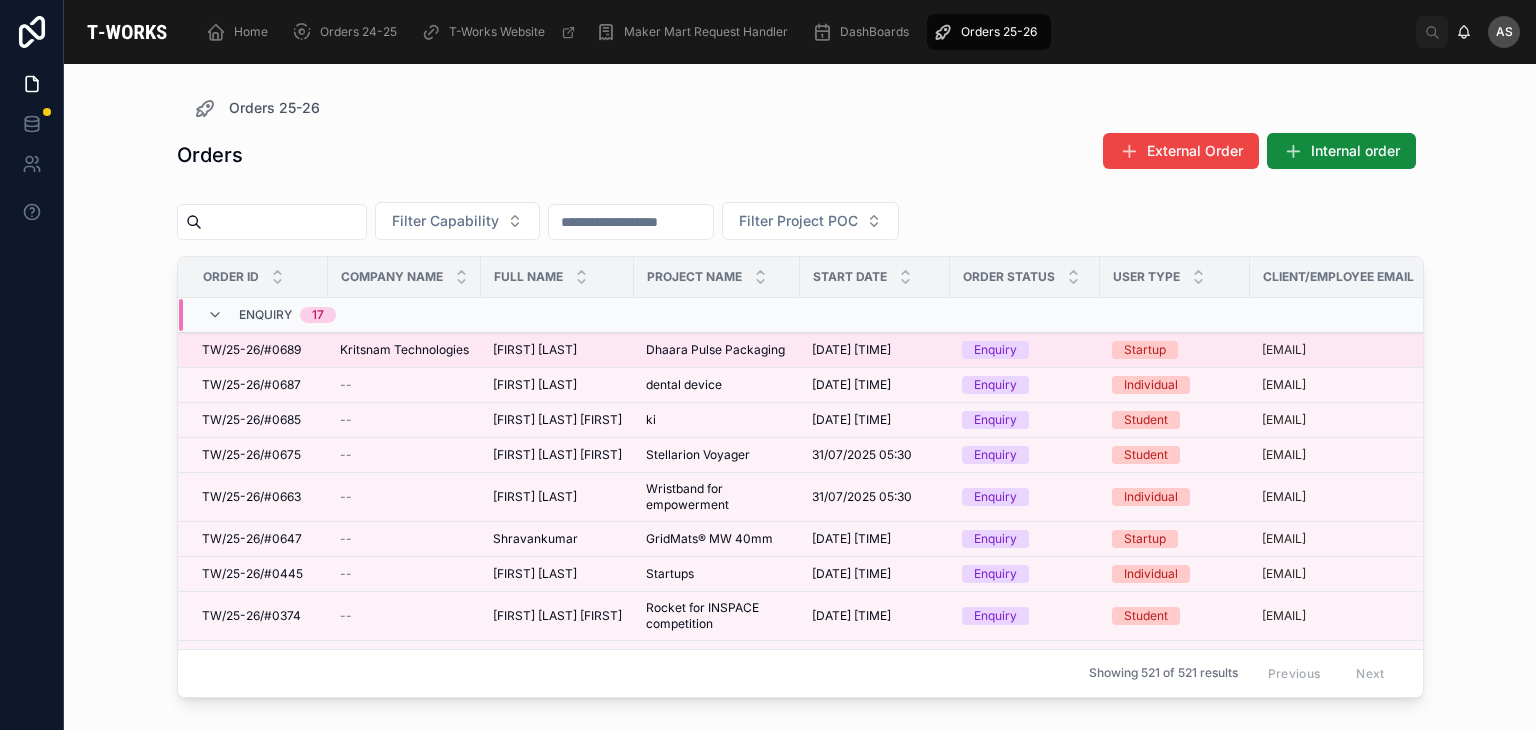 click on "[FIRST] [LAST] [FIRST] [LAST]" at bounding box center (557, 350) 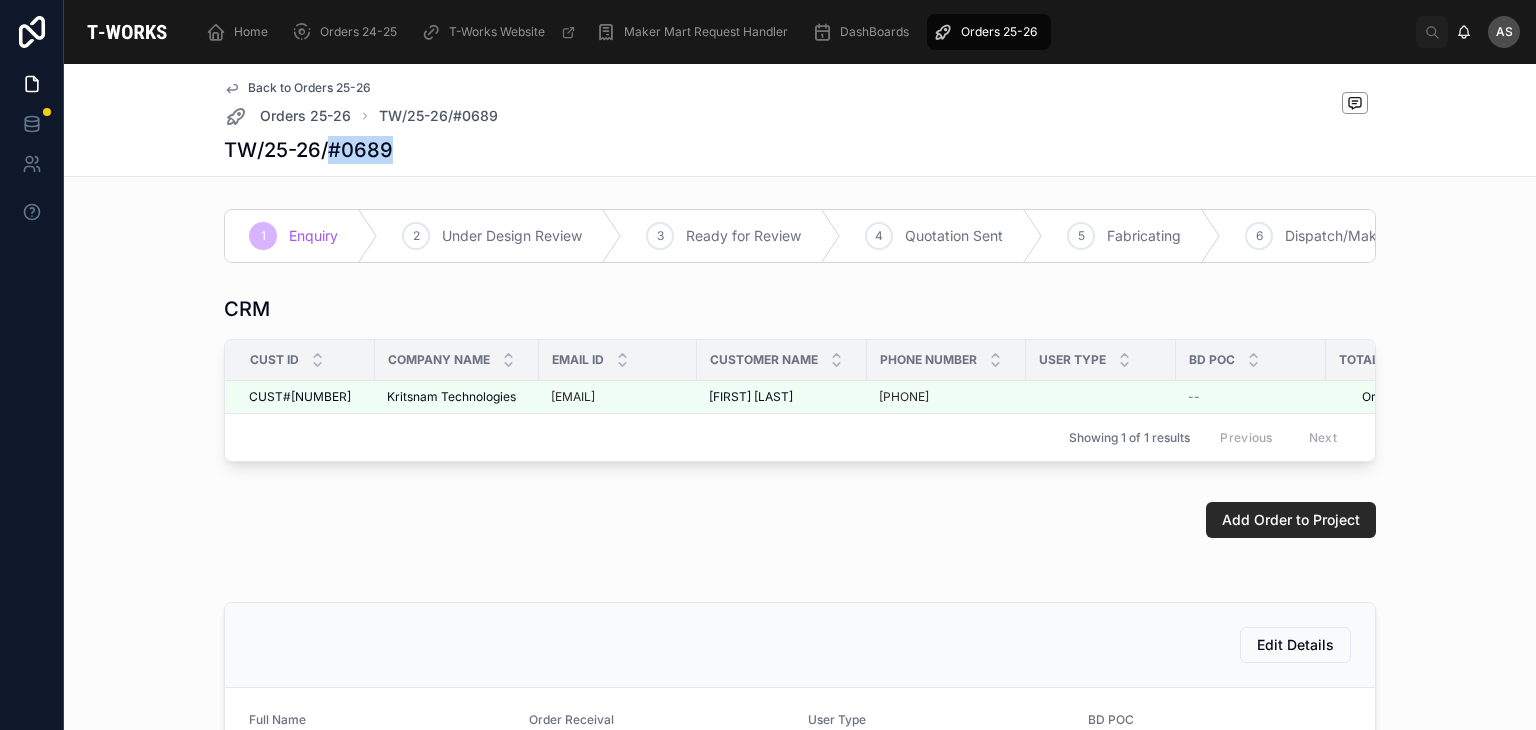 drag, startPoint x: 388, startPoint y: 146, endPoint x: 321, endPoint y: 141, distance: 67.18631 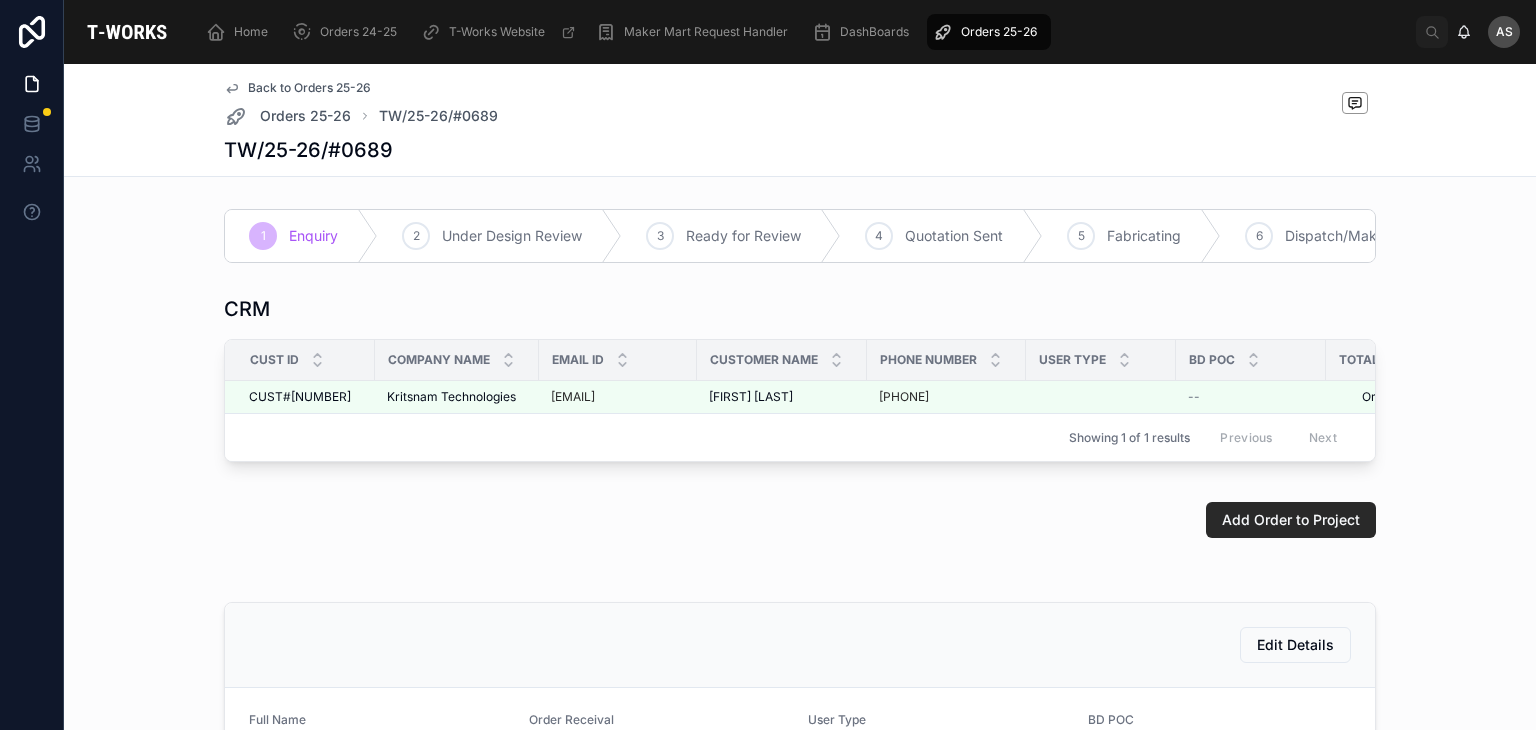 click on "CRM Cust ID Company Name Email ID Customer Name Phone Number User Type BD POC Total Orders Placed CUST#[NUMBER] CUST#[NUMBER] [EMAIL] [FIRST] [LAST] [FIRST] [LAST] [PHONE] -- Orders Placed  1 Orders Placed  1 Edit Details Showing 1 of 1 results Previous Next" at bounding box center (800, 382) 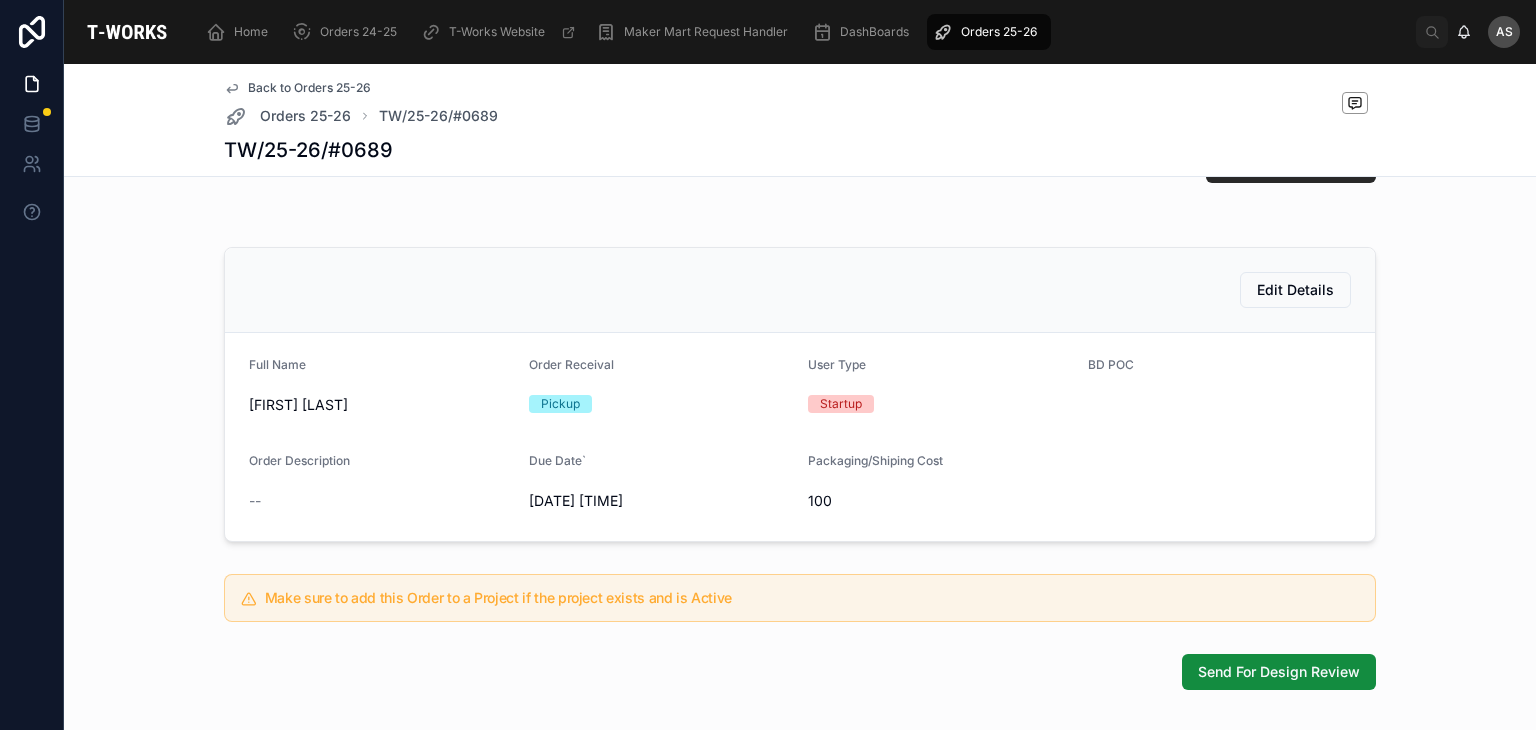 scroll, scrollTop: 356, scrollLeft: 0, axis: vertical 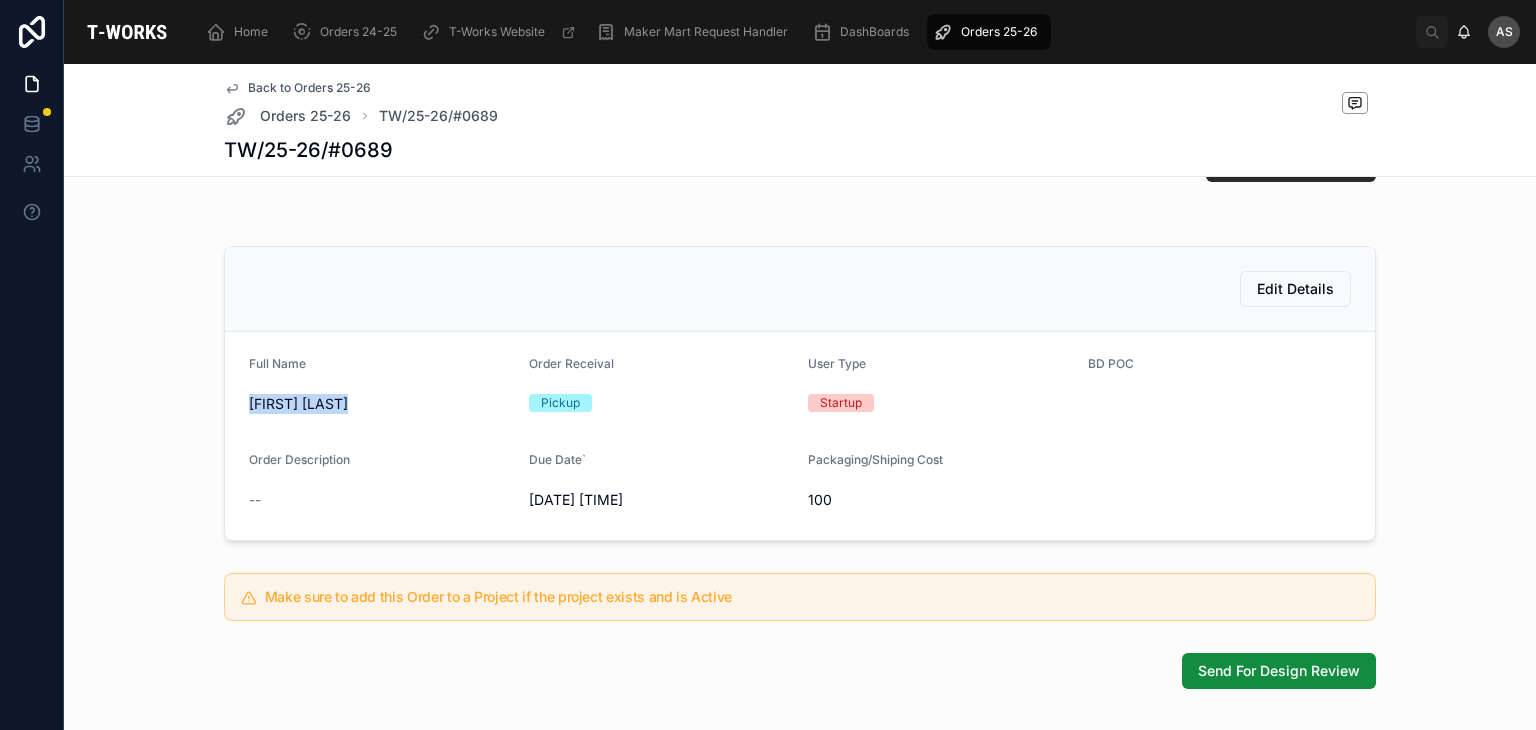 drag, startPoint x: 356, startPoint y: 429, endPoint x: 130, endPoint y: 439, distance: 226.22113 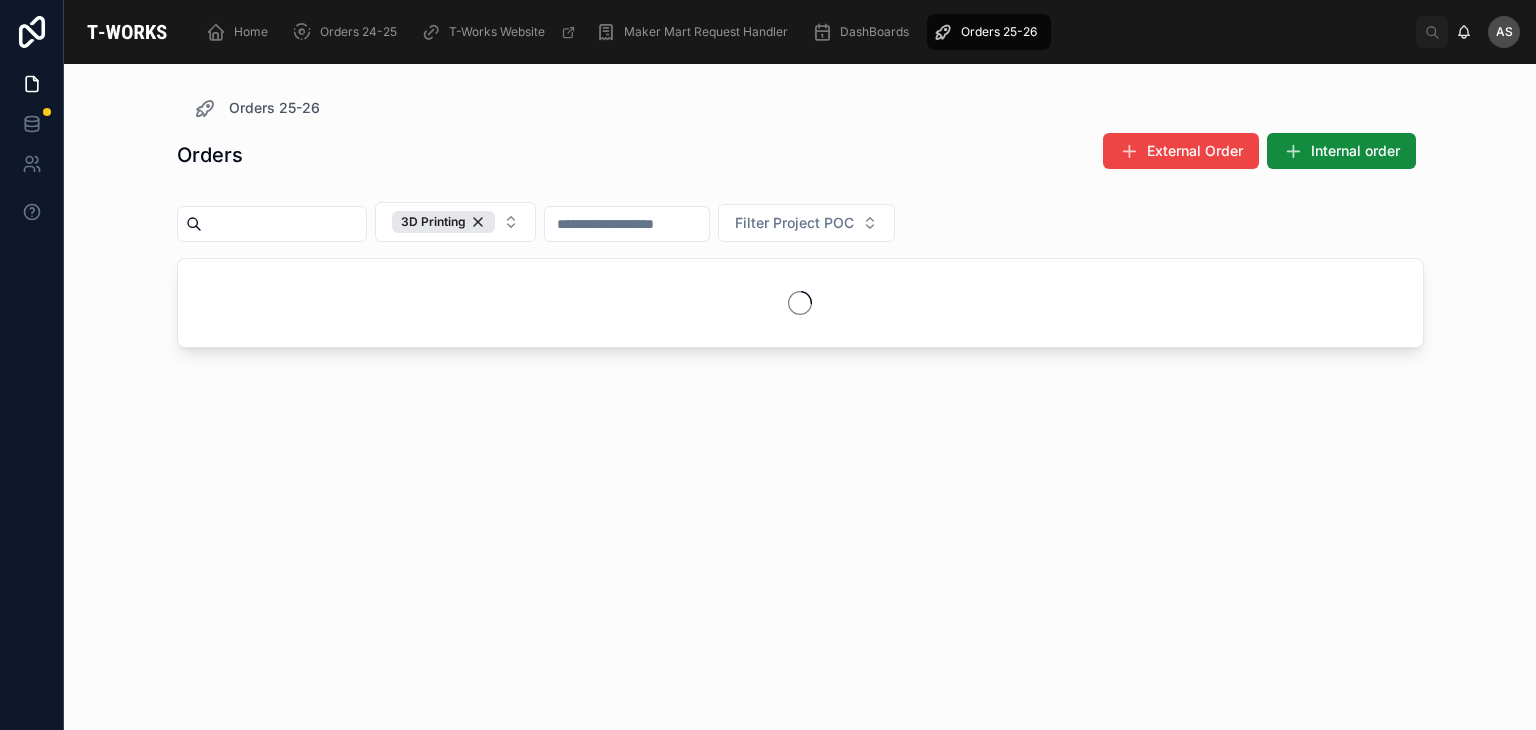scroll, scrollTop: 0, scrollLeft: 0, axis: both 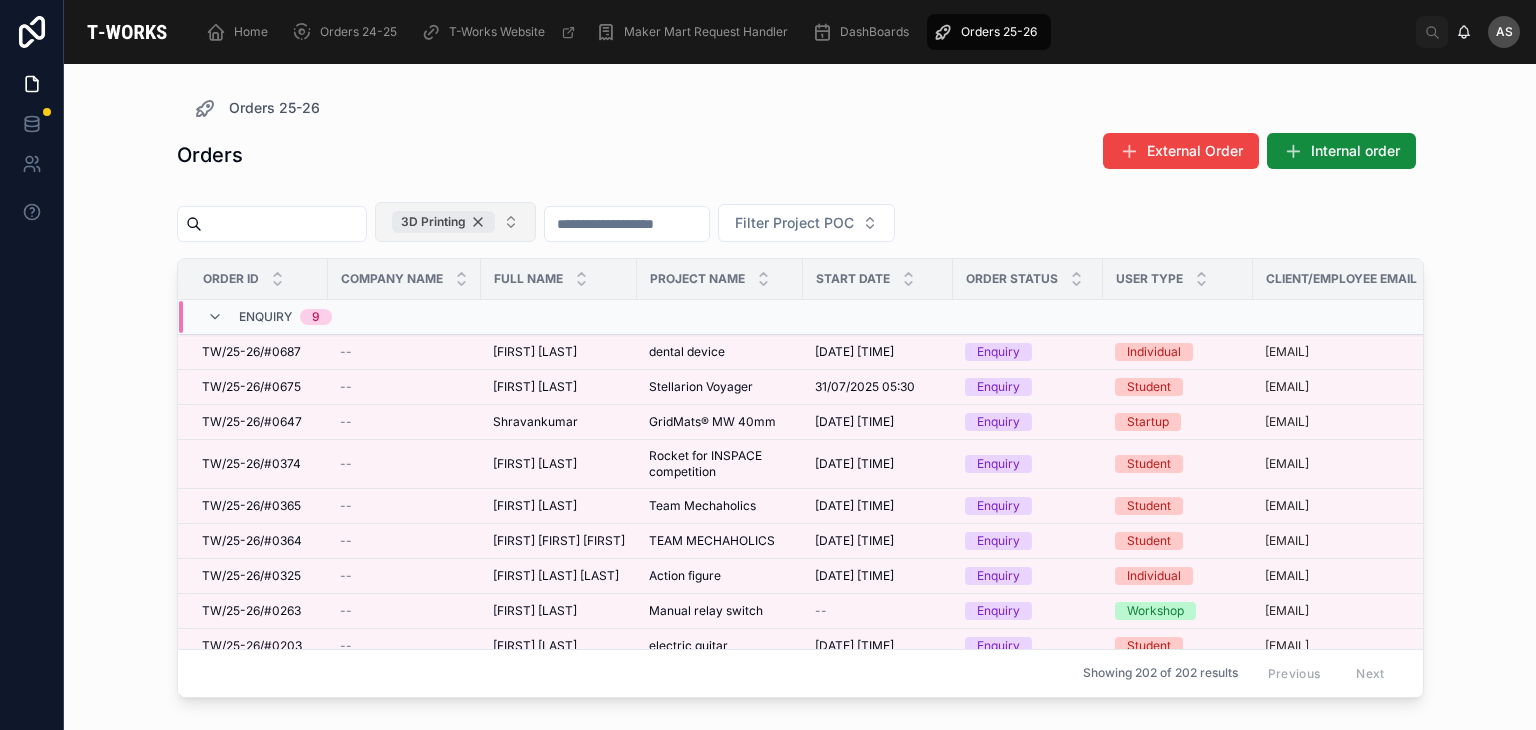 click on "3D Printing" at bounding box center [443, 222] 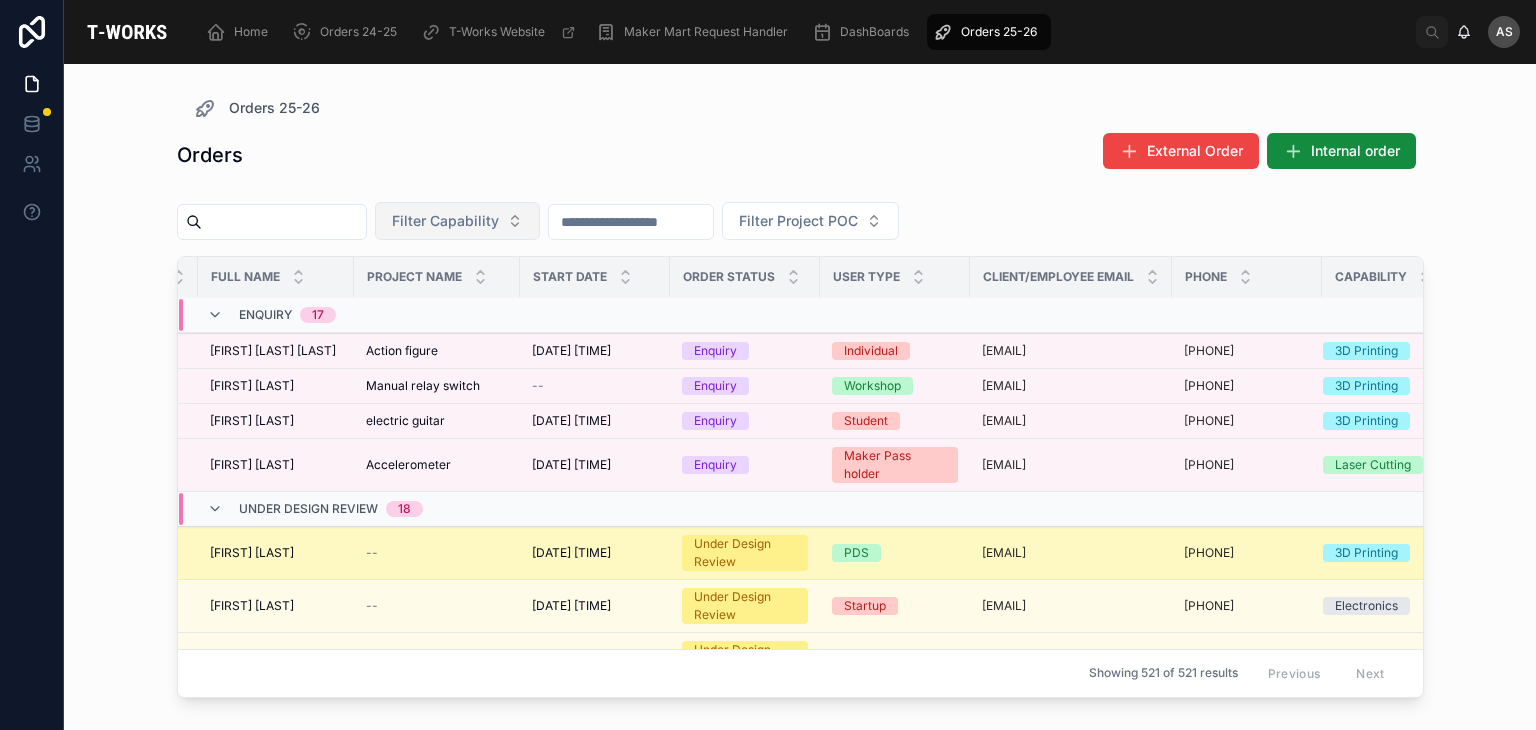 scroll, scrollTop: 651, scrollLeft: 283, axis: both 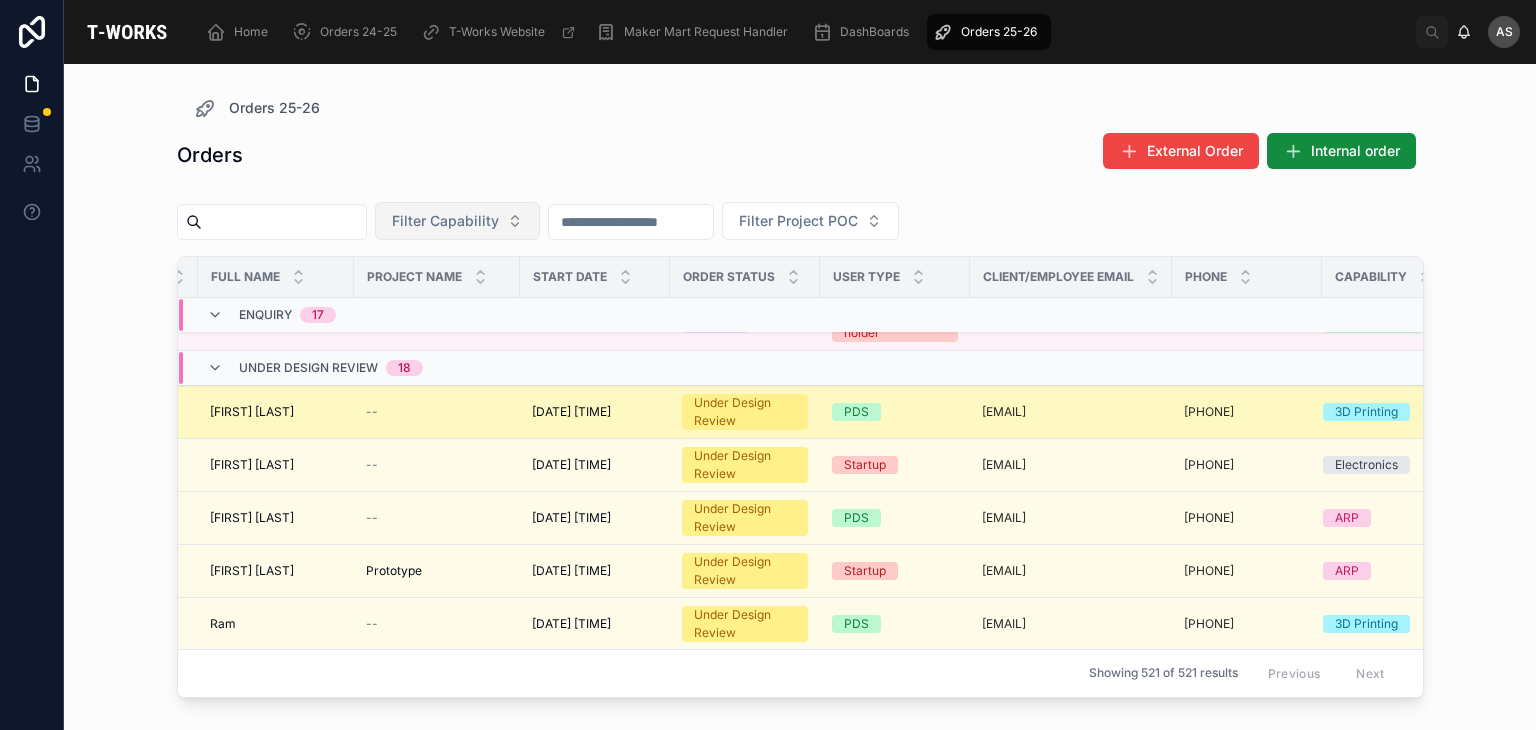 click on "[DATE] [TIME]" at bounding box center (571, 412) 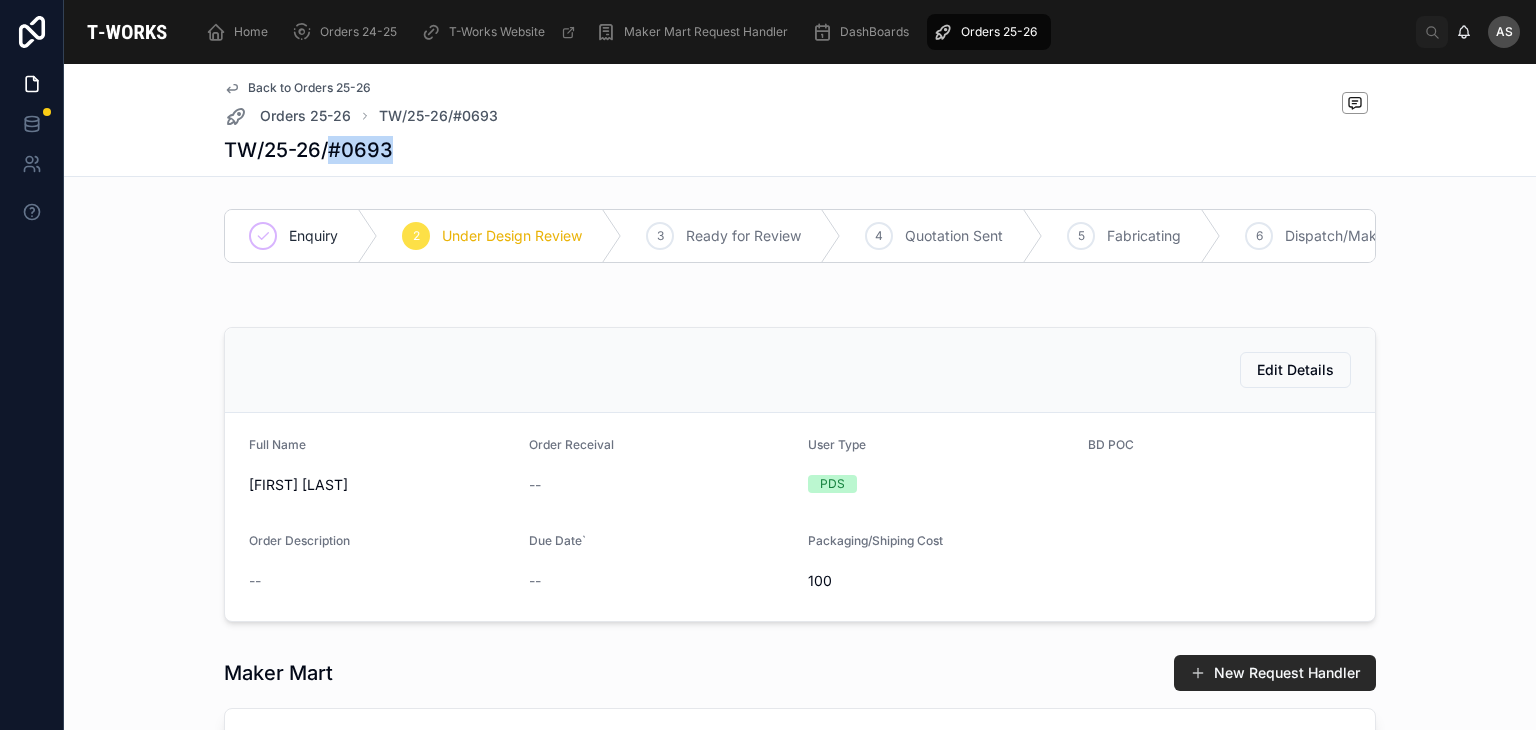 drag, startPoint x: 388, startPoint y: 145, endPoint x: 323, endPoint y: 149, distance: 65.12296 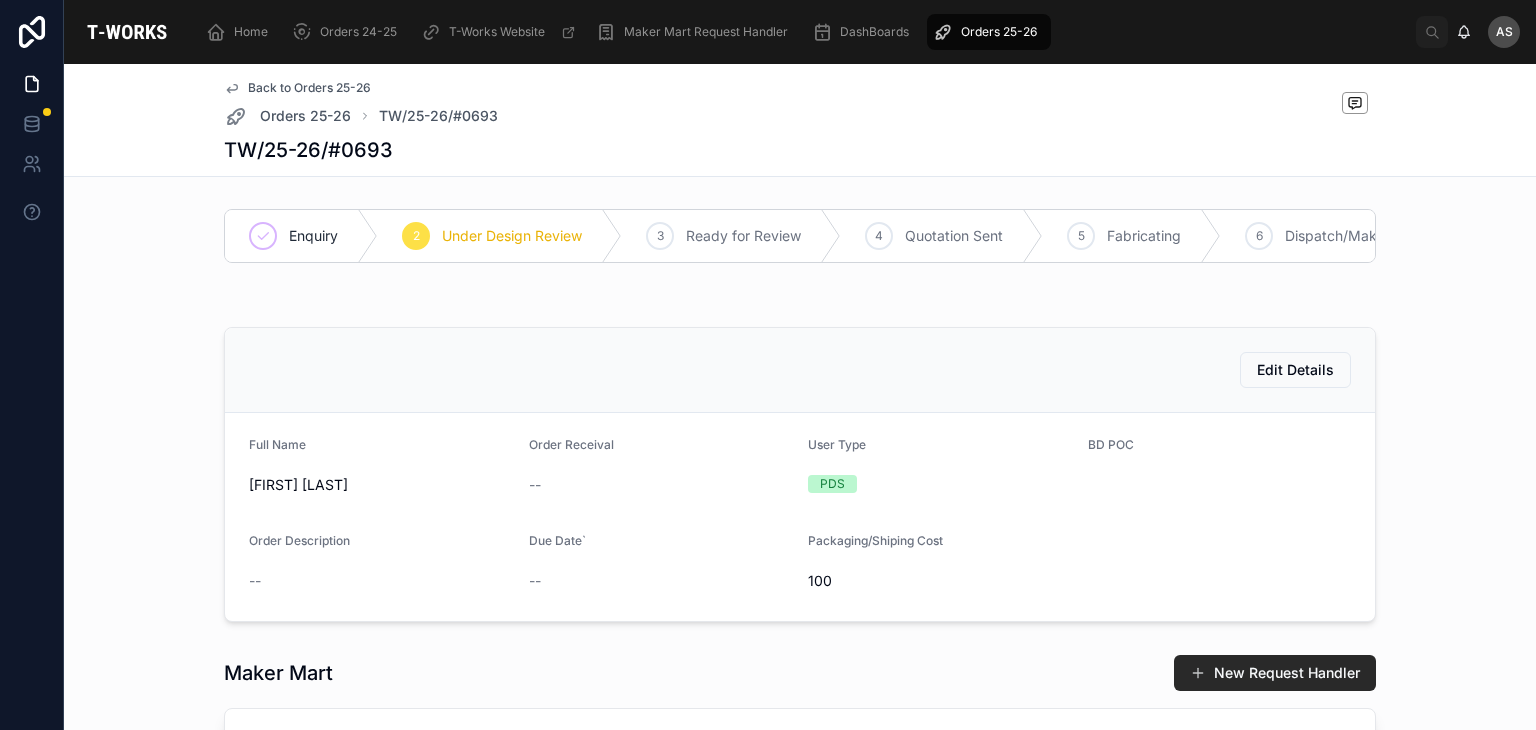 click on "Edit Details" at bounding box center (800, 370) 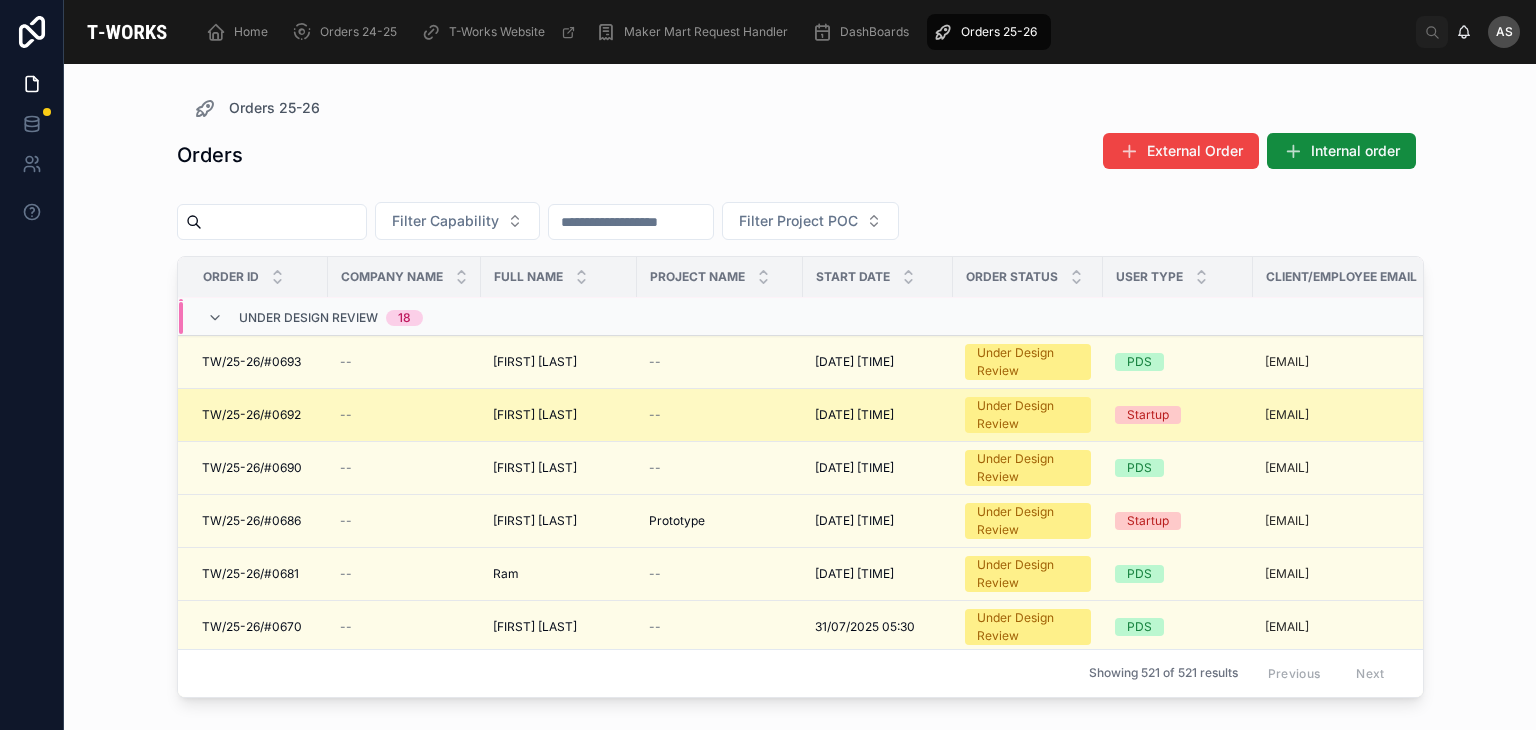 scroll, scrollTop: 700, scrollLeft: 0, axis: vertical 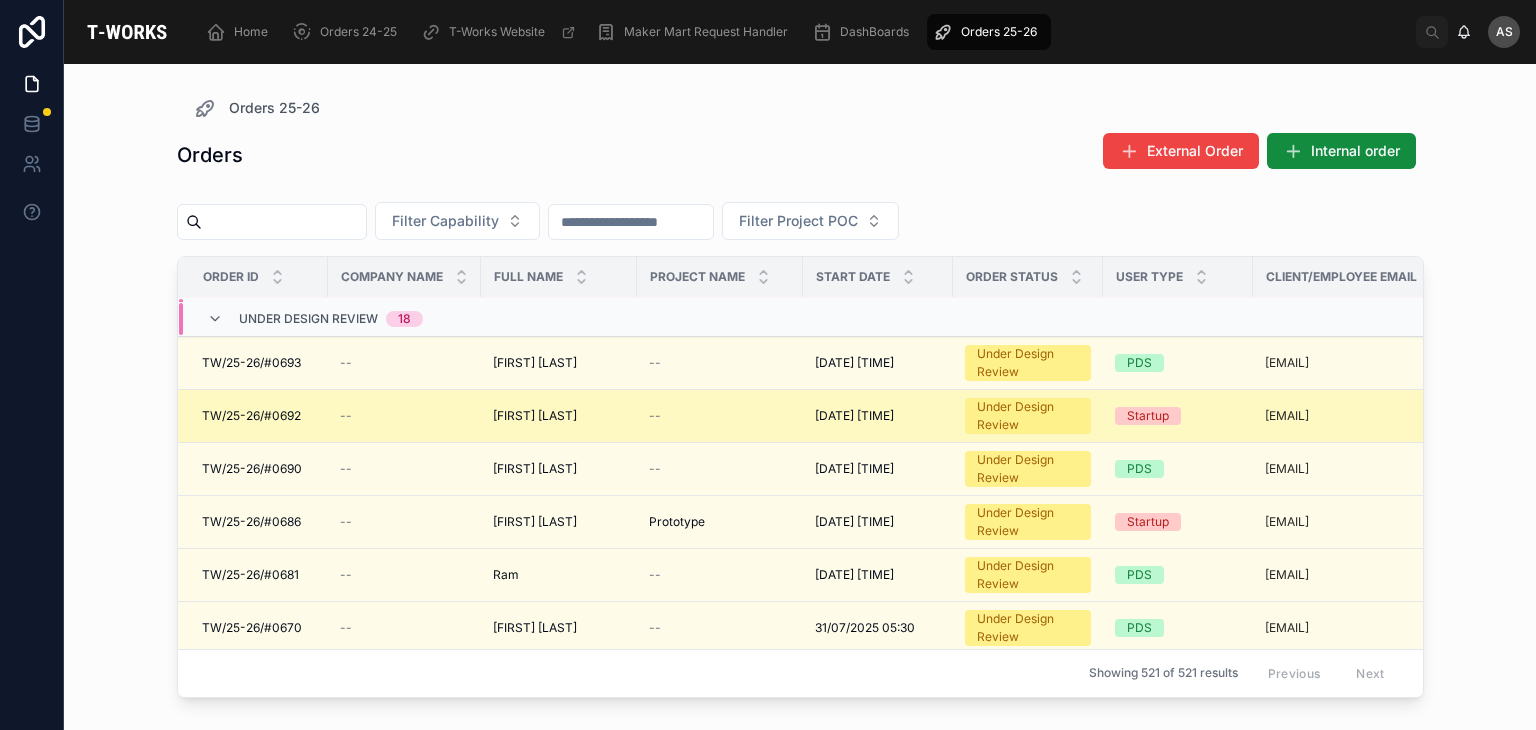 click on "[FIRST] [LAST]" at bounding box center [535, 416] 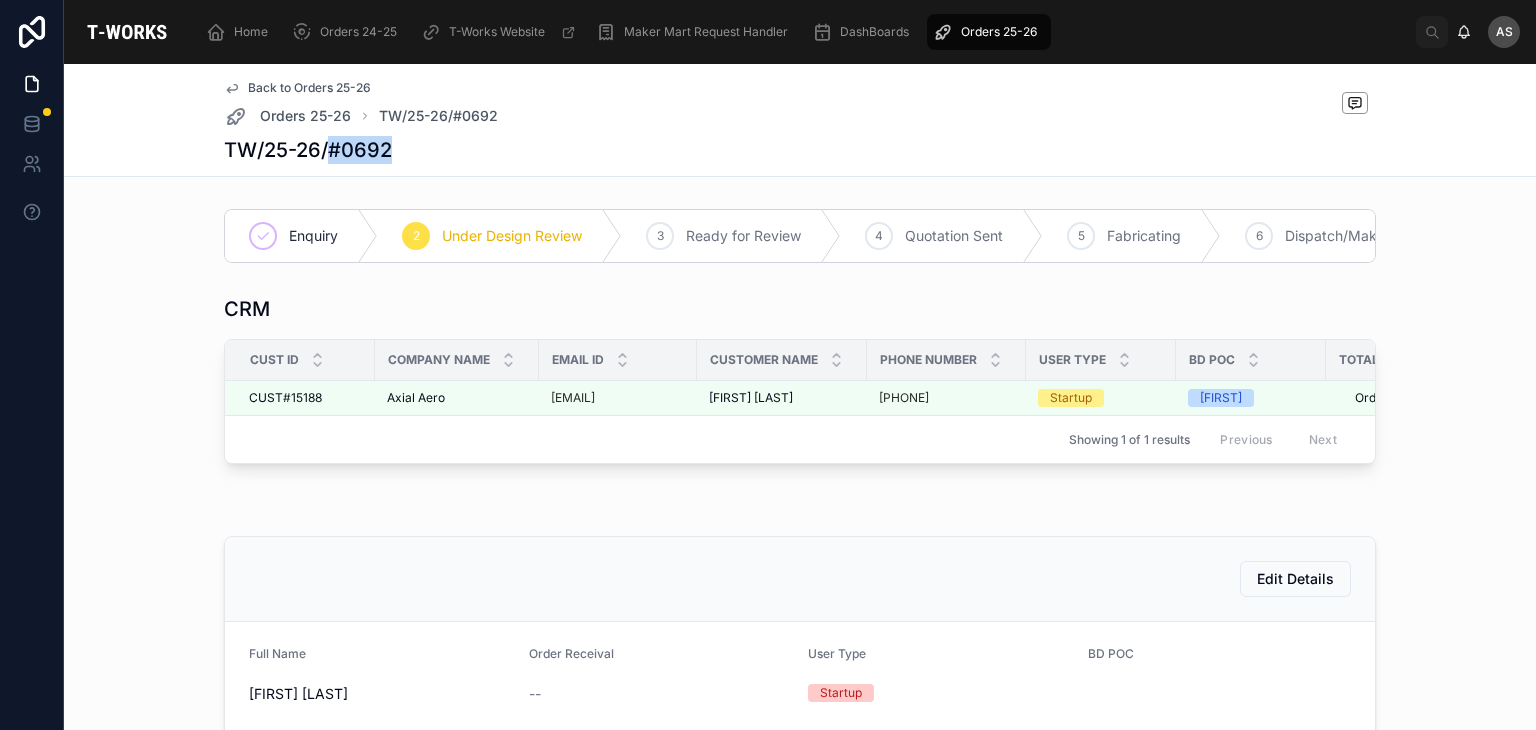 drag, startPoint x: 382, startPoint y: 149, endPoint x: 324, endPoint y: 151, distance: 58.034473 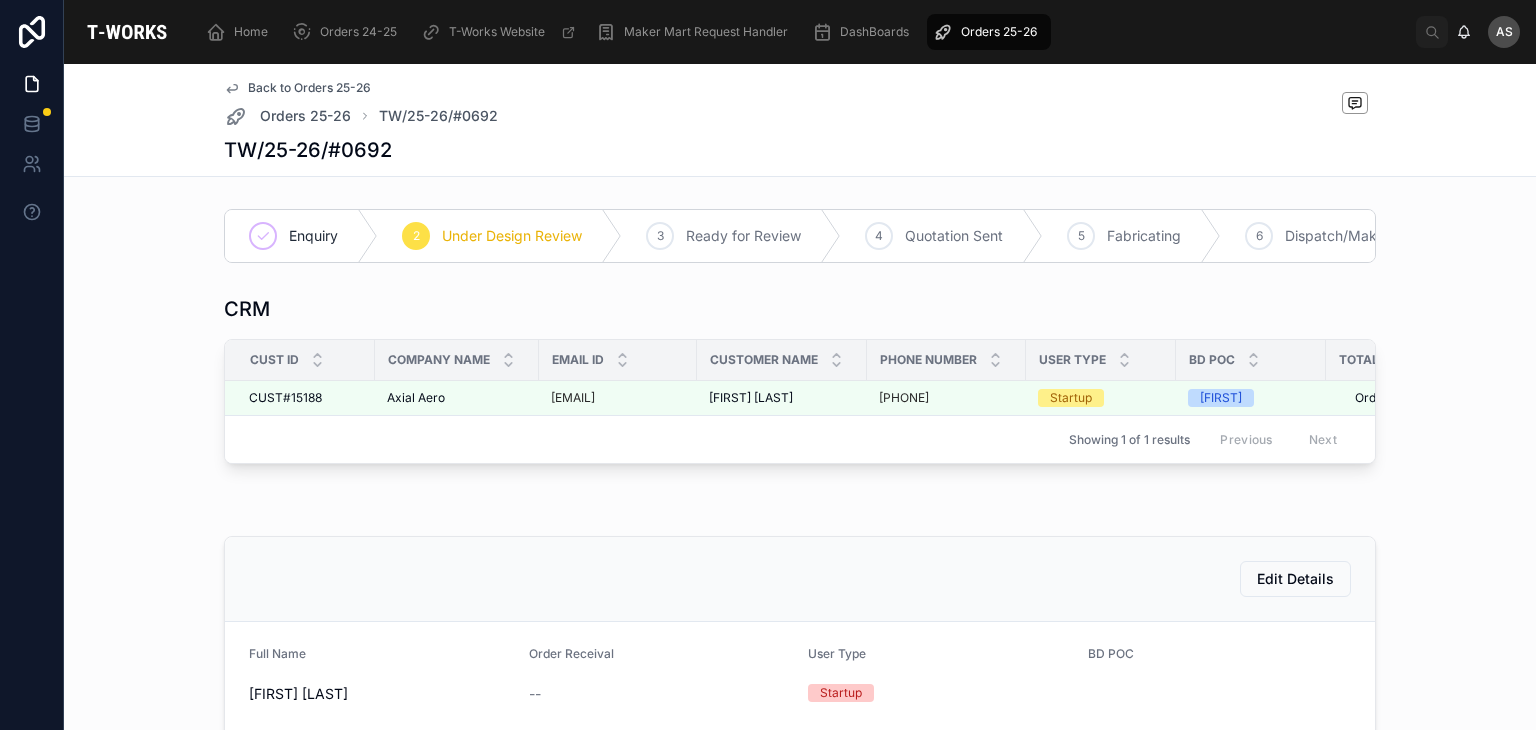 click on "Edit Details" at bounding box center (800, 579) 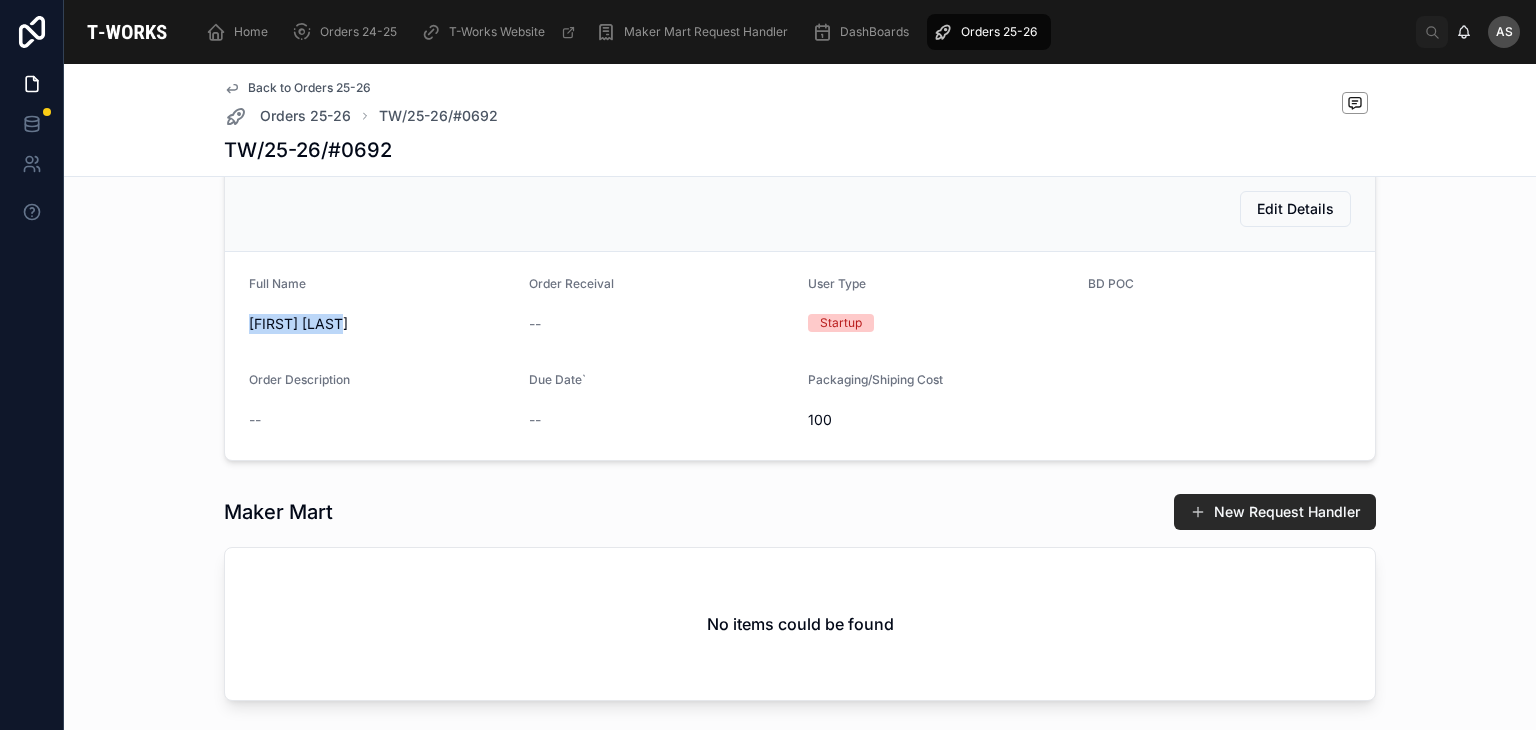 drag, startPoint x: 354, startPoint y: 356, endPoint x: 178, endPoint y: 334, distance: 177.36967 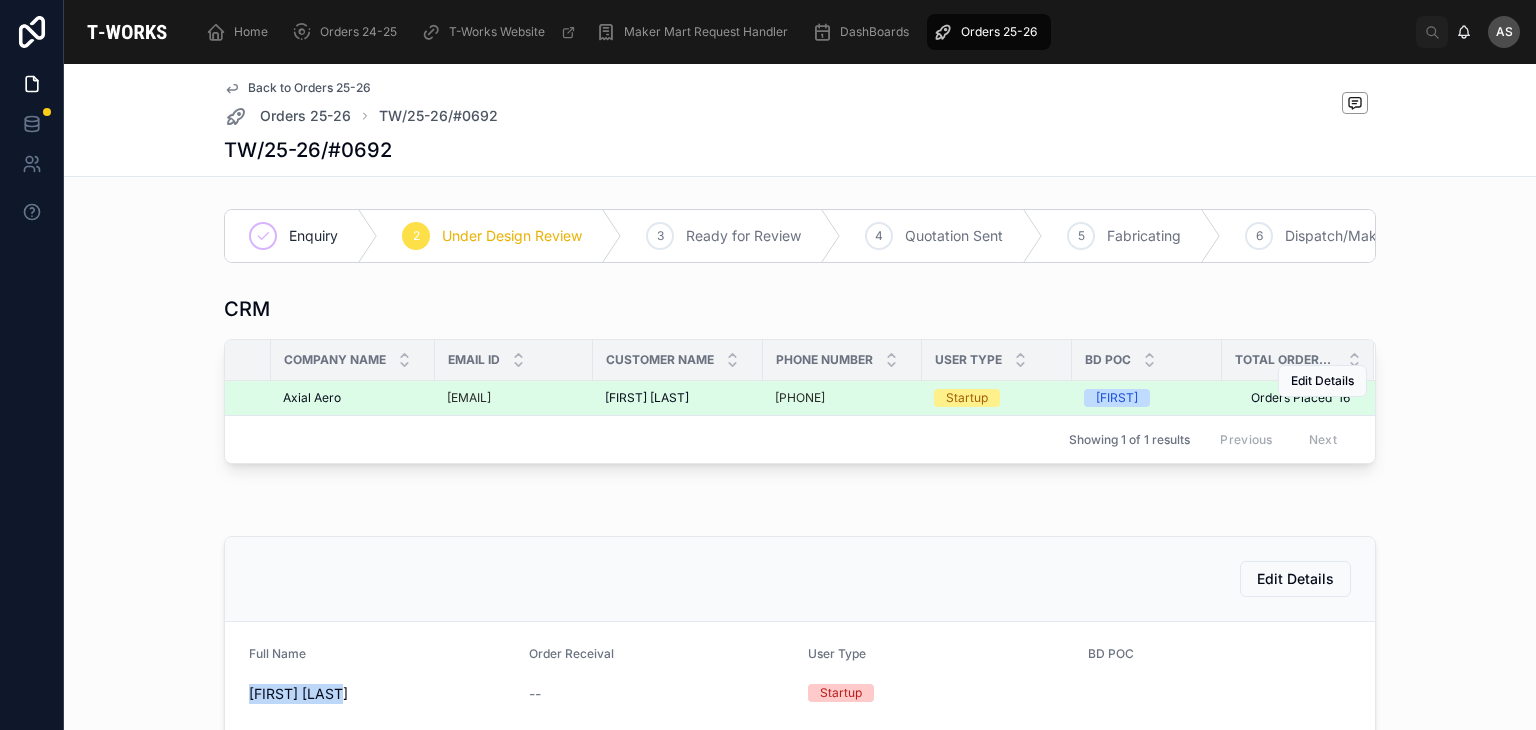 scroll, scrollTop: 0, scrollLeft: 0, axis: both 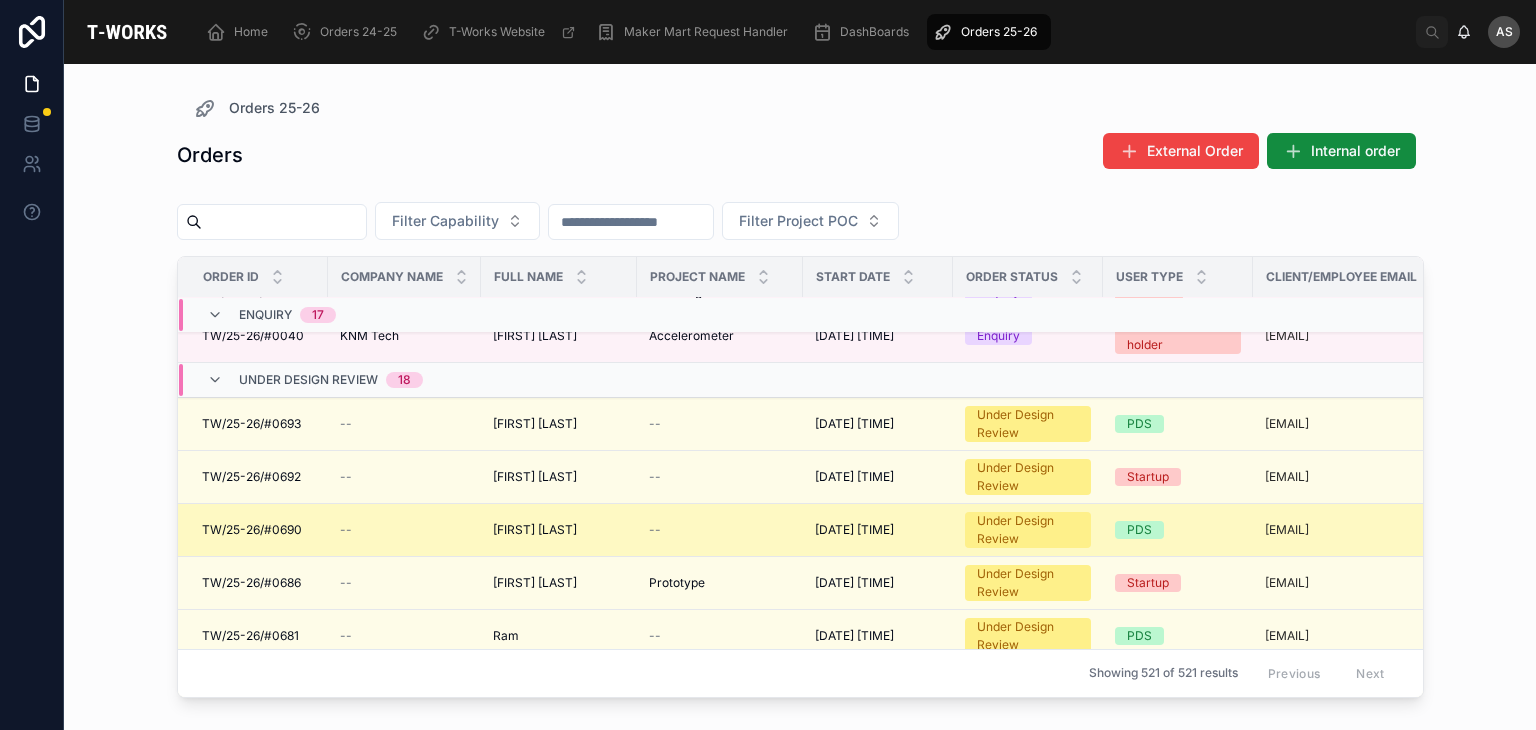 click on "[FIRST] [LAST]" at bounding box center (535, 530) 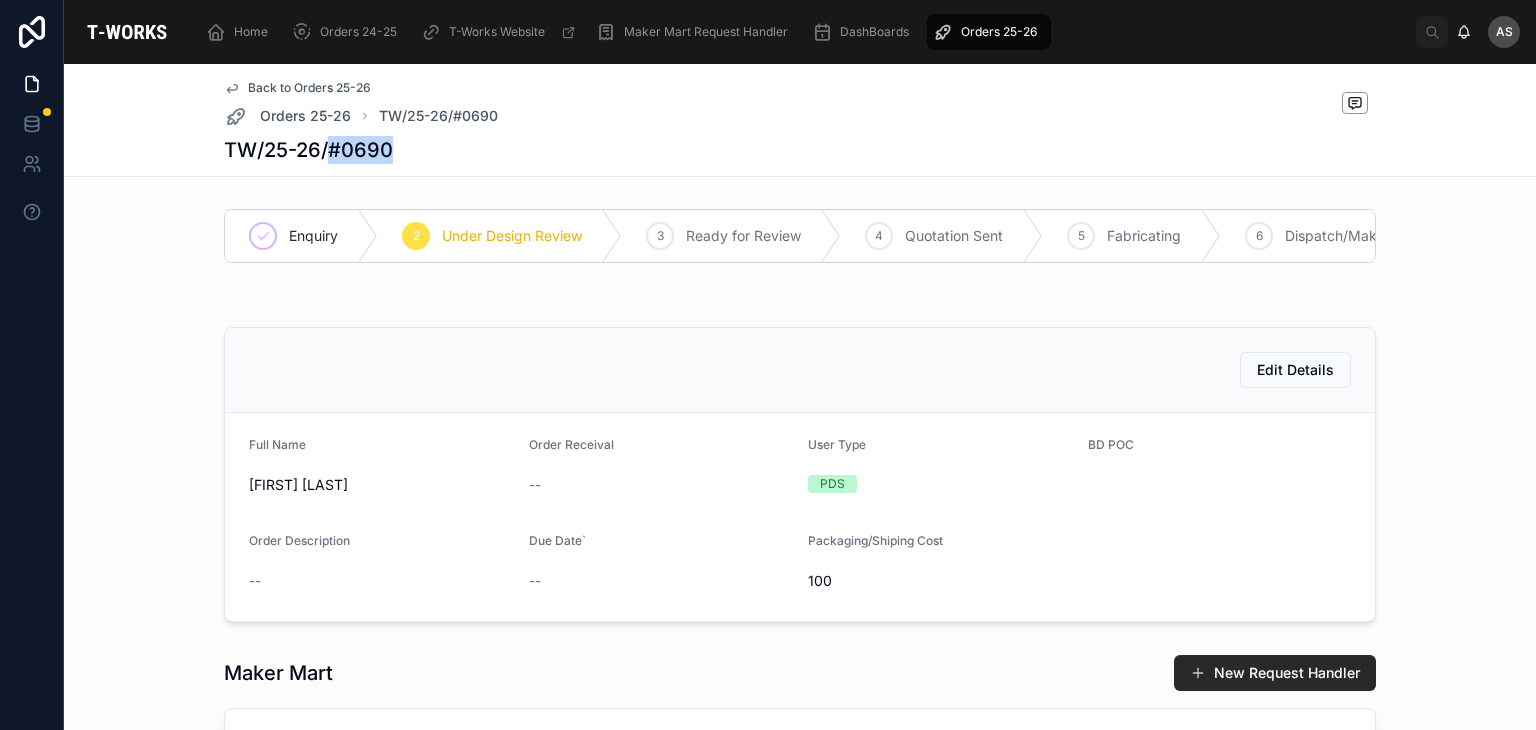 drag, startPoint x: 384, startPoint y: 148, endPoint x: 327, endPoint y: 157, distance: 57.706154 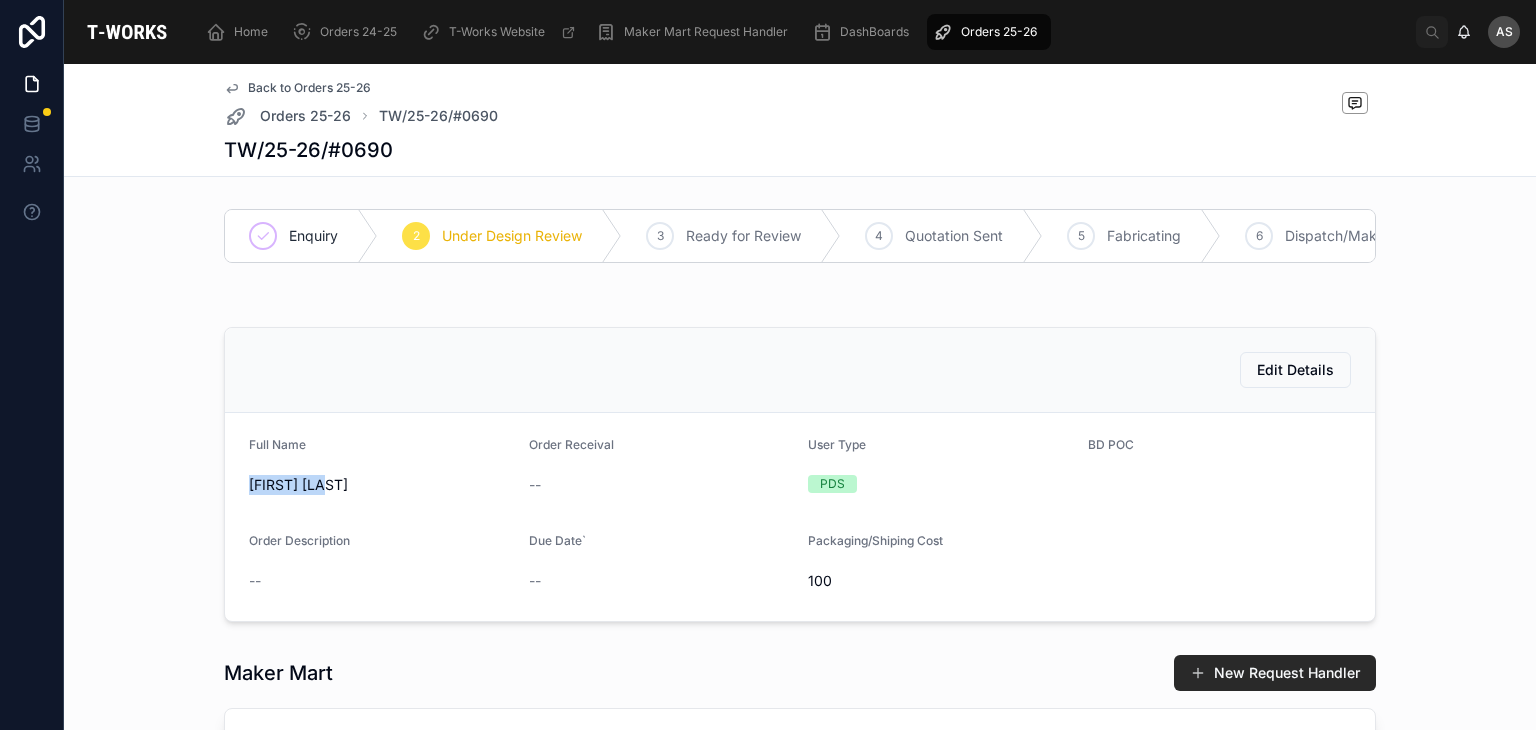 drag, startPoint x: 318, startPoint y: 497, endPoint x: 228, endPoint y: 505, distance: 90.35486 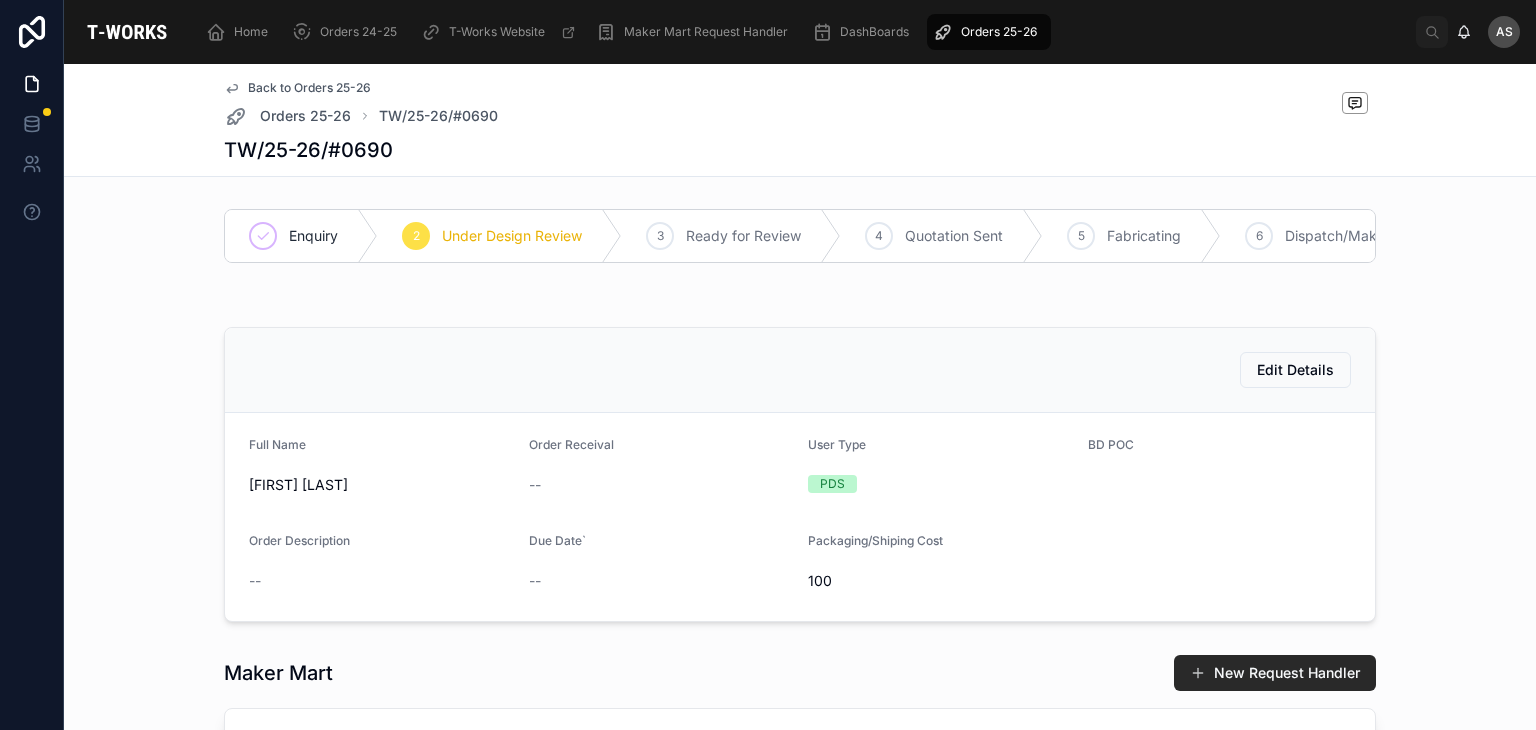 click on "Edit Details" at bounding box center [800, 370] 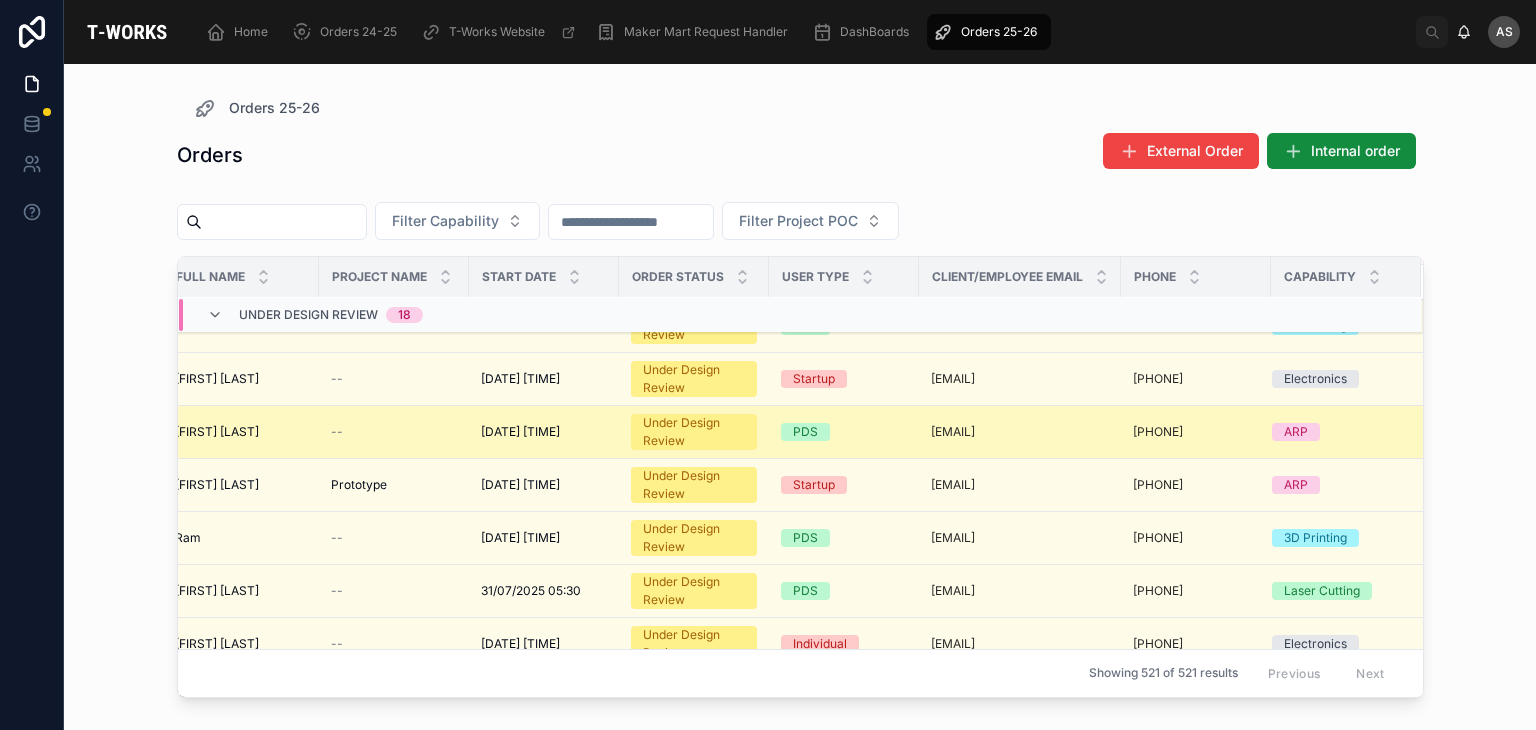 scroll, scrollTop: 784, scrollLeft: 0, axis: vertical 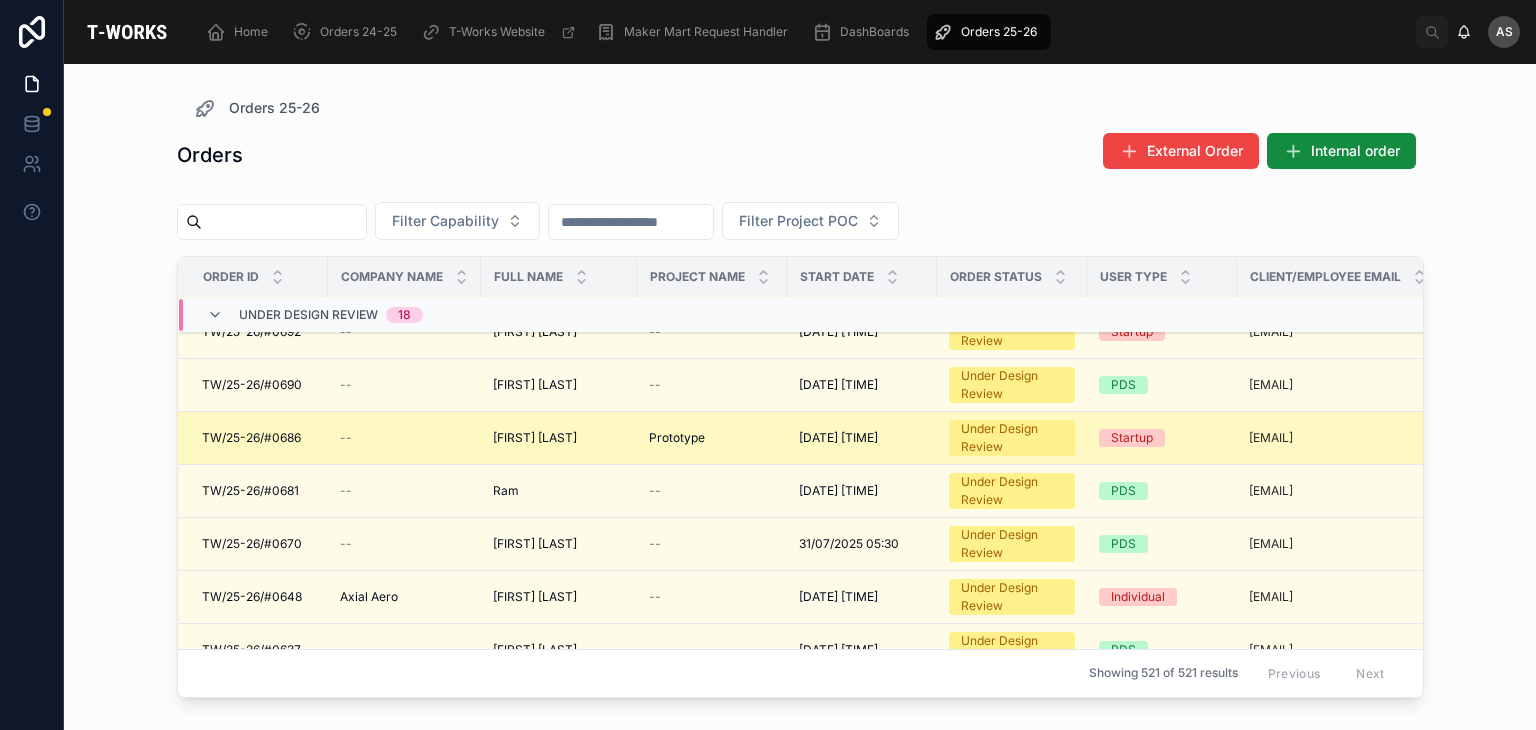 click on "[FIRST] [LAST]" at bounding box center (535, 438) 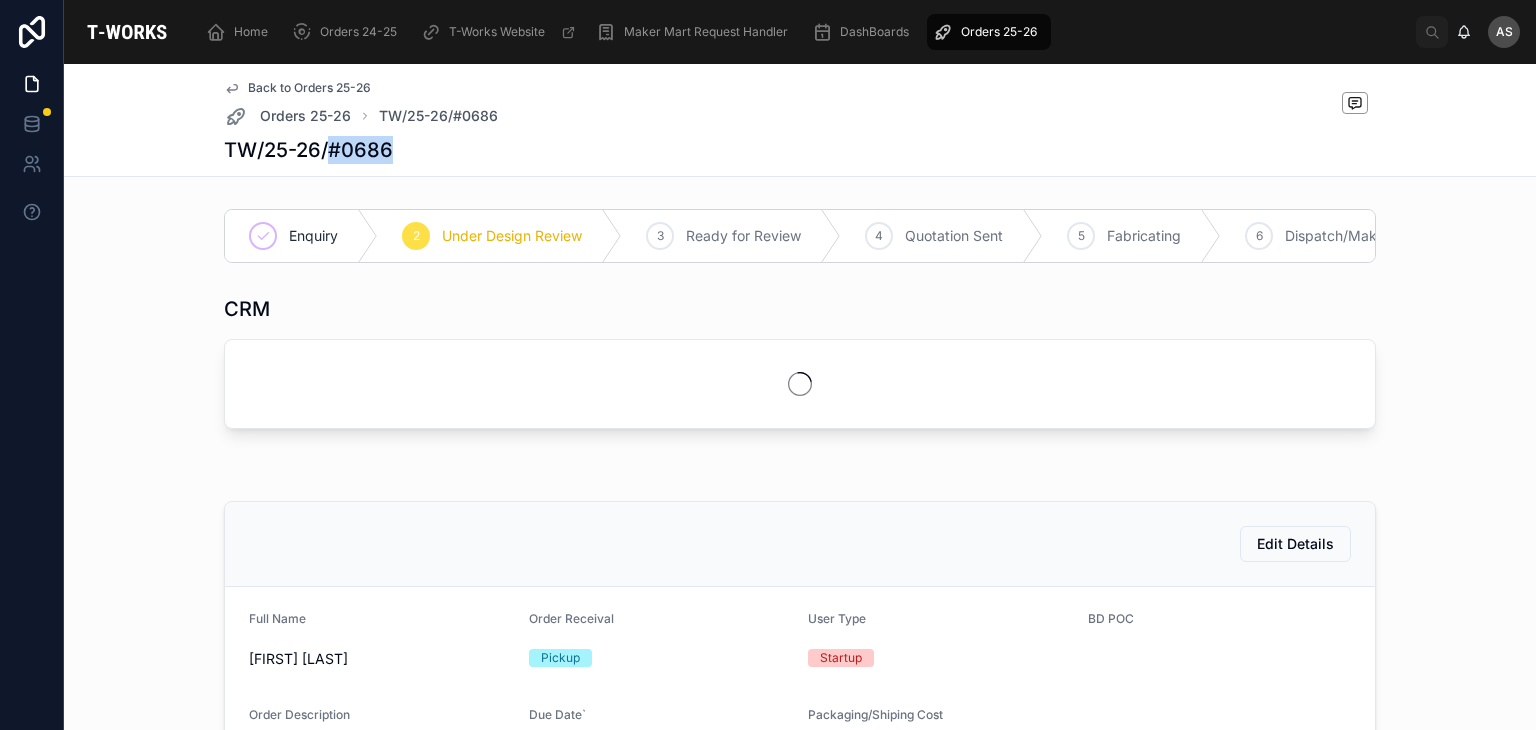 drag, startPoint x: 387, startPoint y: 160, endPoint x: 321, endPoint y: 153, distance: 66.37017 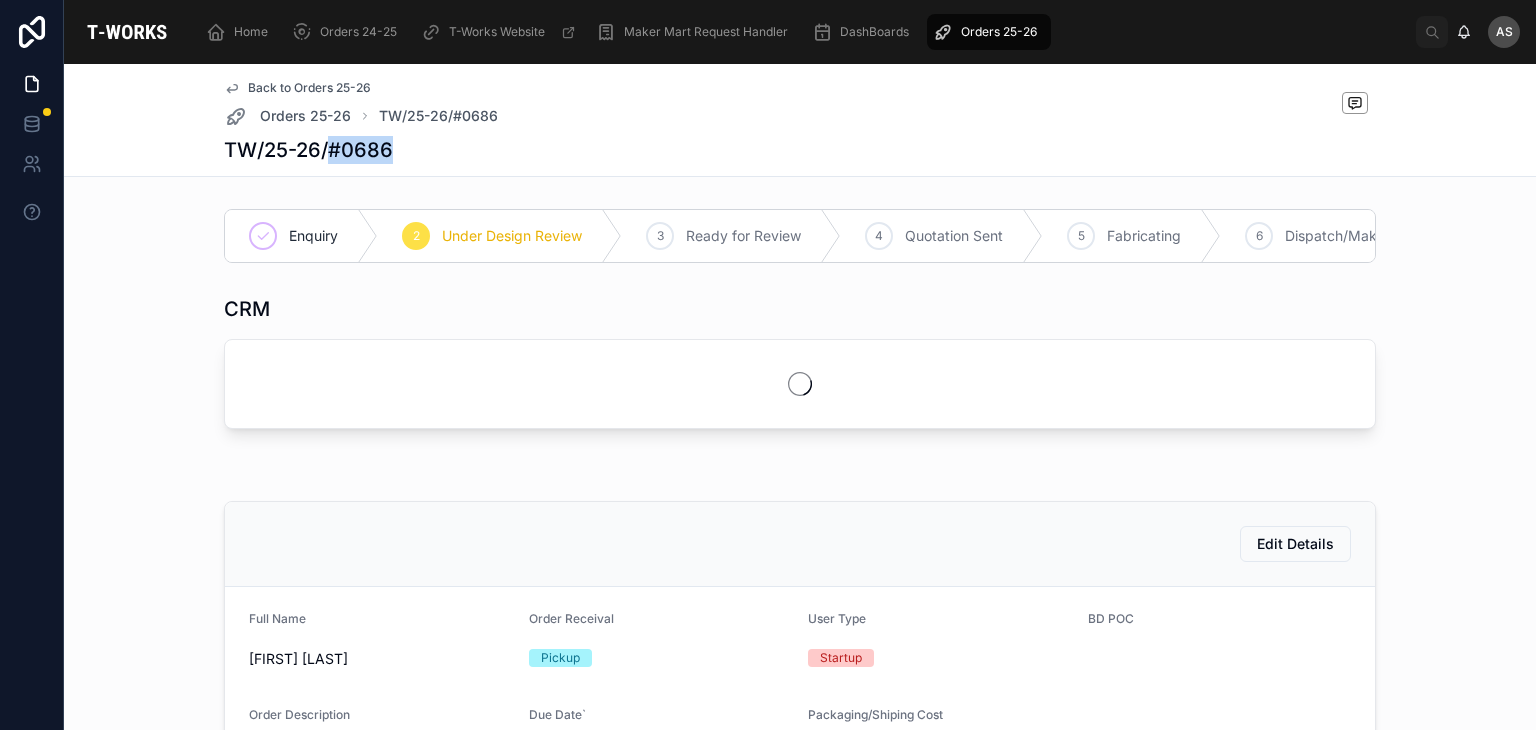click on "TW/25-26/#0686" at bounding box center [800, 150] 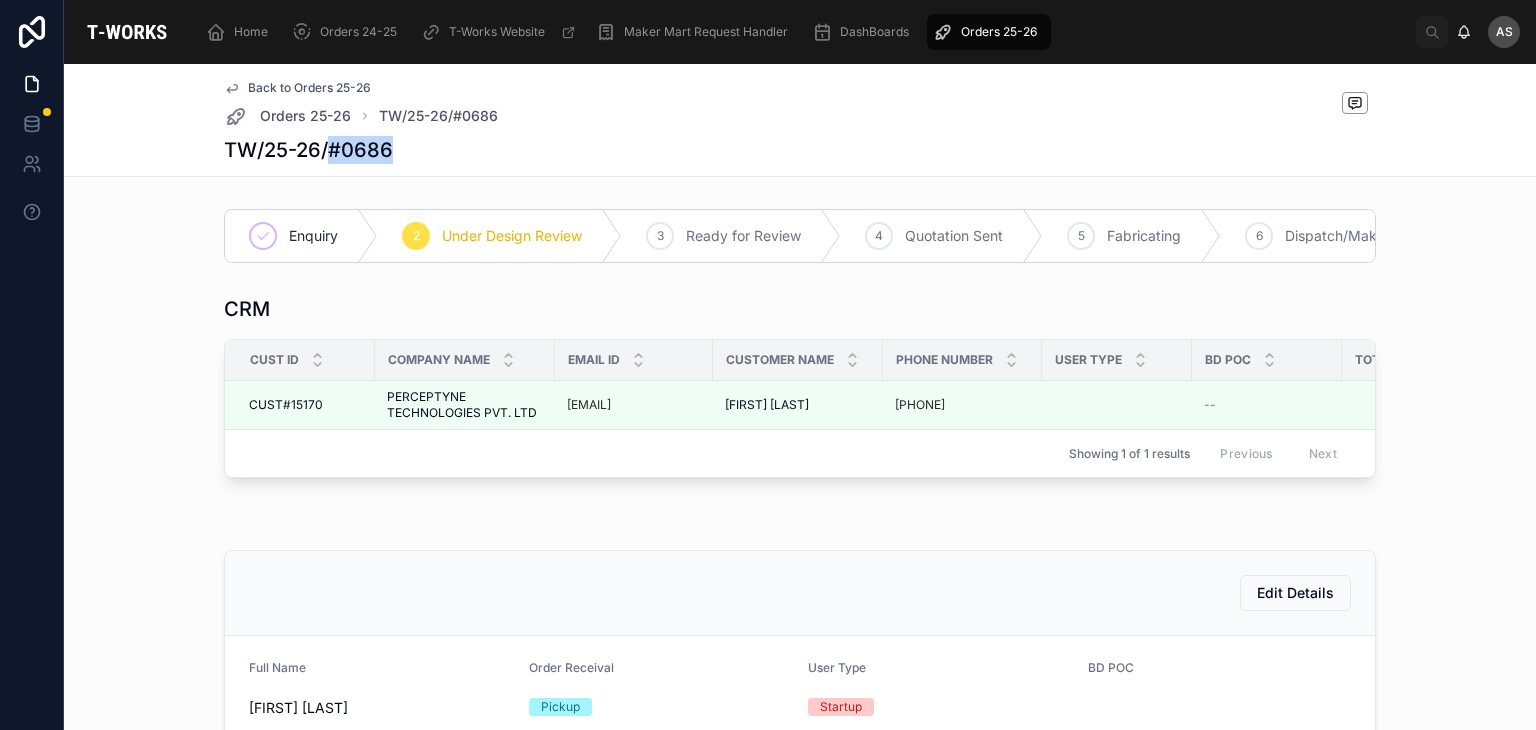 copy on "#0686" 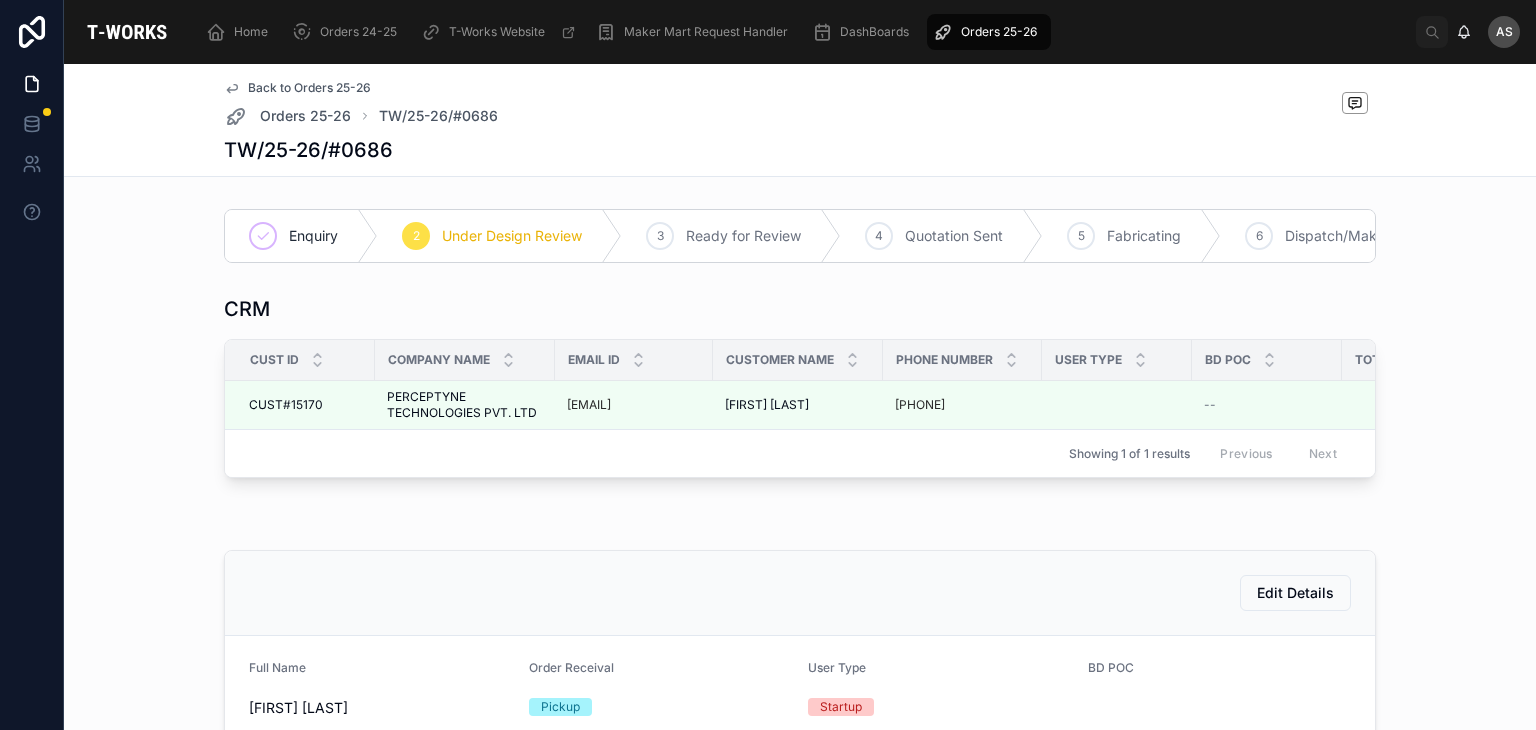 click on "Edit Details" at bounding box center (800, 593) 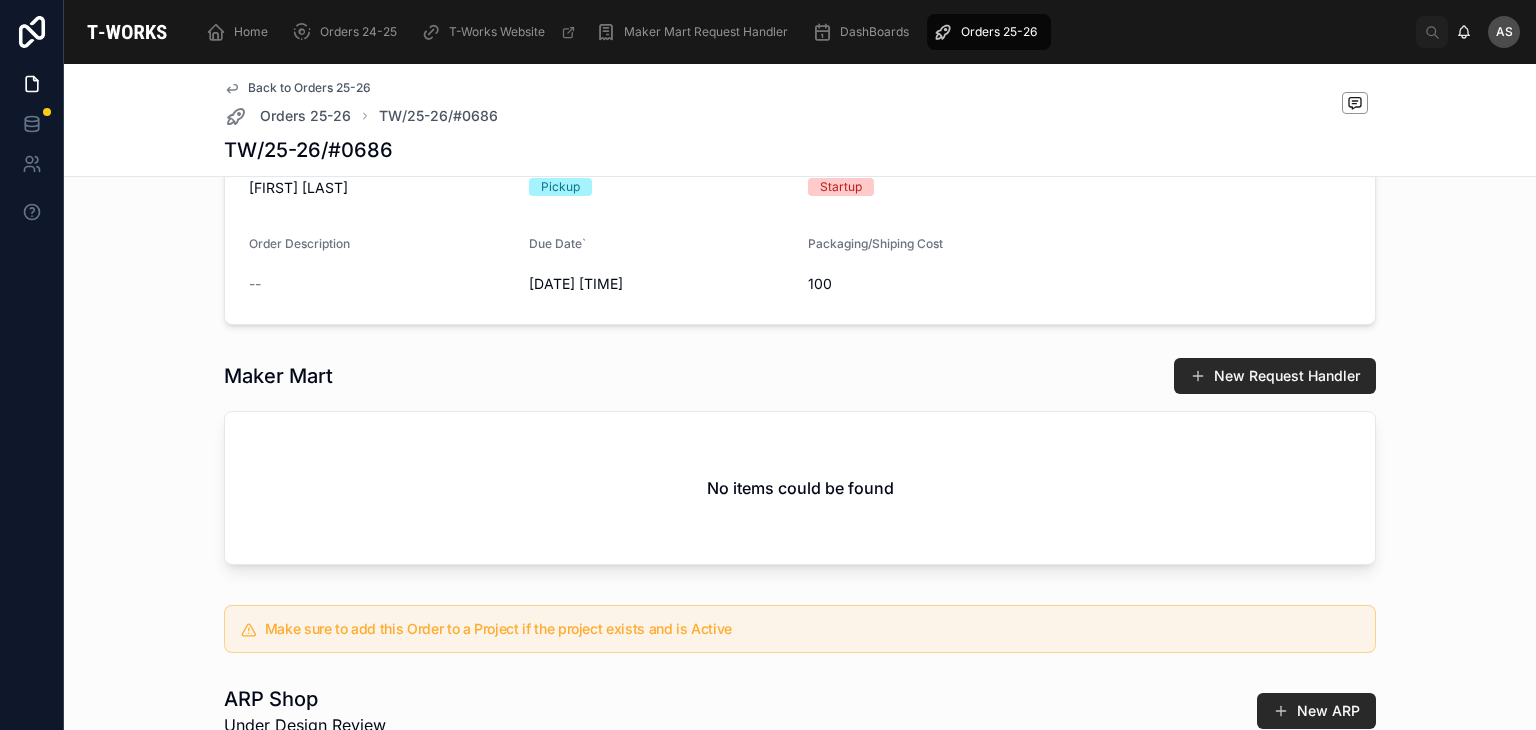 scroll, scrollTop: 524, scrollLeft: 0, axis: vertical 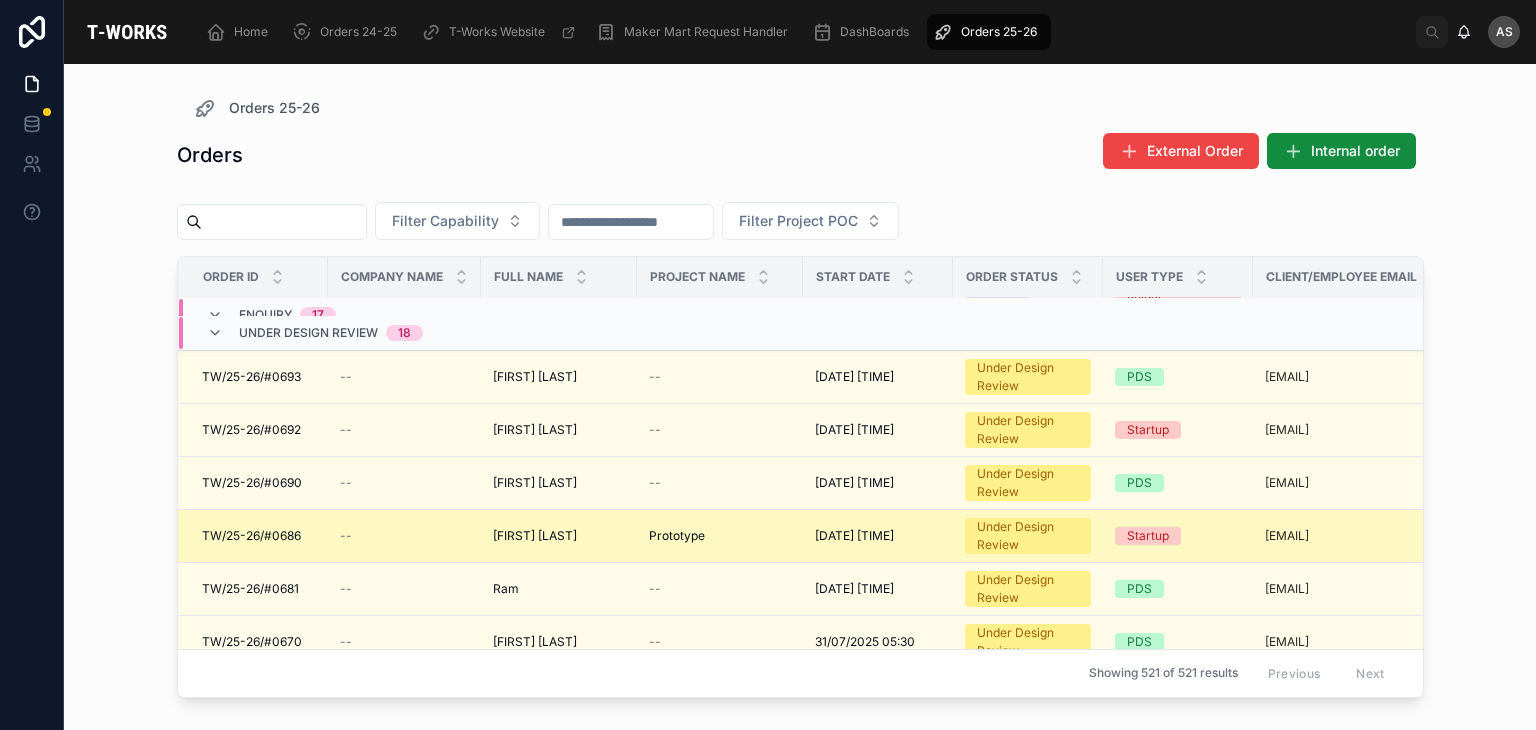 click on "[FIRST] [LAST]" at bounding box center [535, 536] 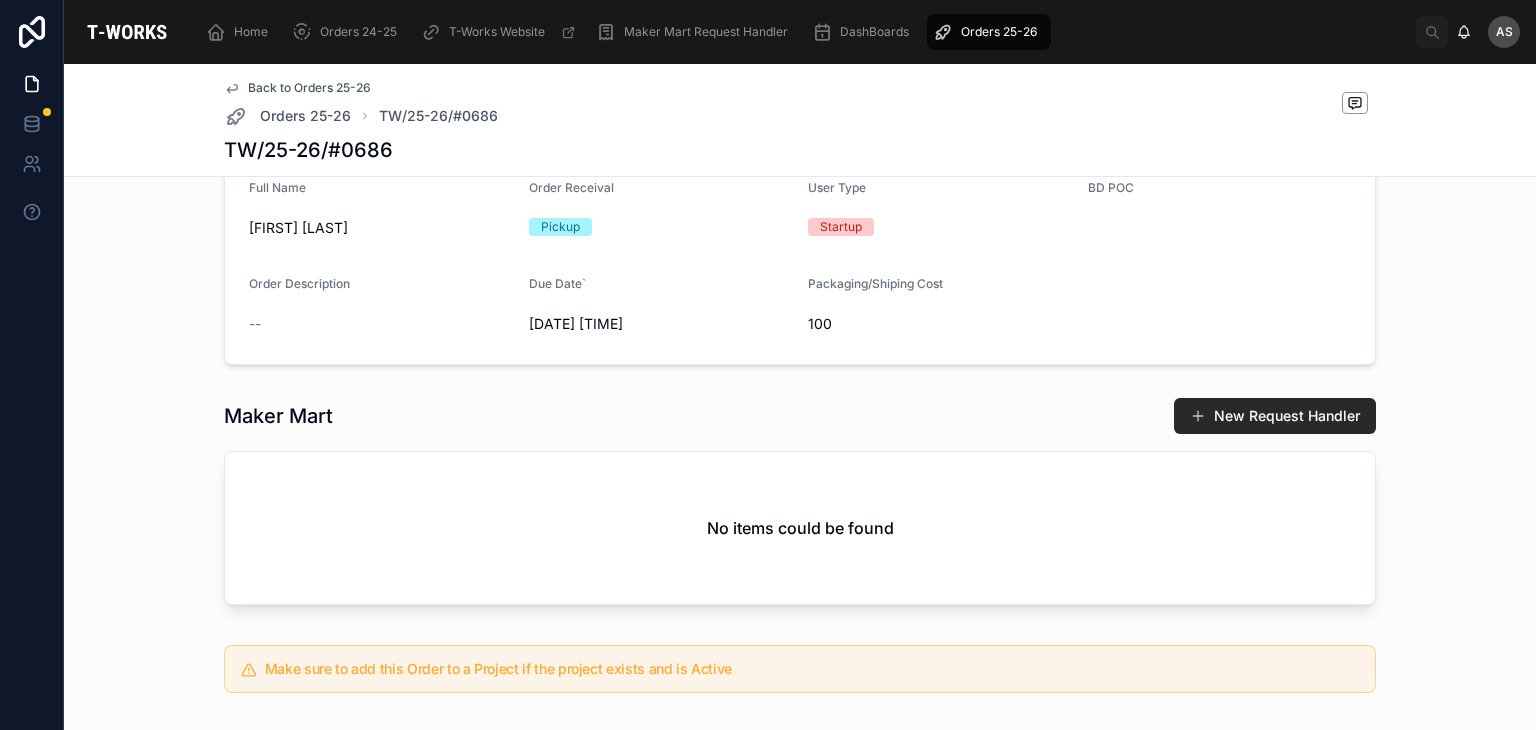 scroll, scrollTop: 484, scrollLeft: 0, axis: vertical 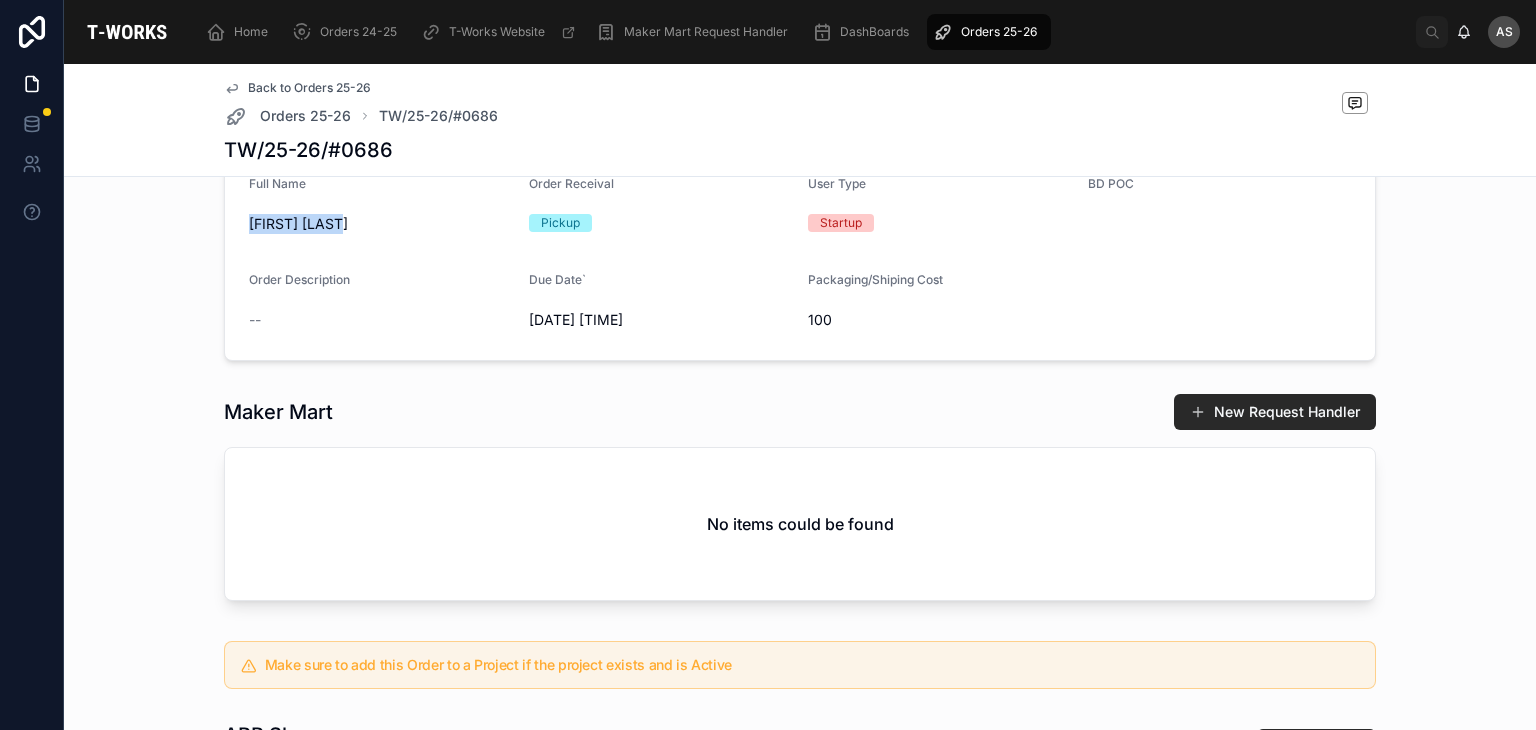 drag, startPoint x: 352, startPoint y: 252, endPoint x: 244, endPoint y: 261, distance: 108.37435 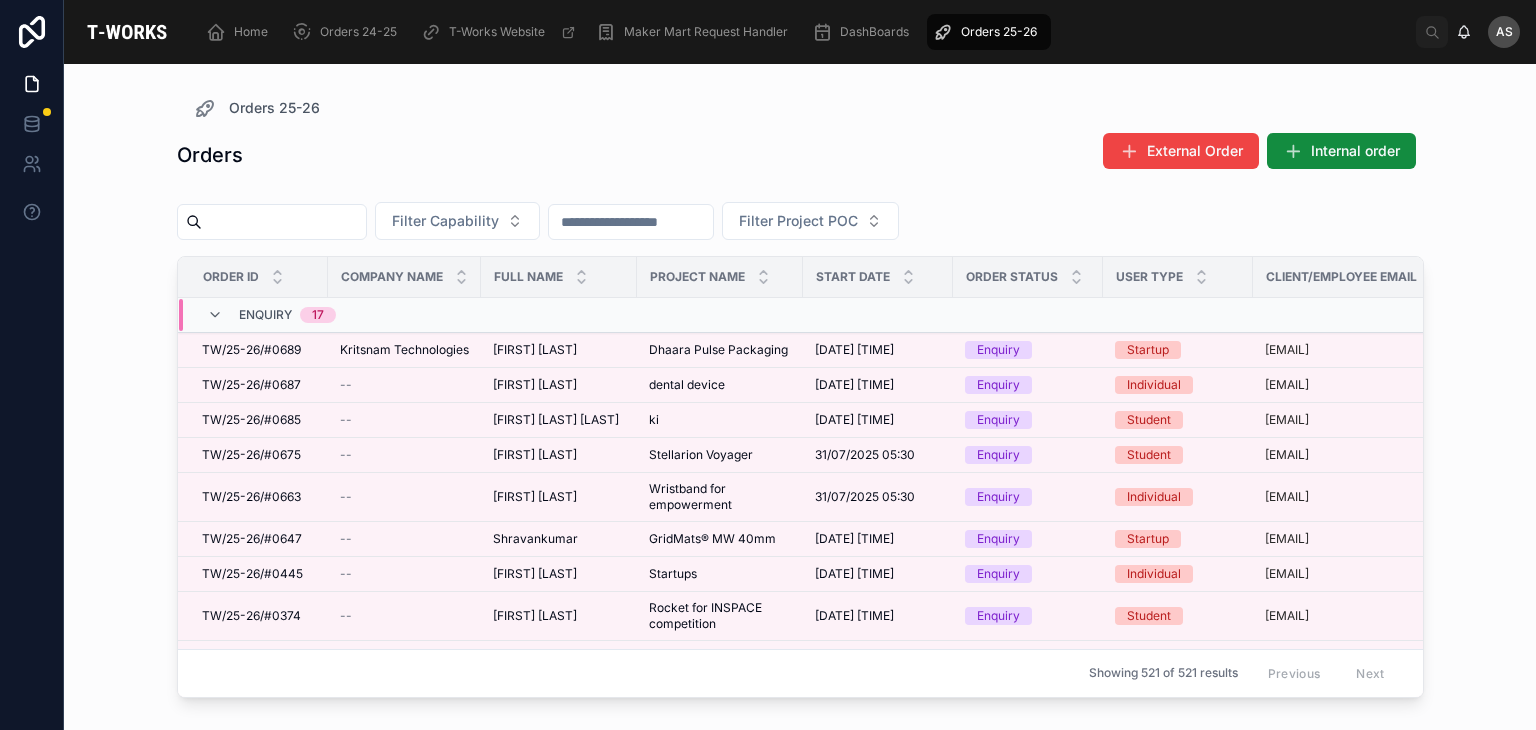 scroll, scrollTop: 0, scrollLeft: 0, axis: both 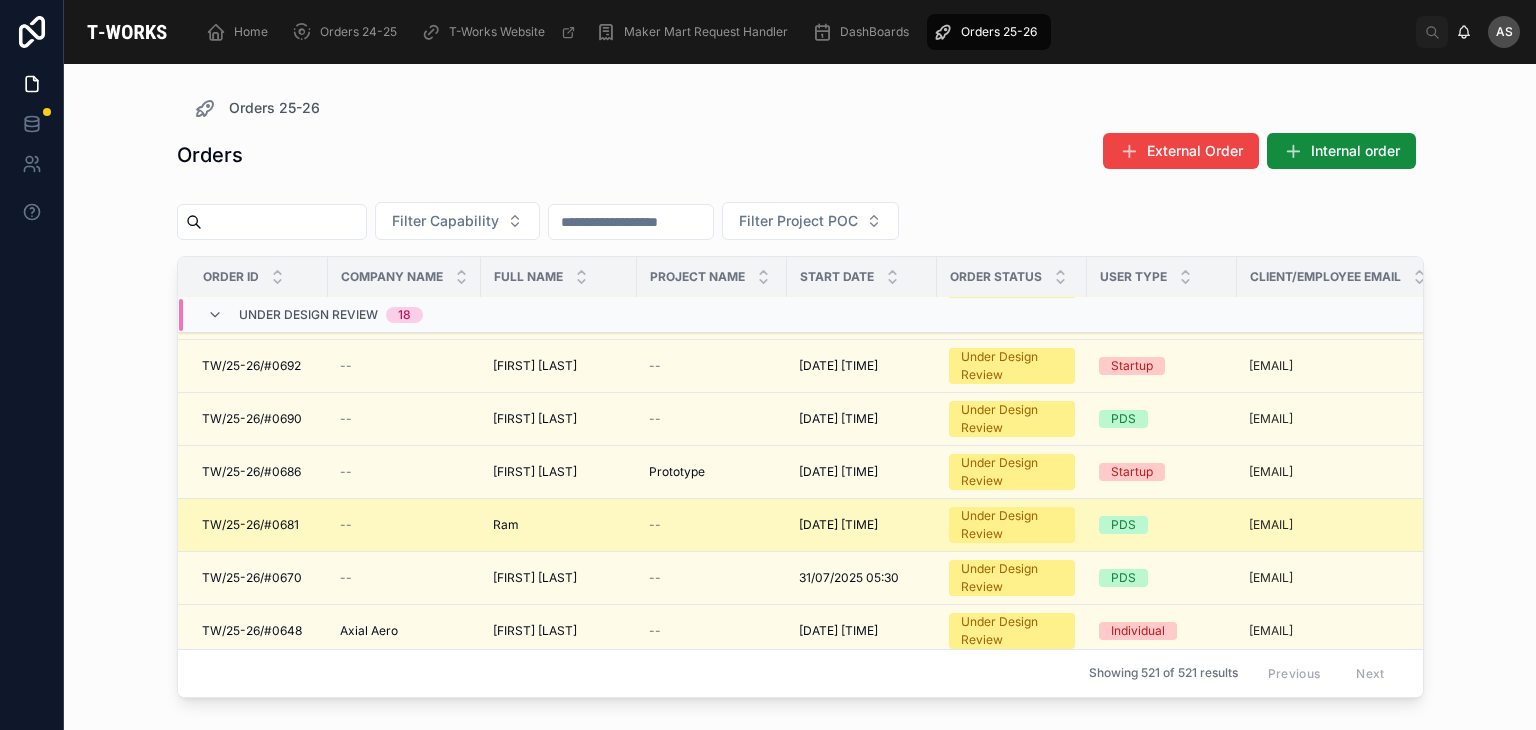 click on "Ram" at bounding box center (506, 525) 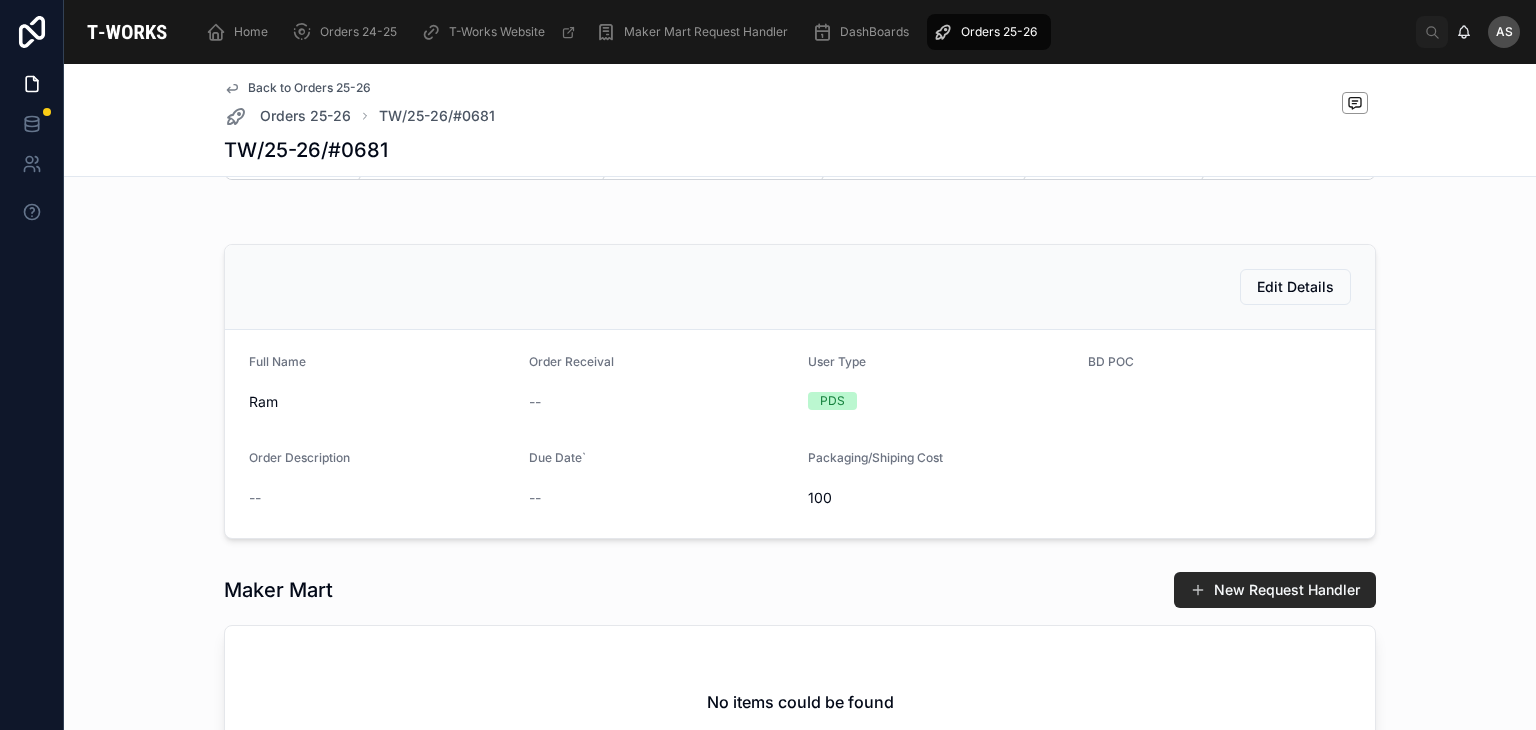 scroll, scrollTop: 0, scrollLeft: 0, axis: both 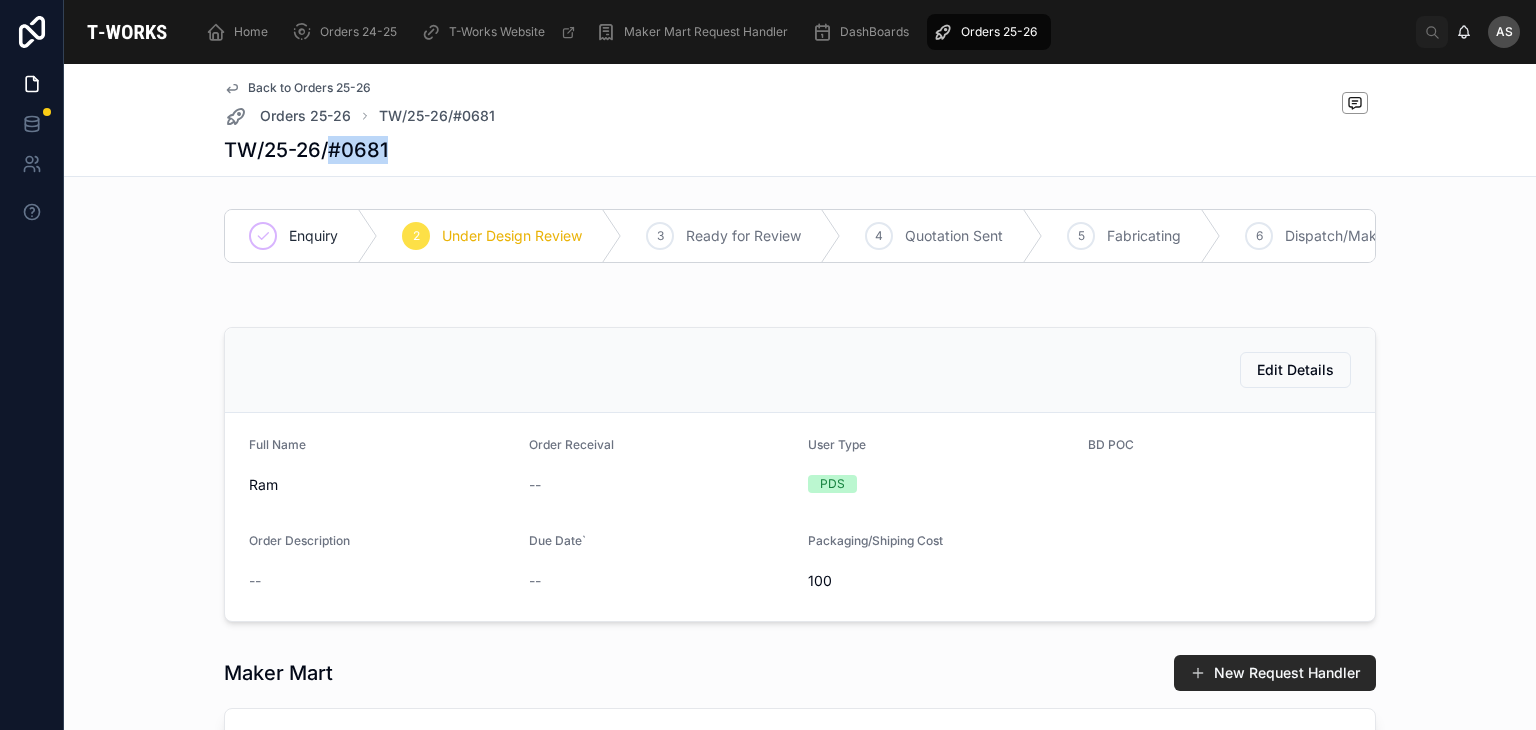 drag, startPoint x: 386, startPoint y: 148, endPoint x: 322, endPoint y: 155, distance: 64.381676 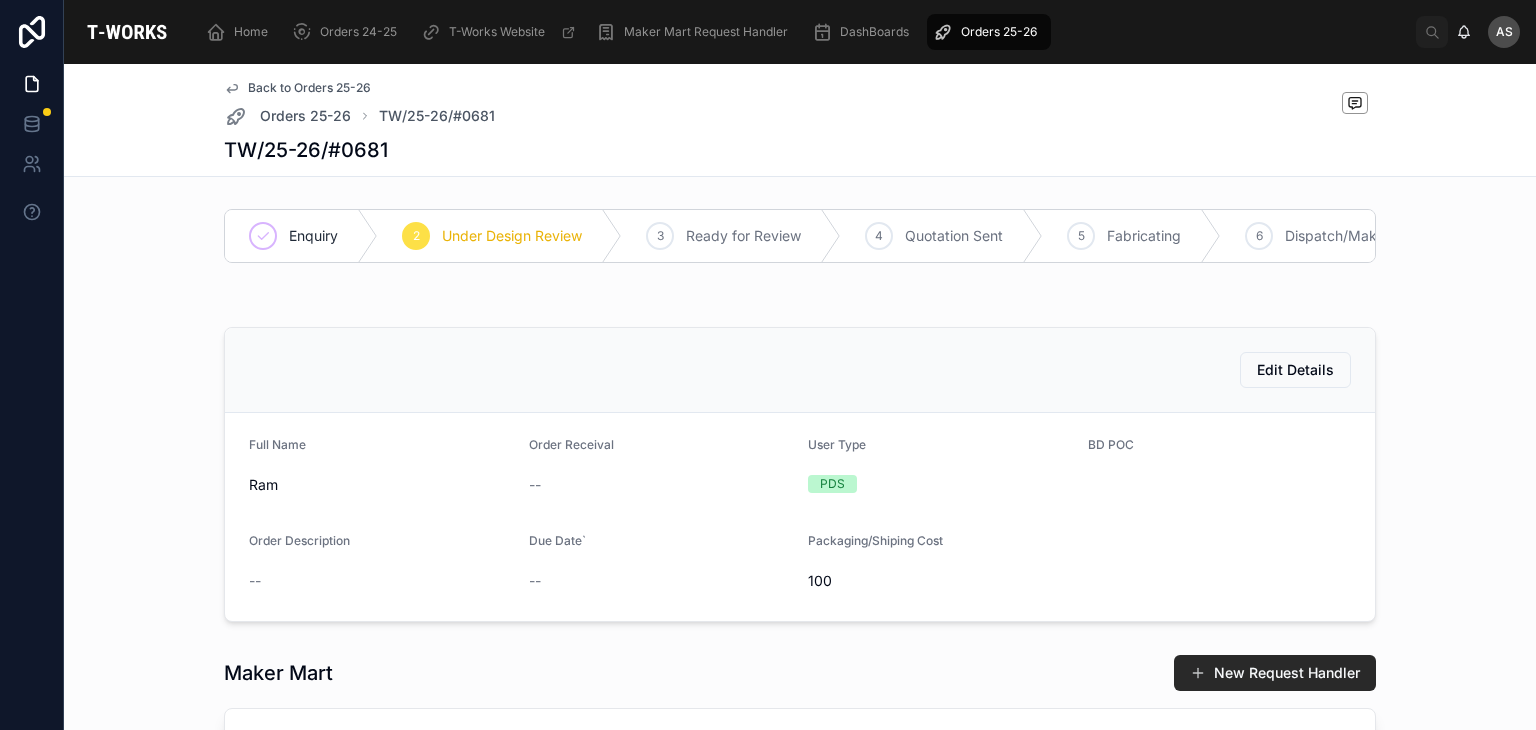 click on "Edit Details" at bounding box center (800, 370) 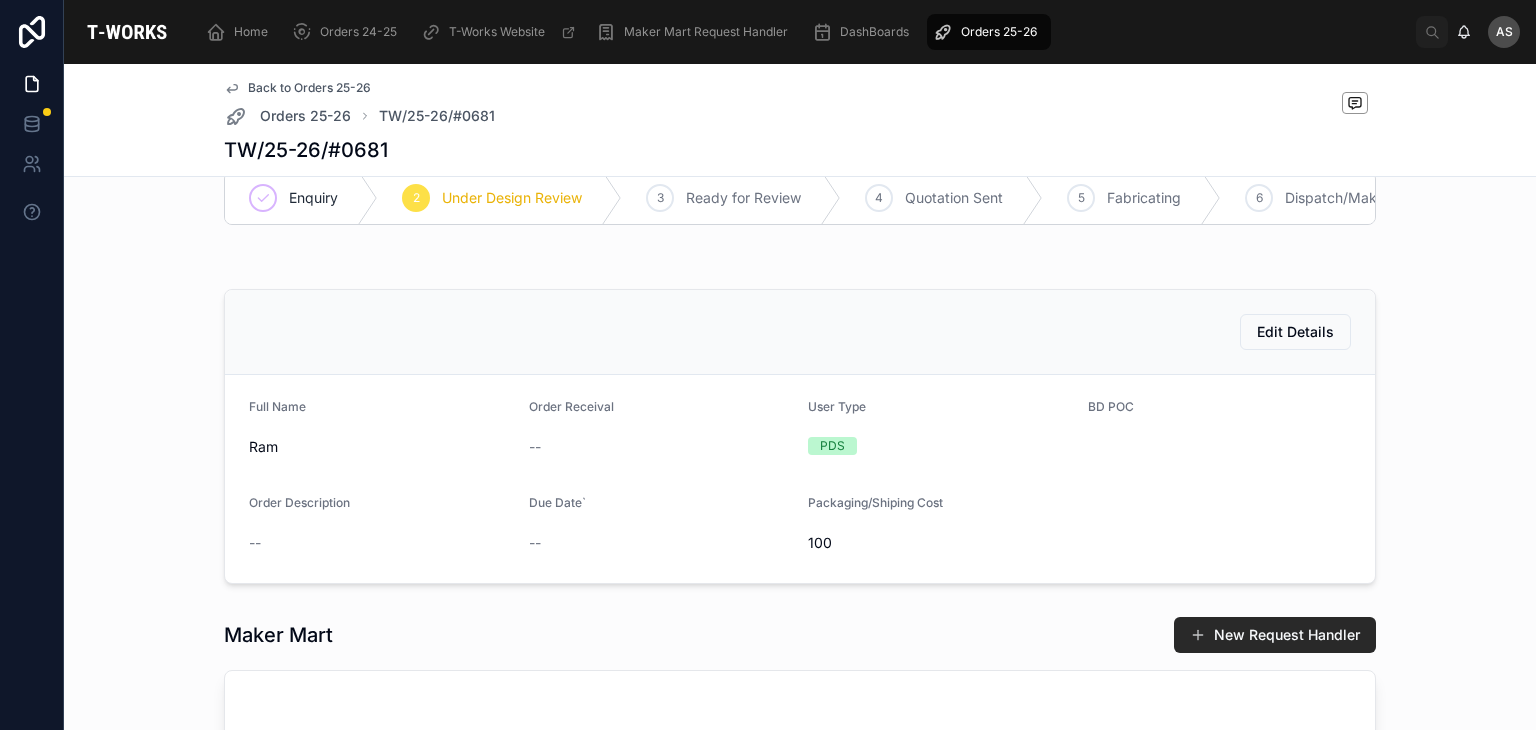 scroll, scrollTop: 0, scrollLeft: 0, axis: both 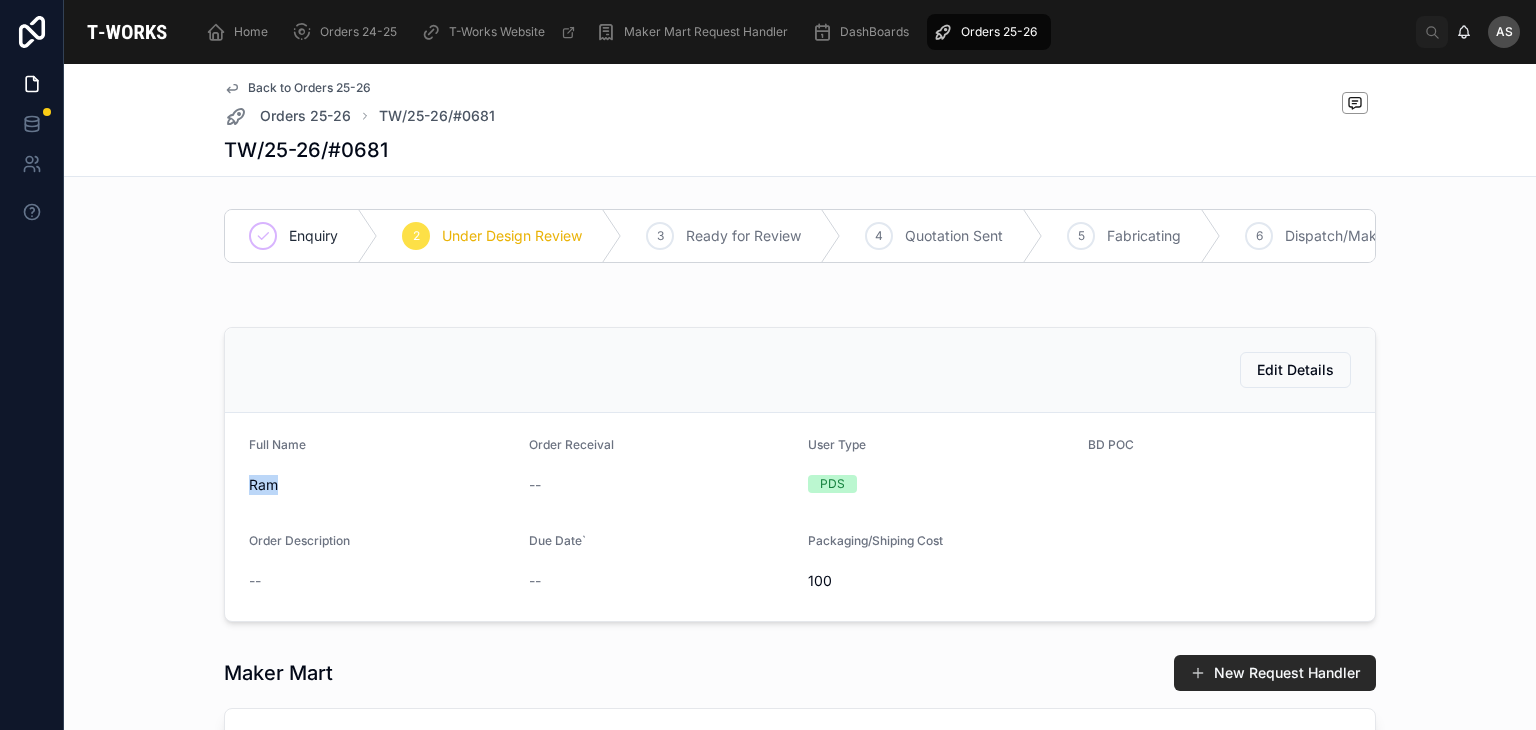 drag, startPoint x: 268, startPoint y: 496, endPoint x: 205, endPoint y: 497, distance: 63.007935 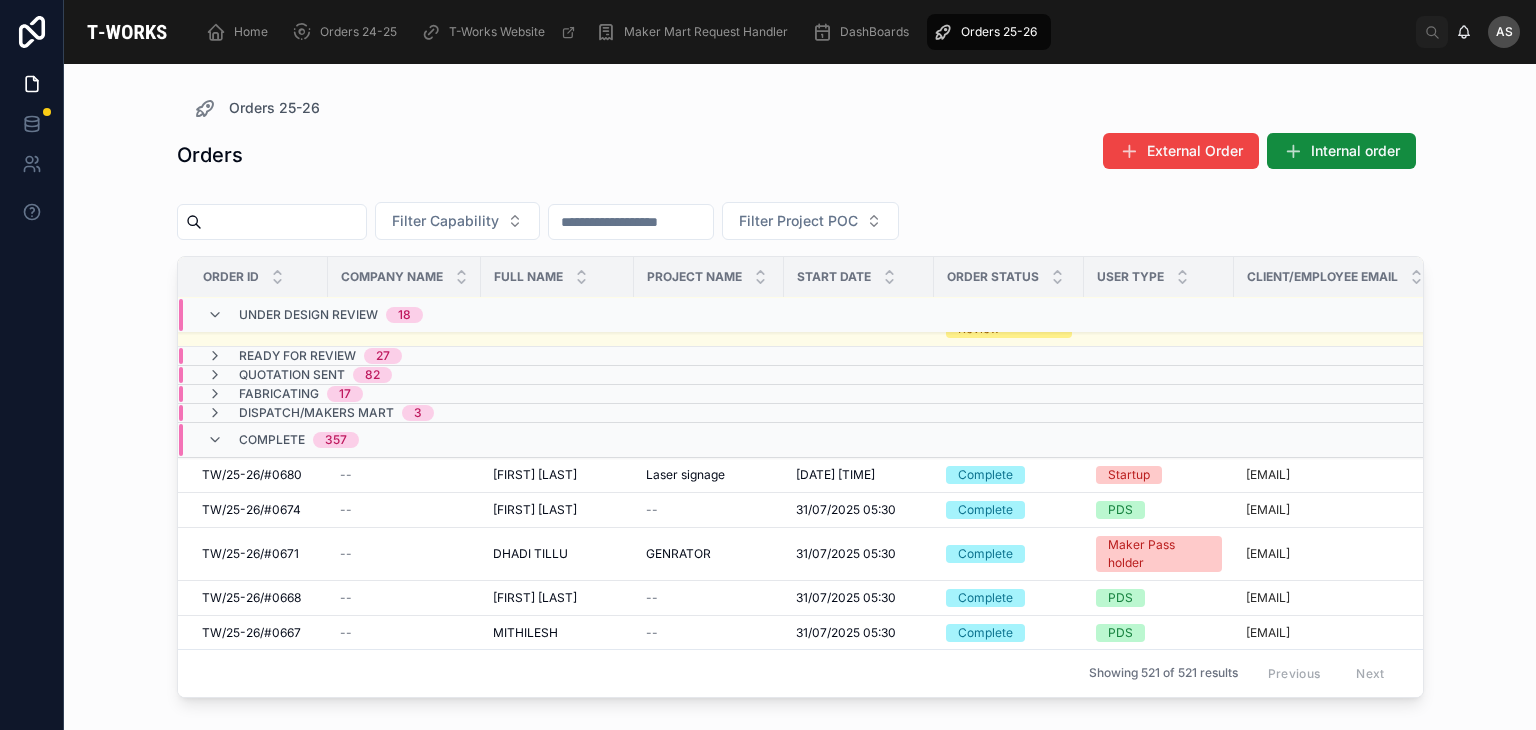 scroll, scrollTop: 1650, scrollLeft: 0, axis: vertical 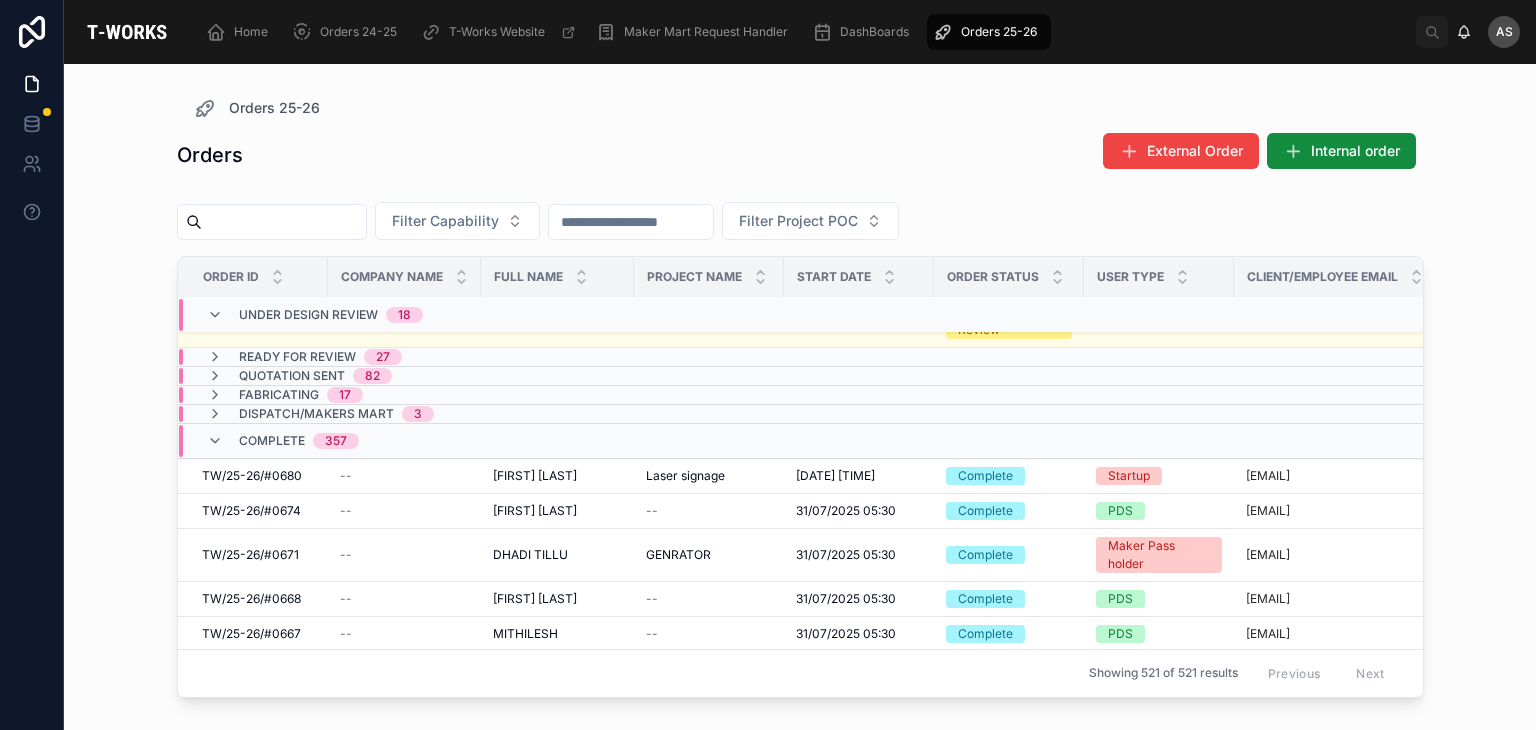click on "Ready for Review 27" at bounding box center (406, 357) 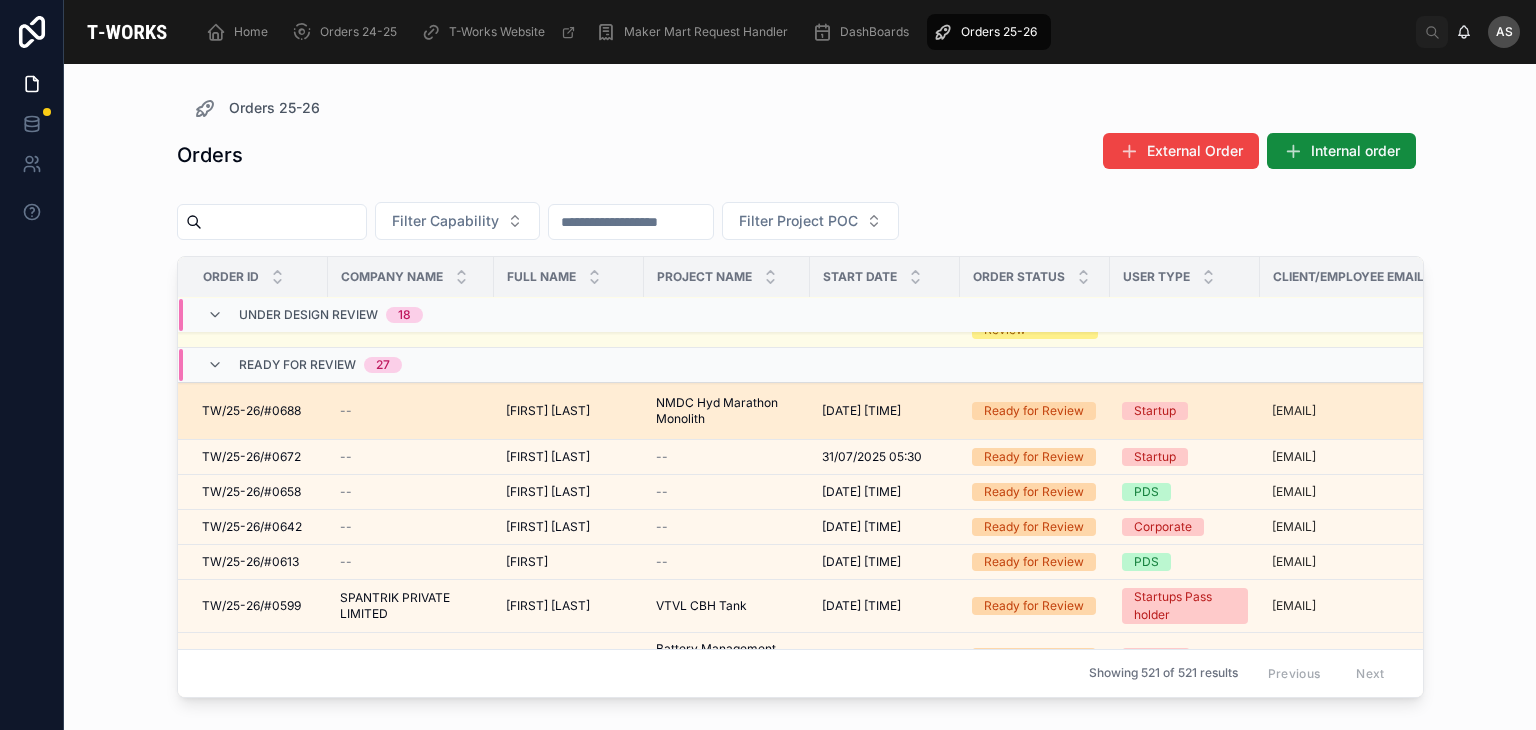 click on "[FIRST] [LAST]" at bounding box center (548, 411) 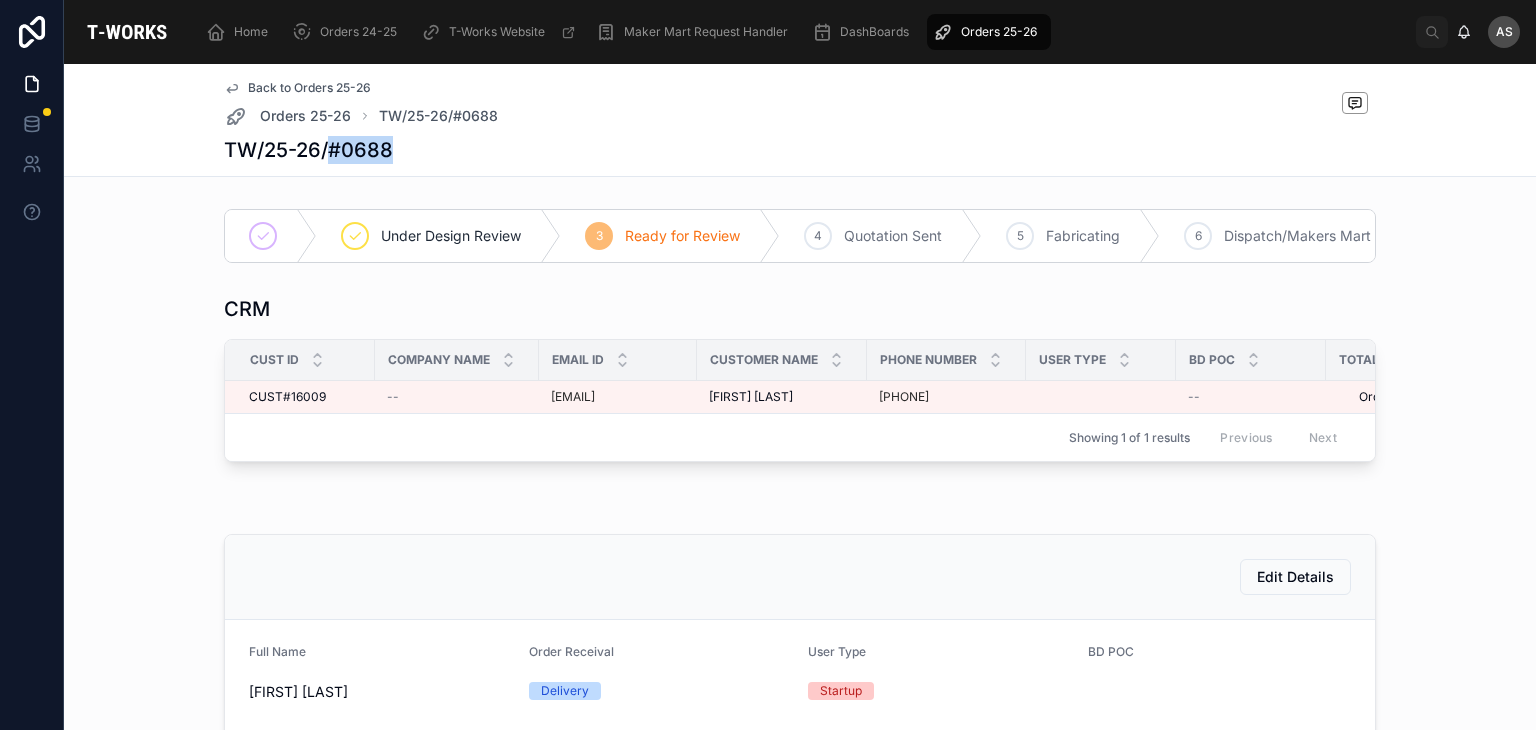 drag, startPoint x: 391, startPoint y: 153, endPoint x: 324, endPoint y: 153, distance: 67 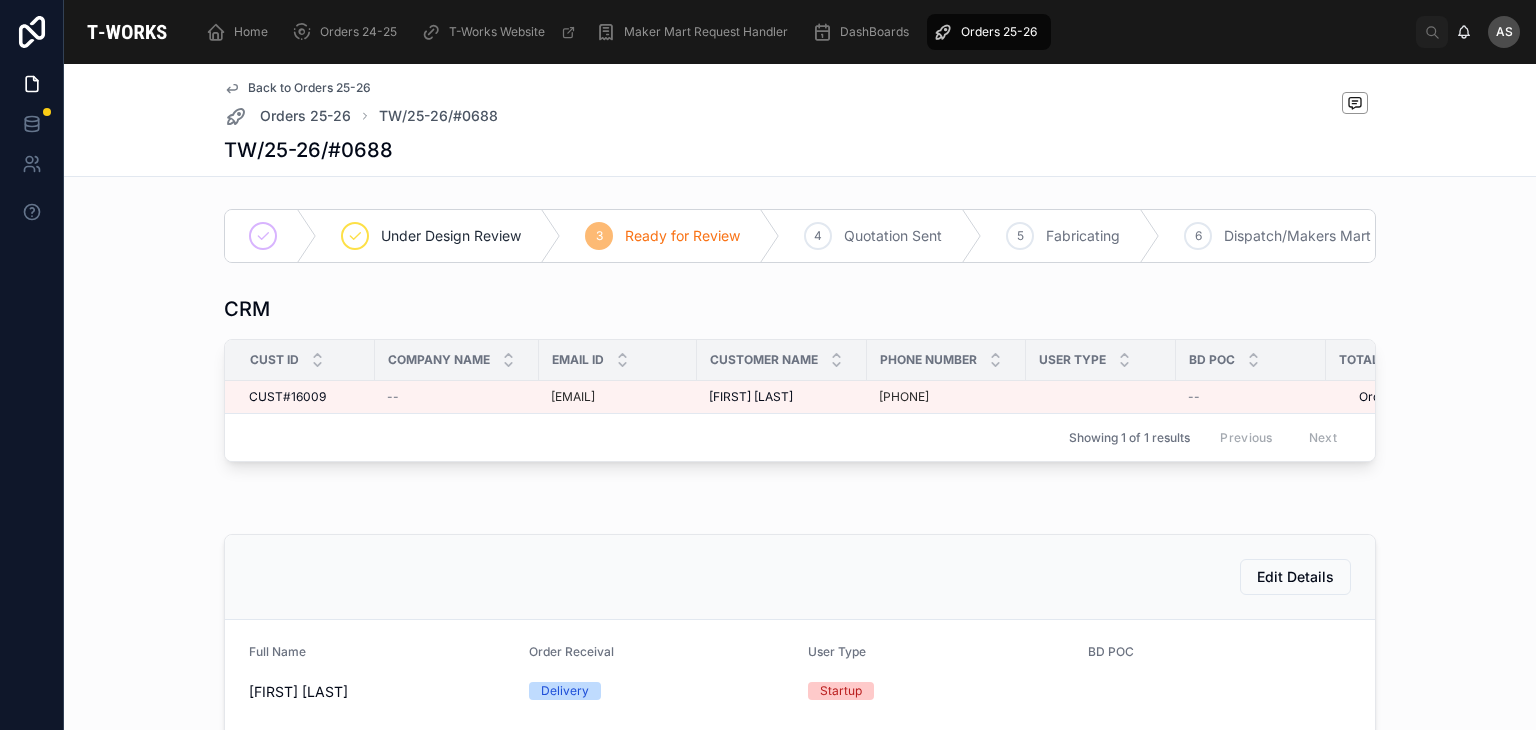 click on "Edit Details" at bounding box center (800, 577) 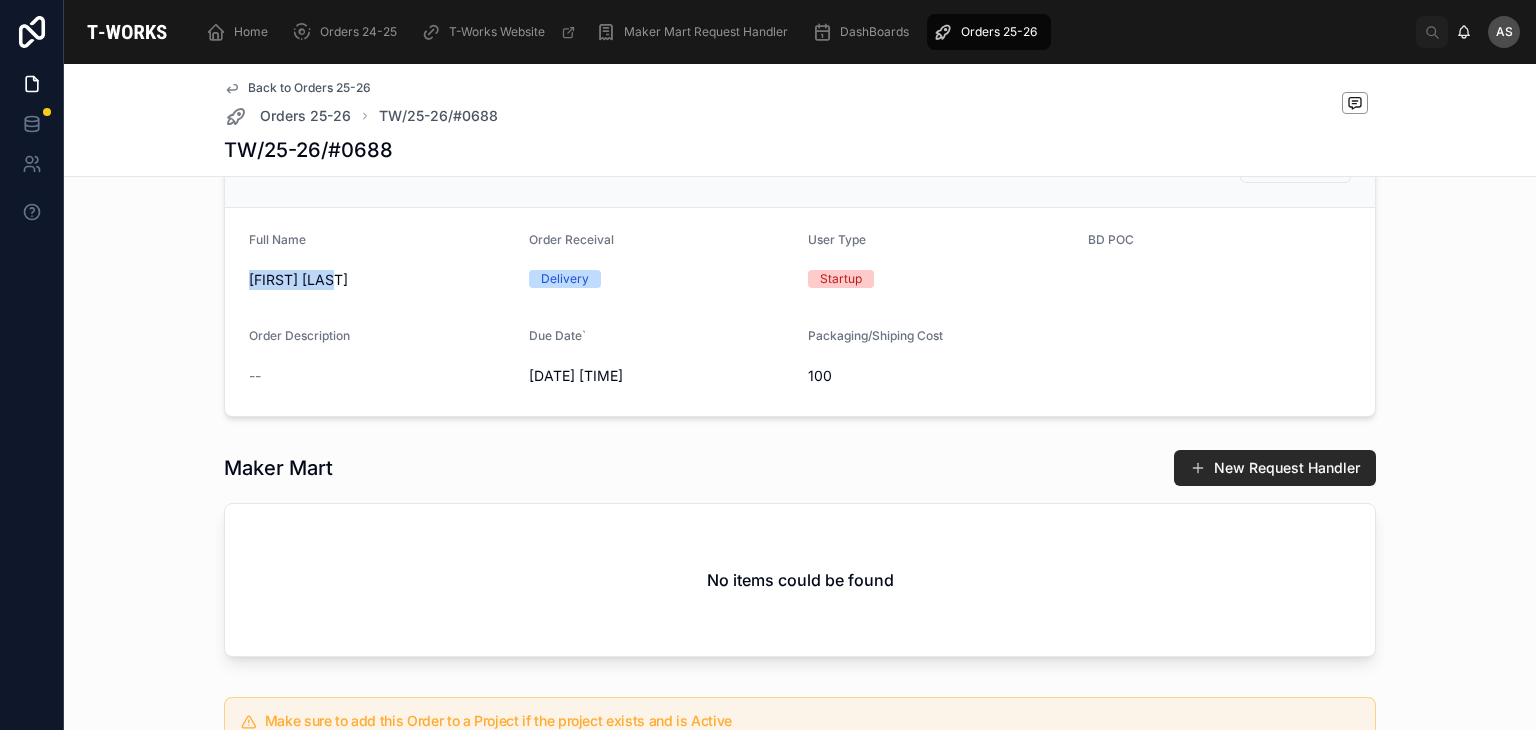 drag, startPoint x: 332, startPoint y: 304, endPoint x: 192, endPoint y: 305, distance: 140.00357 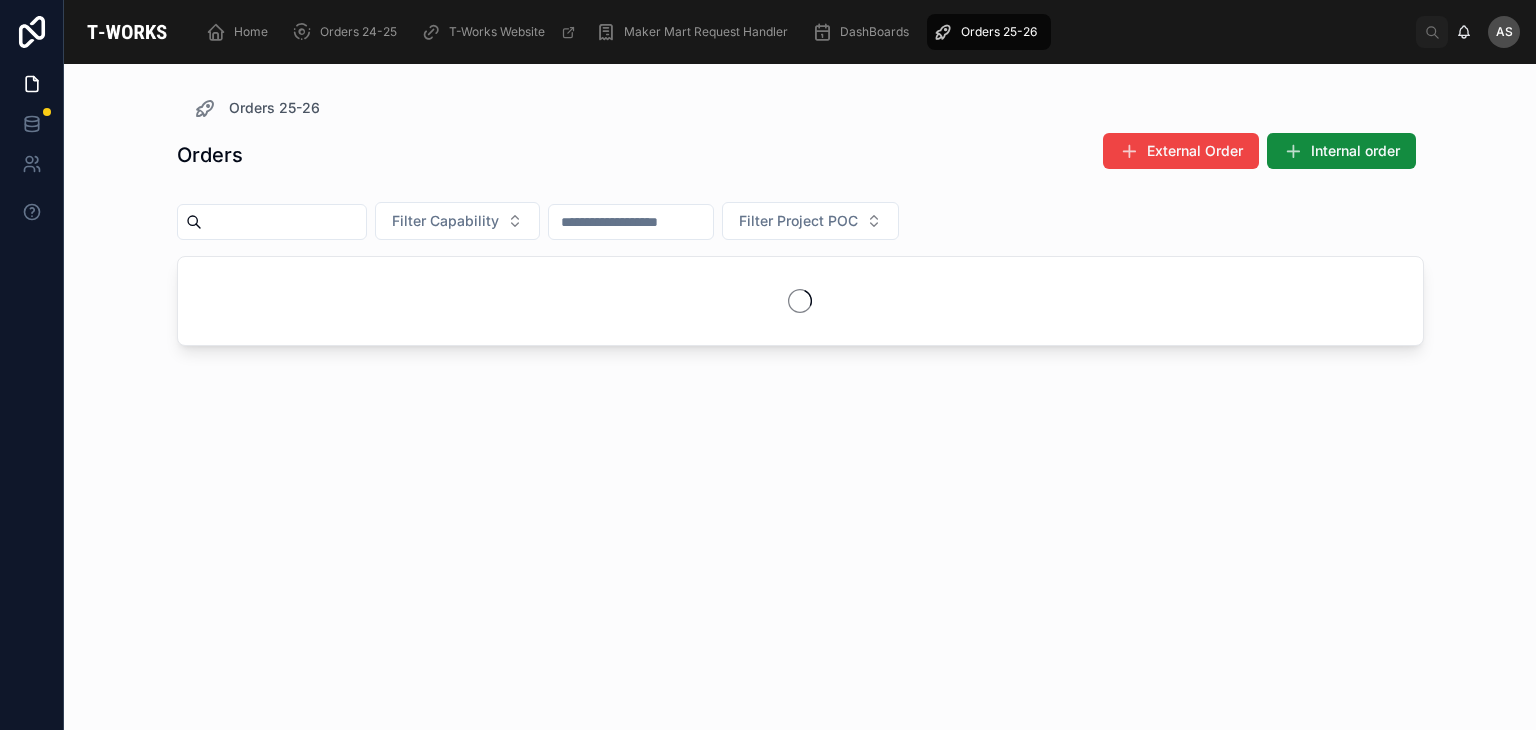 scroll, scrollTop: 0, scrollLeft: 0, axis: both 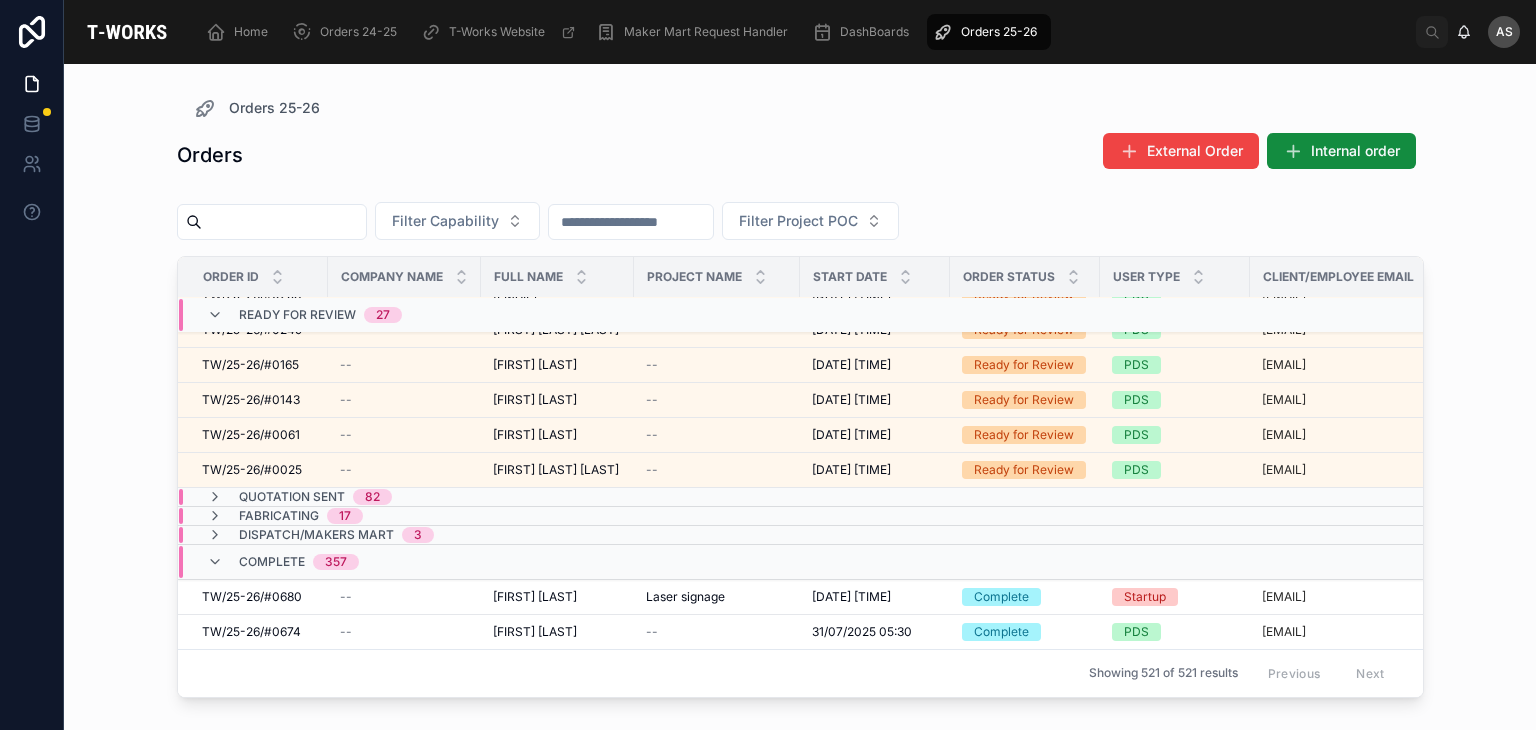 click on "Quotation Sent 82" at bounding box center [406, 497] 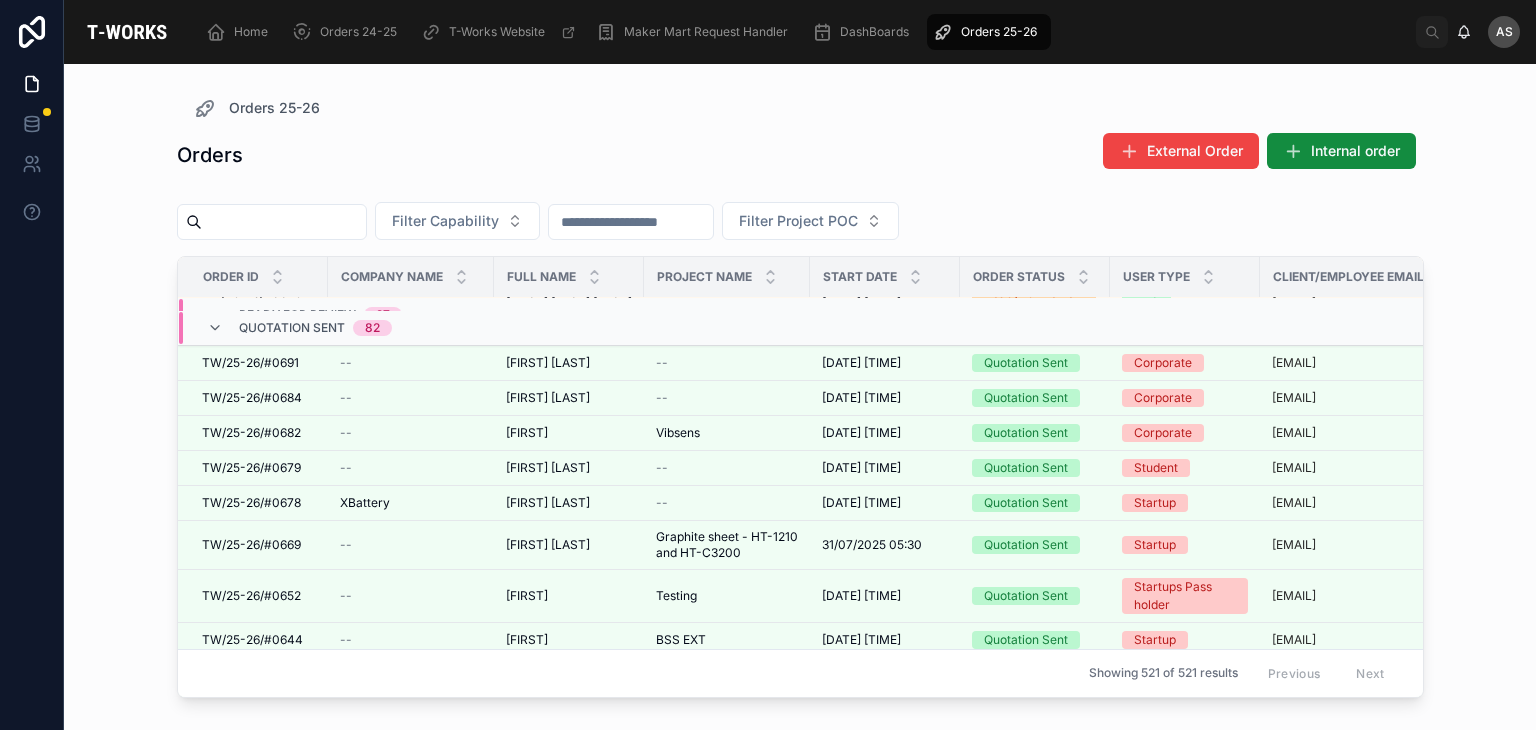 scroll, scrollTop: 2767, scrollLeft: 0, axis: vertical 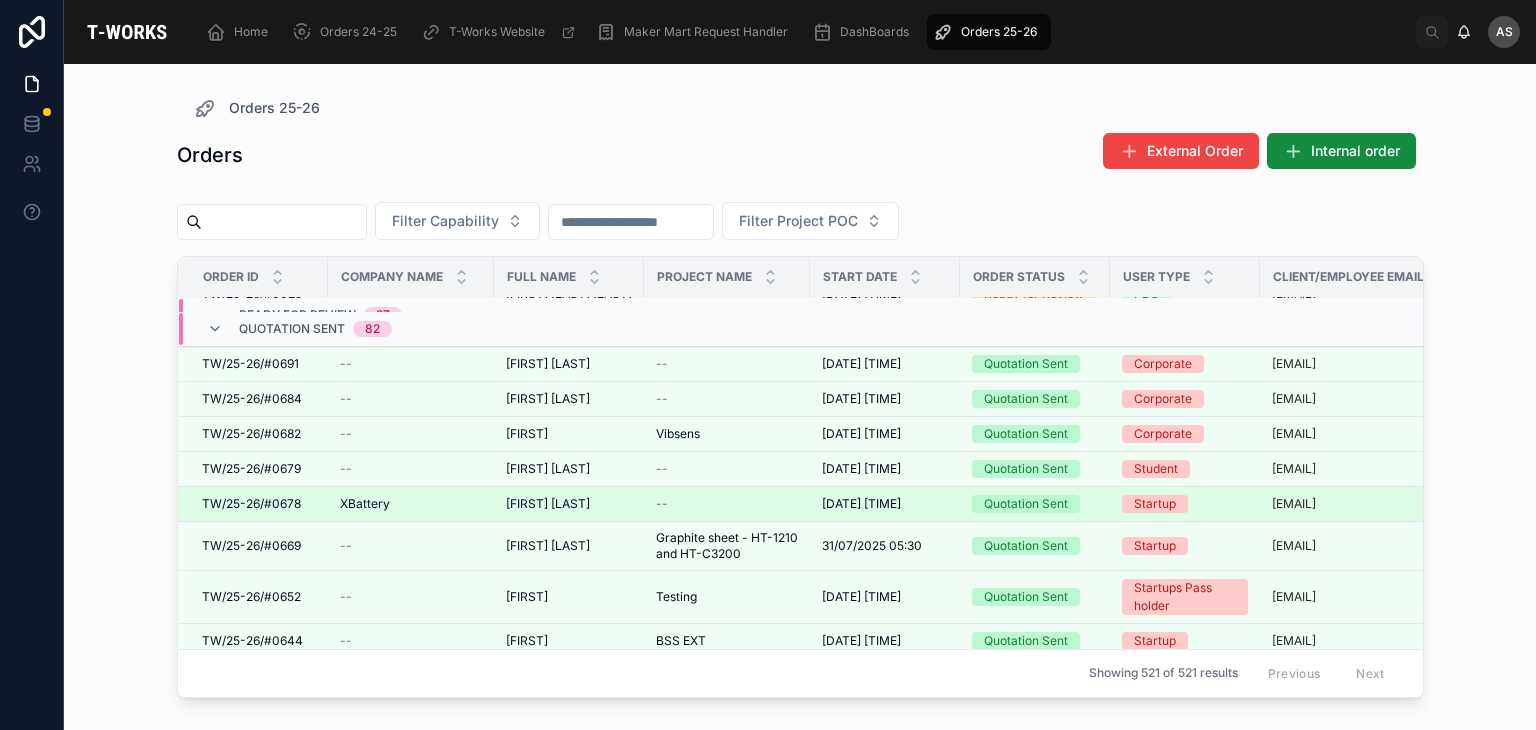 click on "Sonu Mishra" at bounding box center [548, 504] 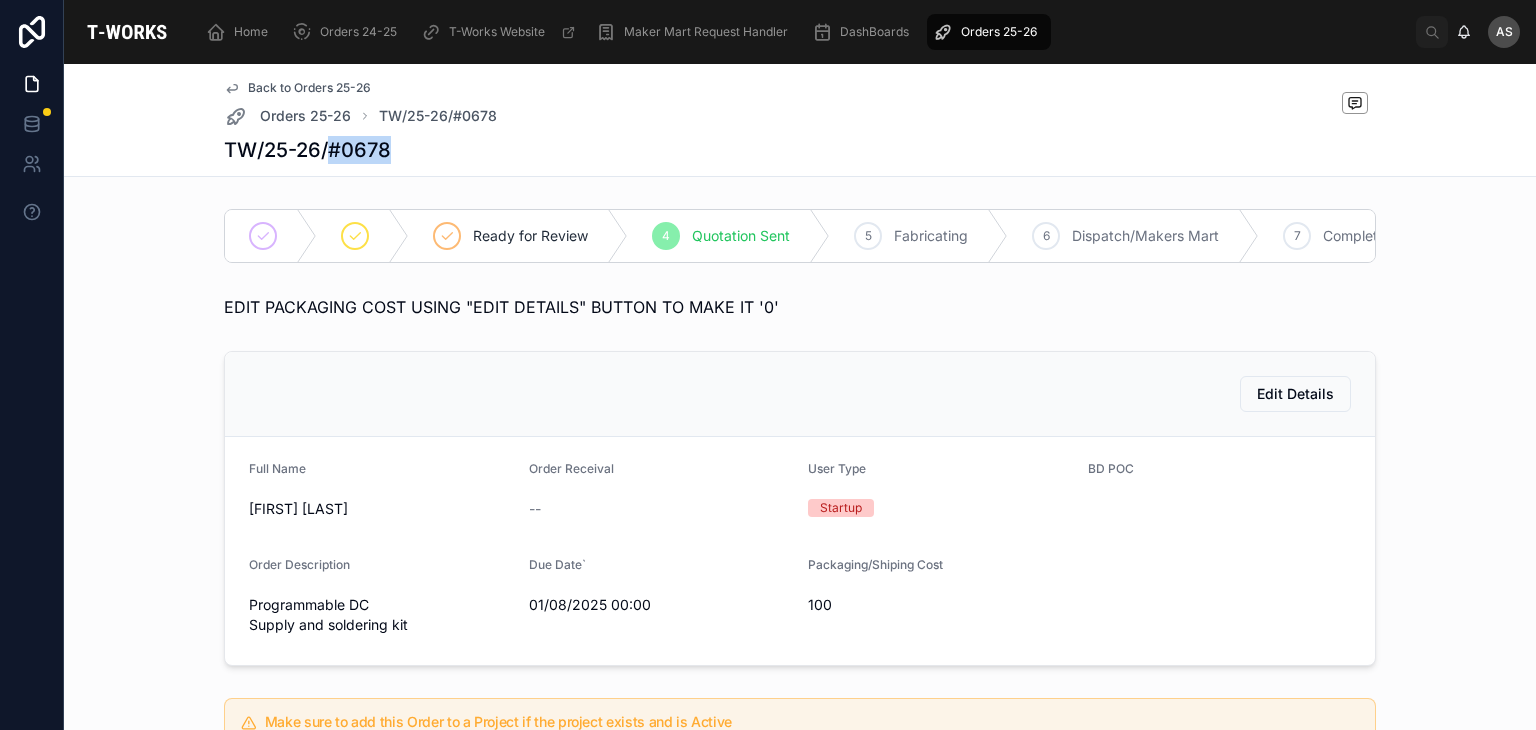 drag, startPoint x: 392, startPoint y: 144, endPoint x: 325, endPoint y: 153, distance: 67.601776 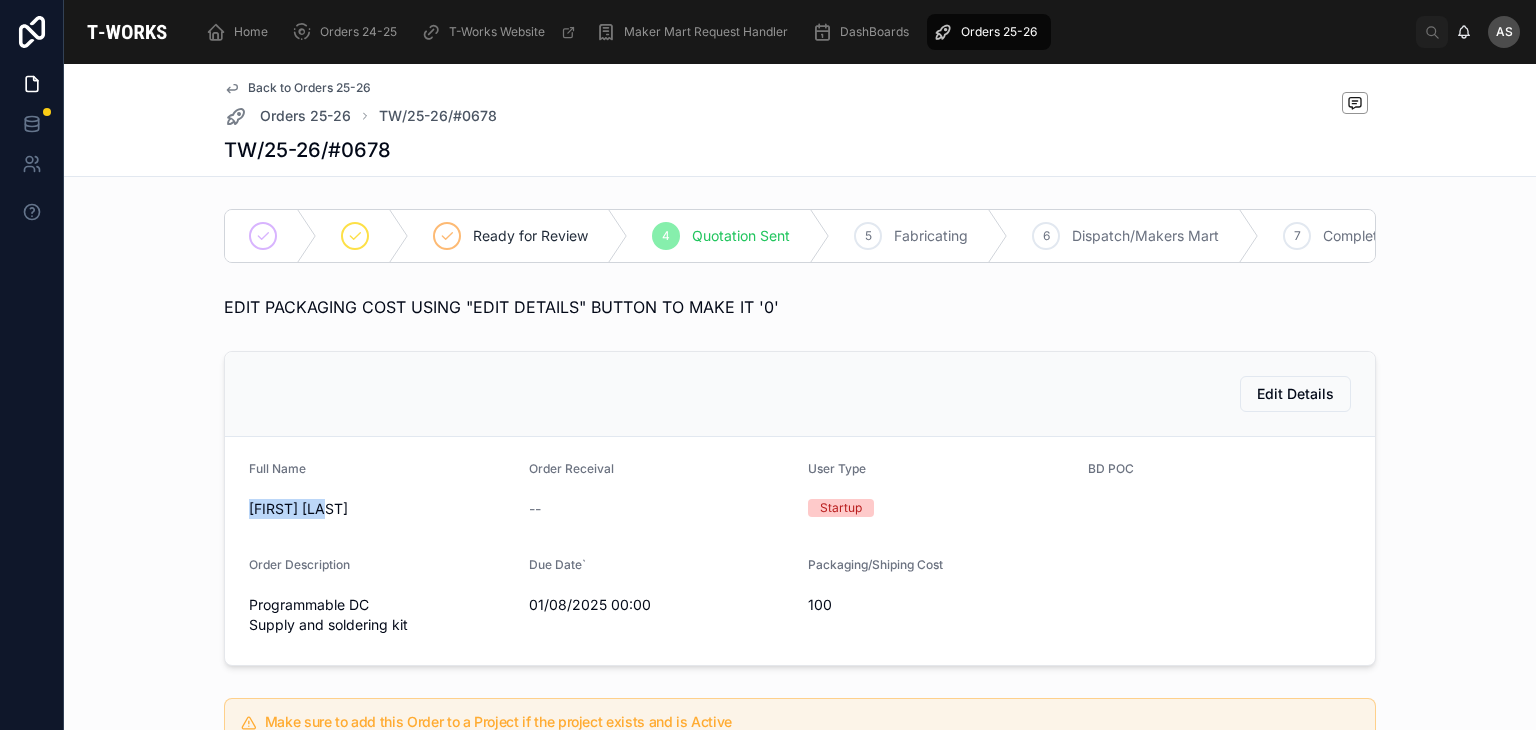 drag, startPoint x: 324, startPoint y: 520, endPoint x: 224, endPoint y: 529, distance: 100.40418 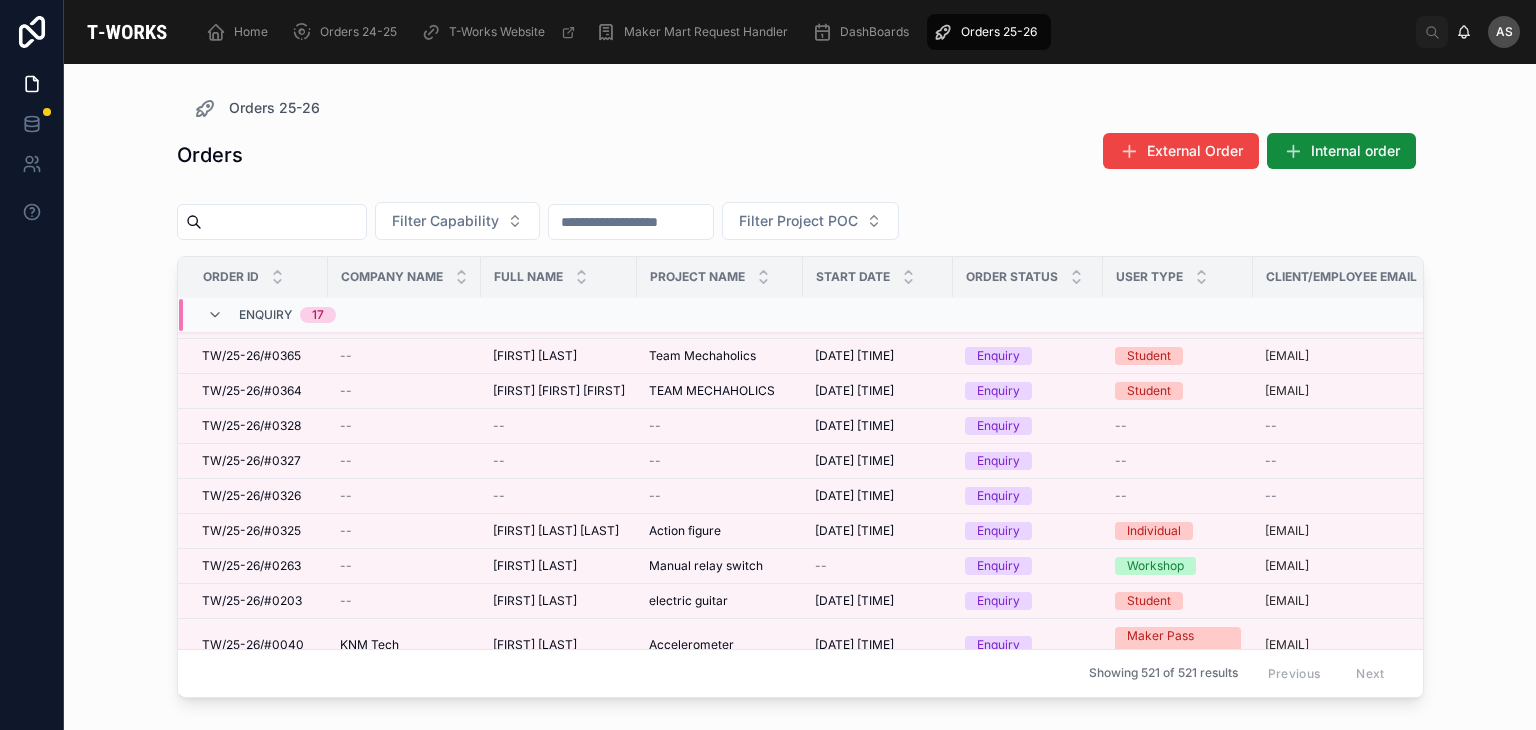 scroll, scrollTop: 288, scrollLeft: 0, axis: vertical 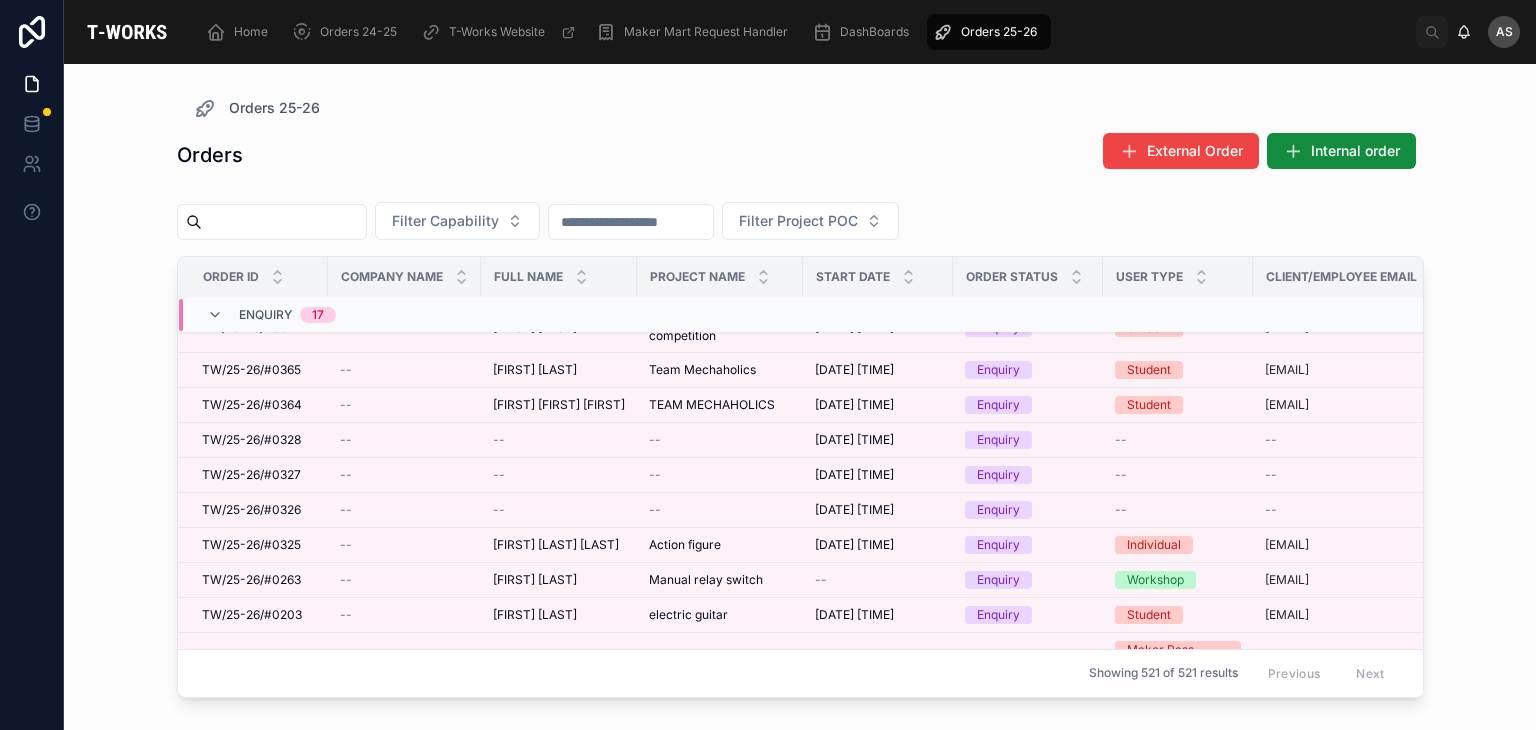 click on "Enquiry 17" at bounding box center (407, 315) 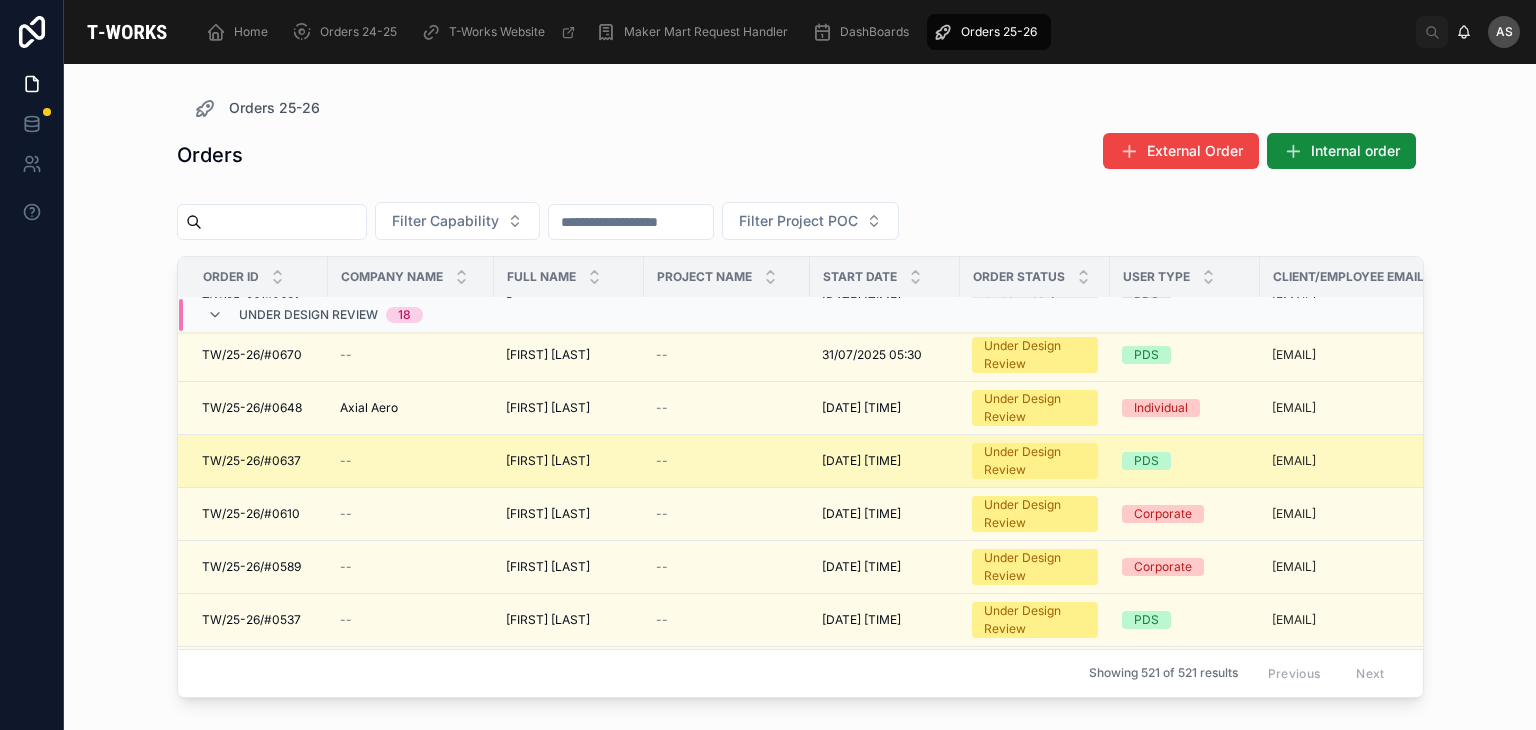 scroll, scrollTop: 386, scrollLeft: 0, axis: vertical 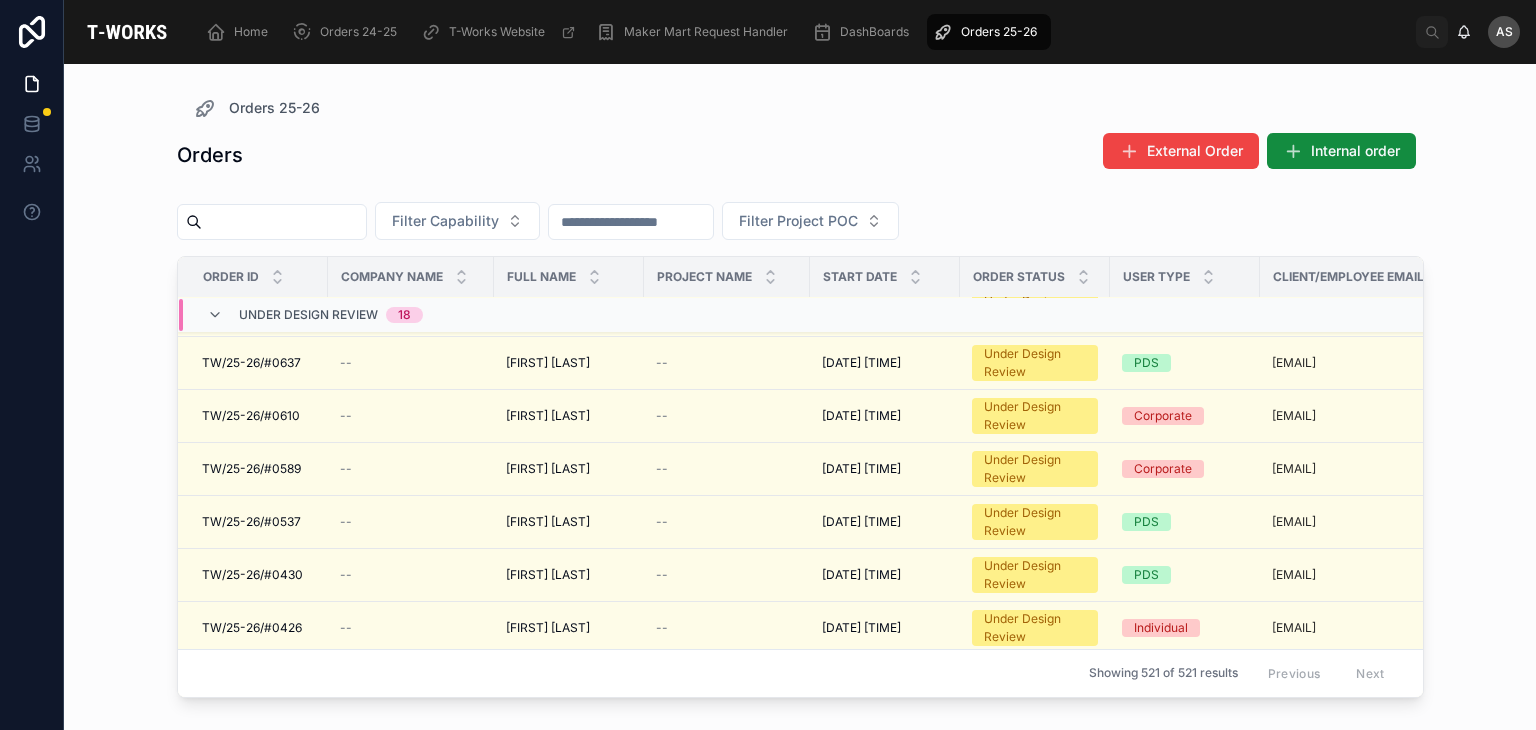 click on "Under Design Review 18" at bounding box center (411, 315) 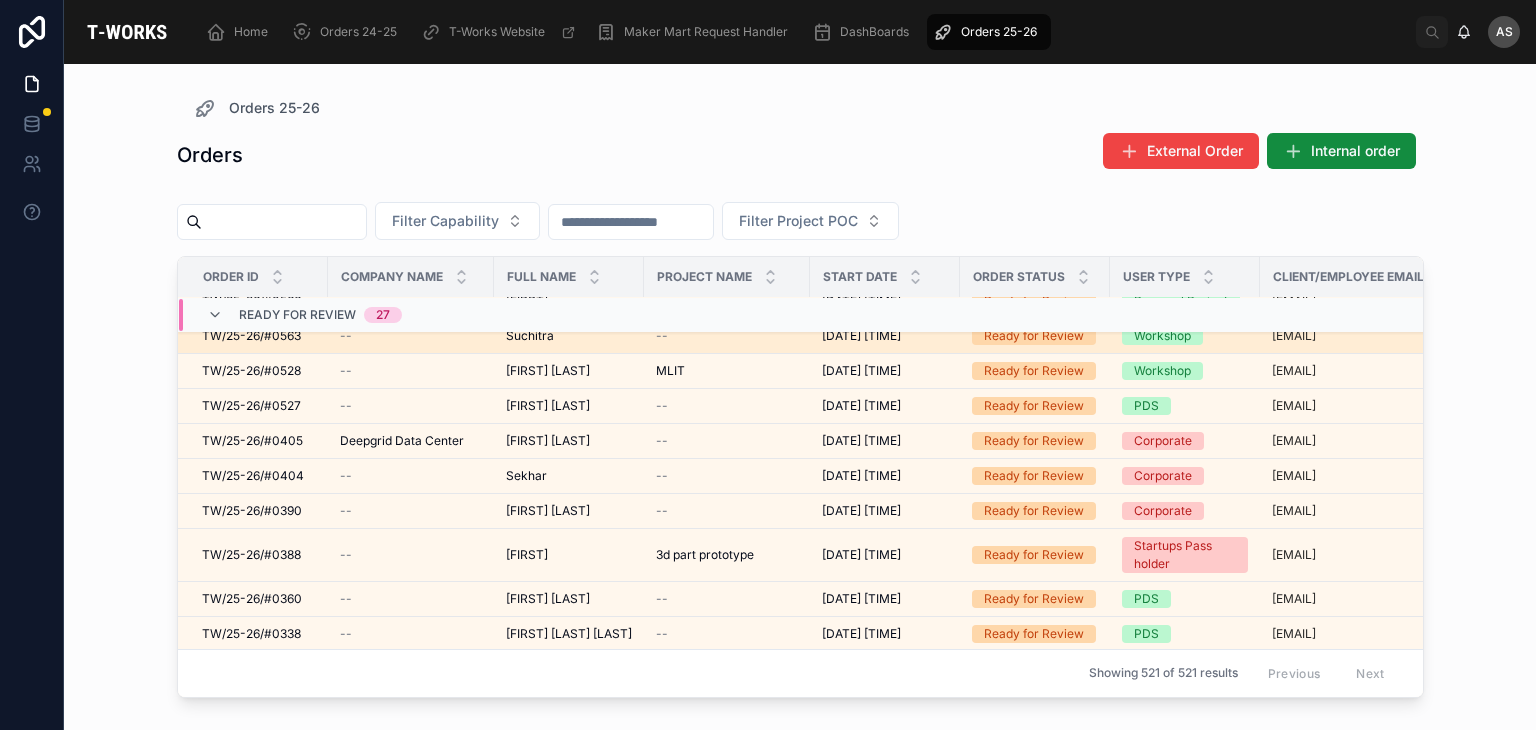 scroll, scrollTop: 318, scrollLeft: 0, axis: vertical 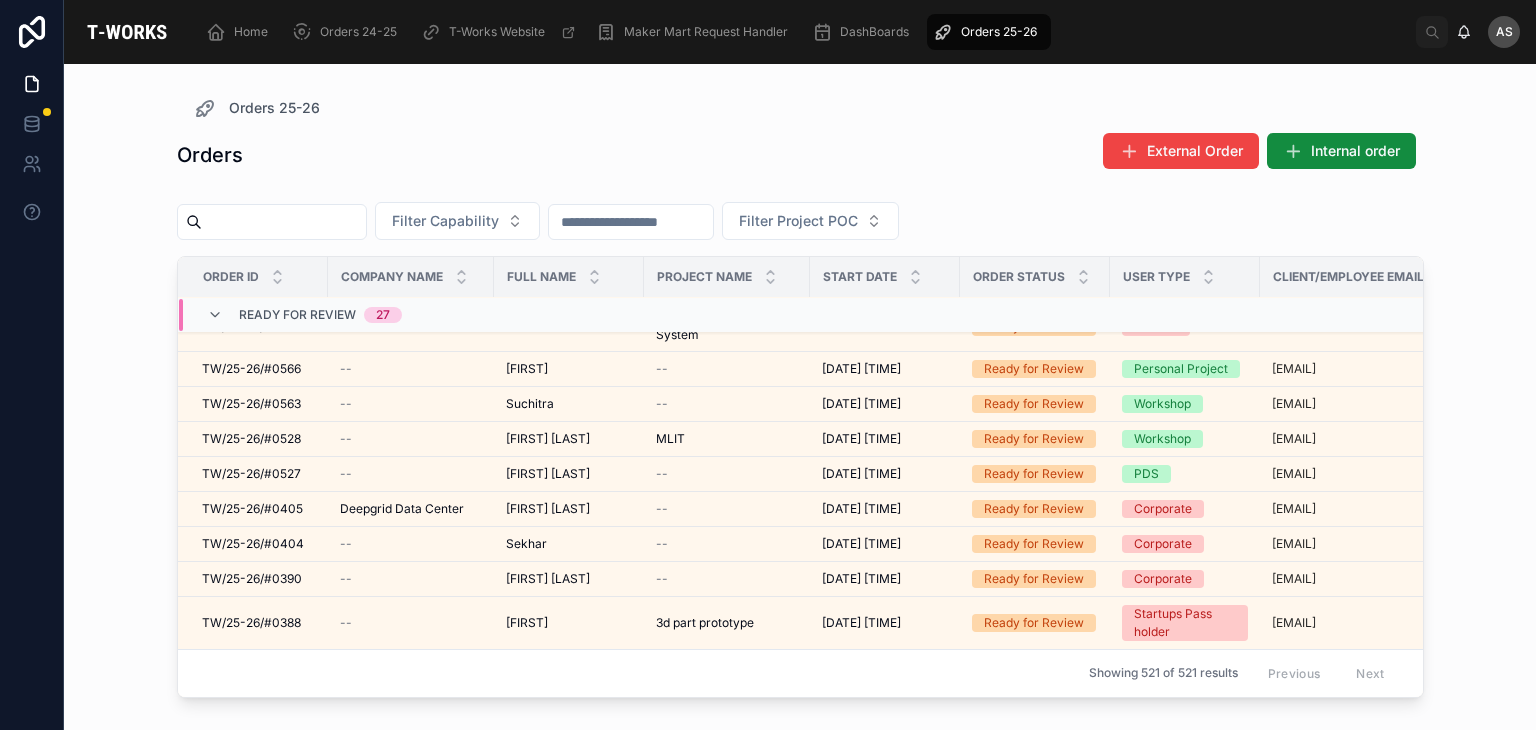 click on "Ready for Review 27" at bounding box center (411, 315) 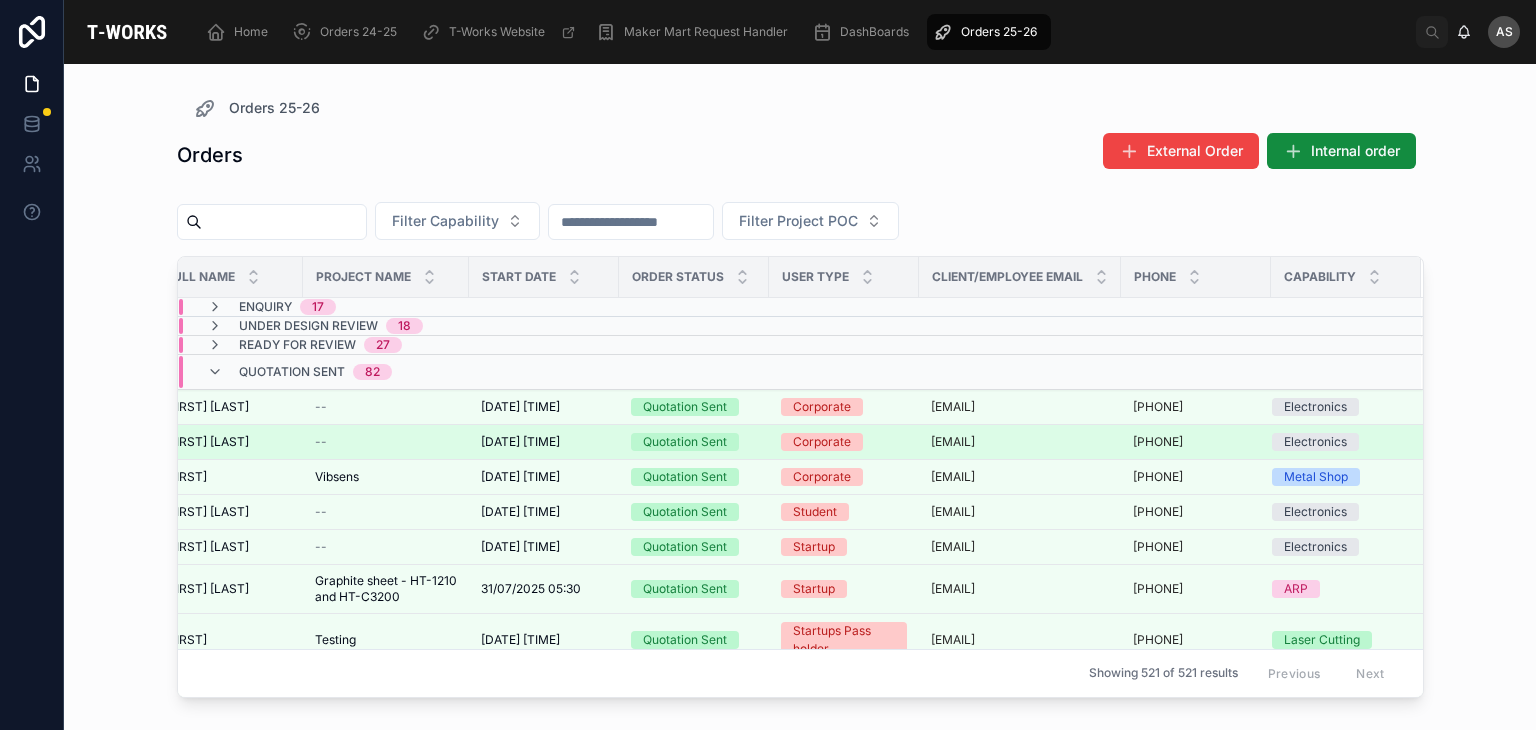 scroll, scrollTop: 0, scrollLeft: 0, axis: both 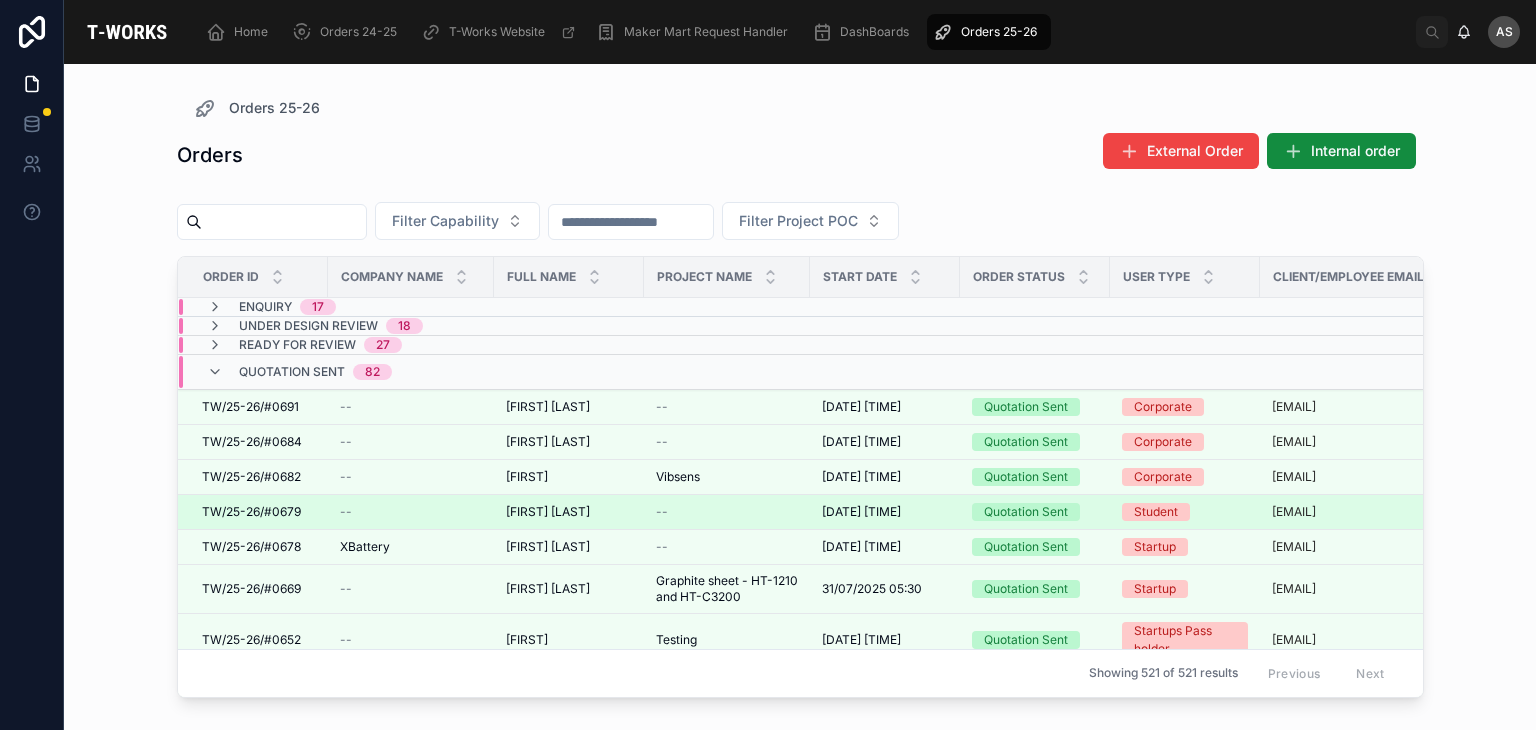 click on "Dhadi Tillu" at bounding box center [548, 512] 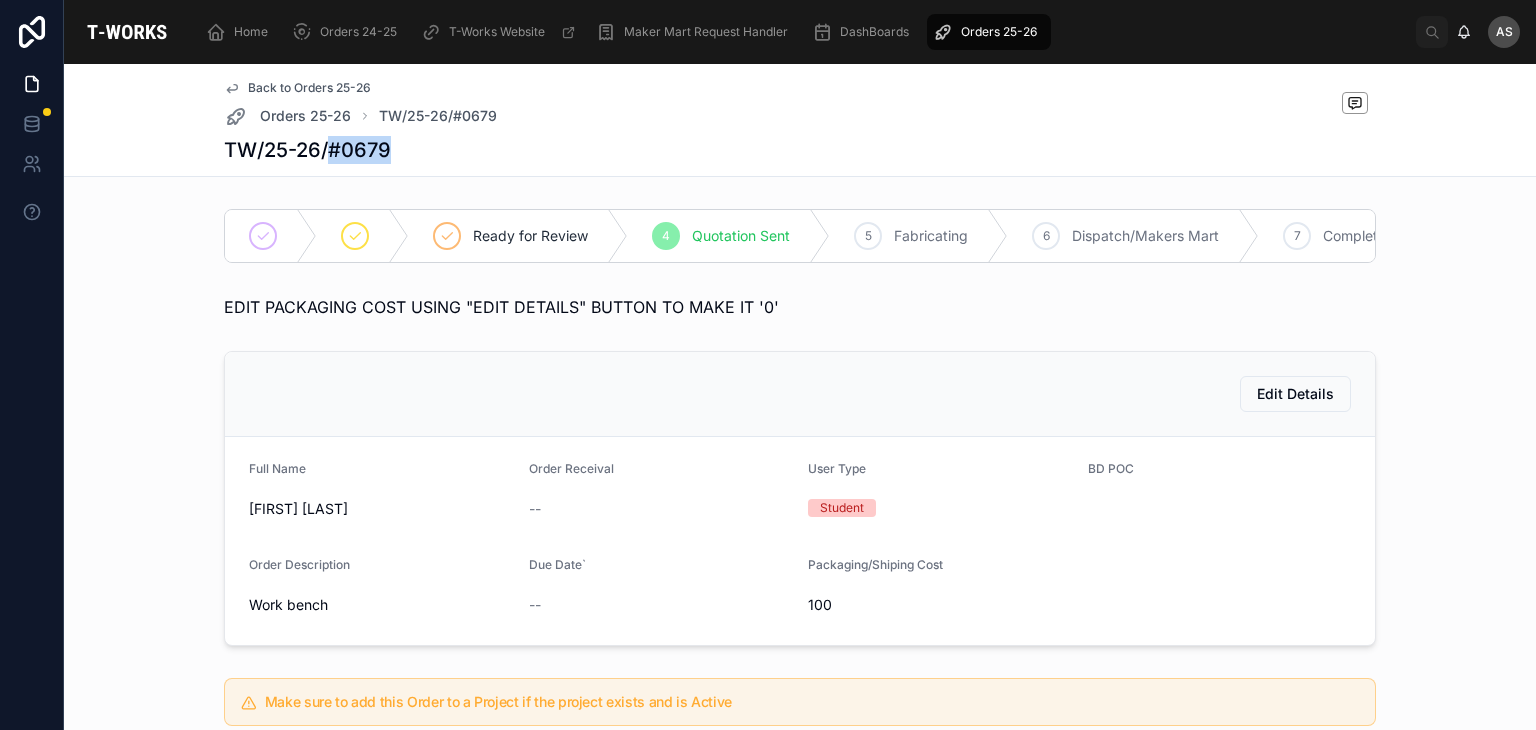 drag, startPoint x: 393, startPoint y: 153, endPoint x: 323, endPoint y: 153, distance: 70 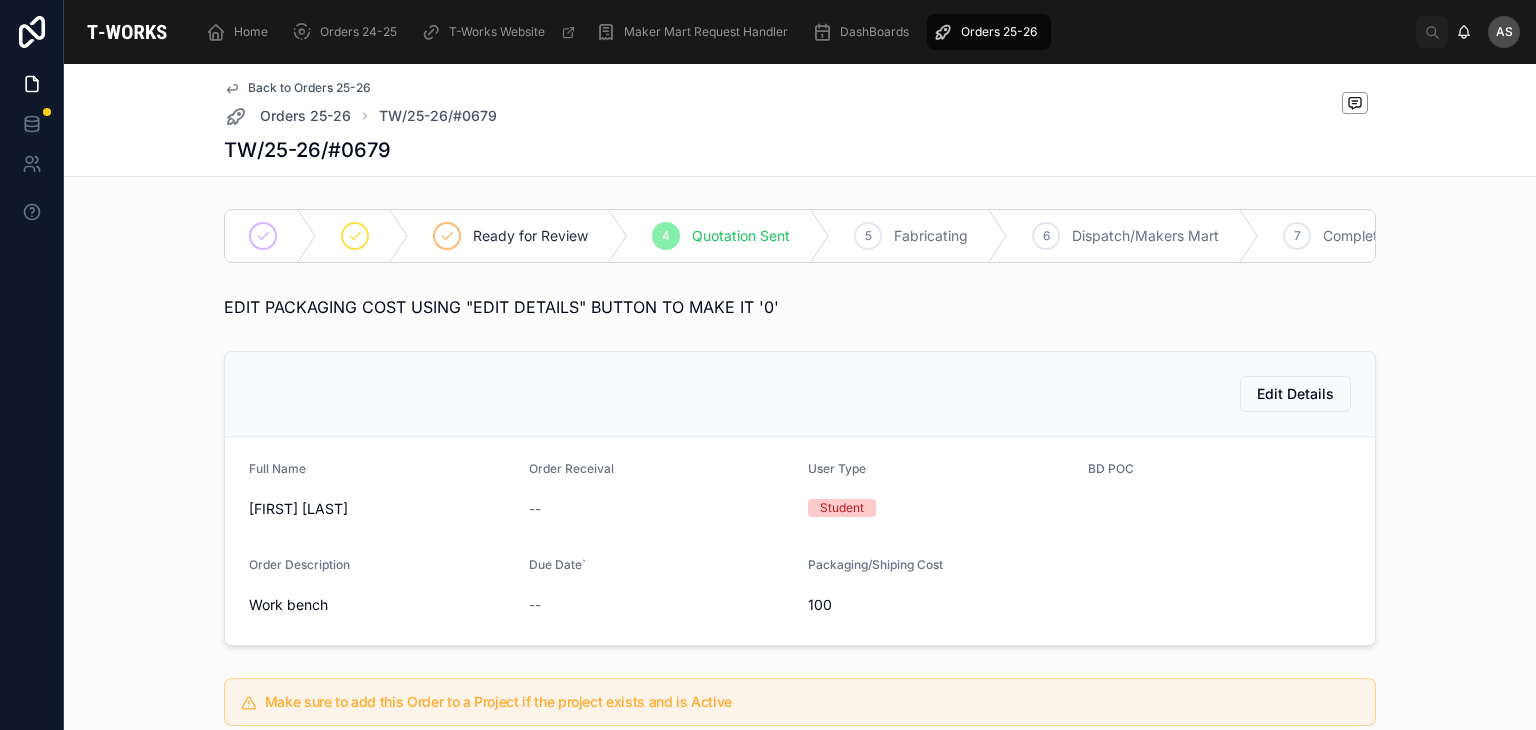 click on "Edit Details" at bounding box center (800, 394) 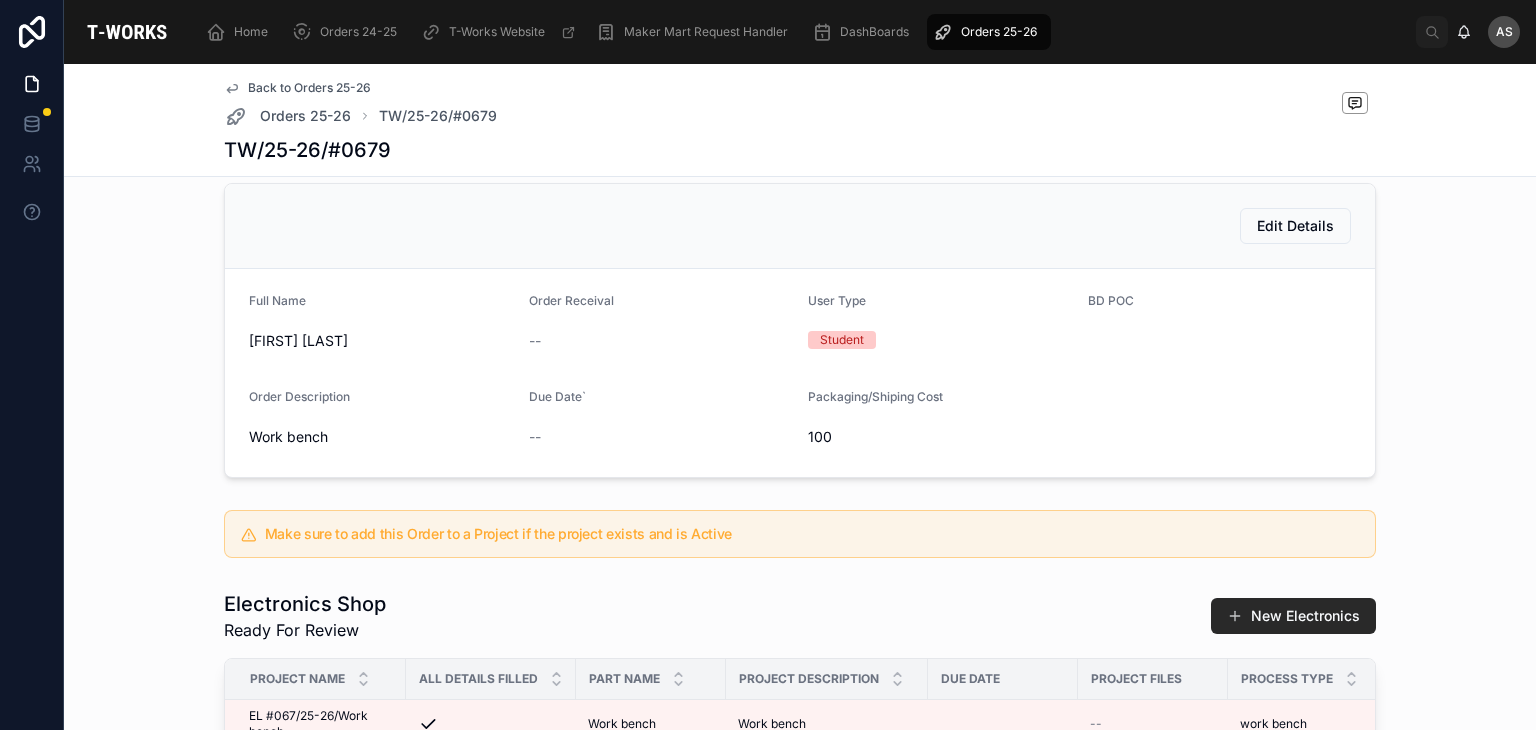 scroll, scrollTop: 168, scrollLeft: 0, axis: vertical 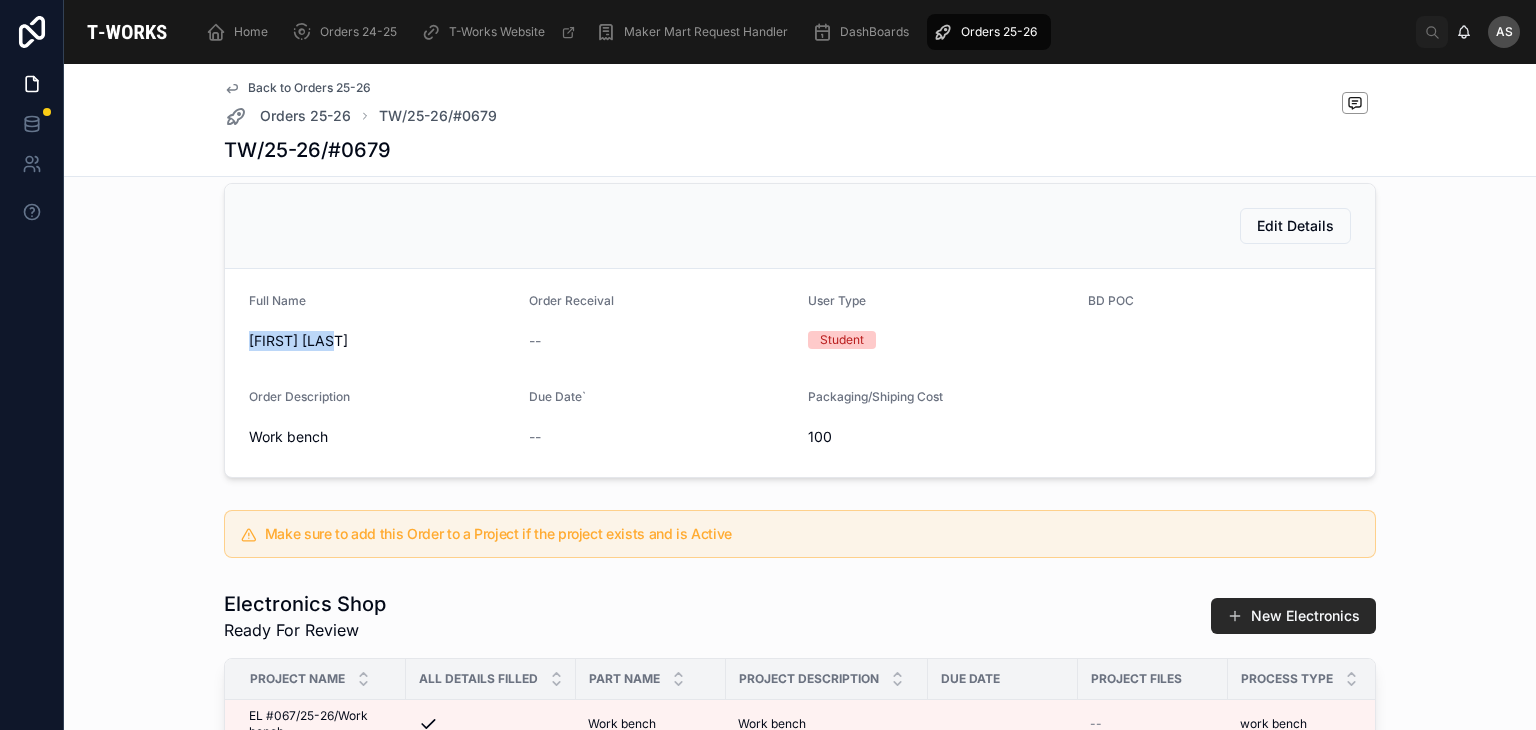 drag, startPoint x: 316, startPoint y: 358, endPoint x: 209, endPoint y: 357, distance: 107.00467 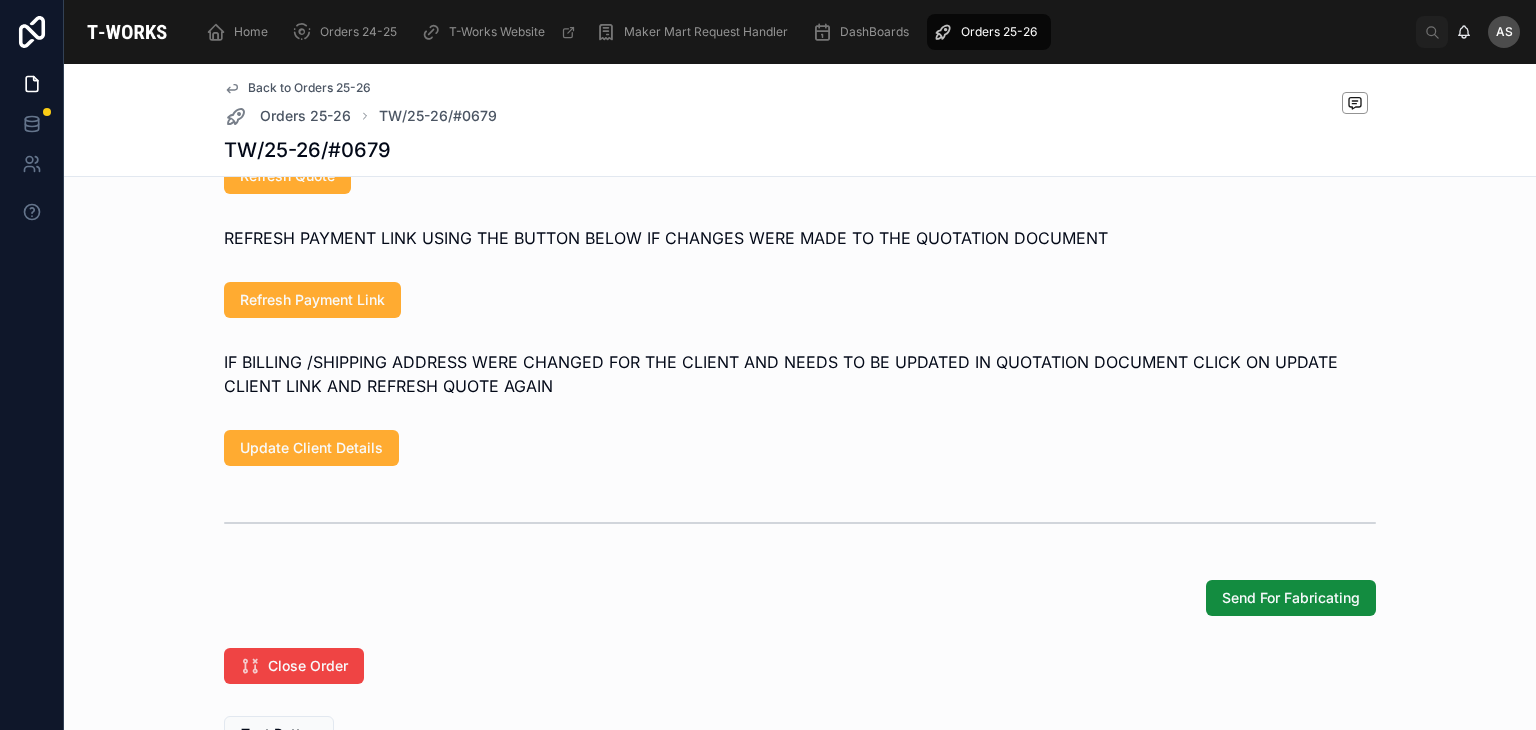 scroll, scrollTop: 1260, scrollLeft: 0, axis: vertical 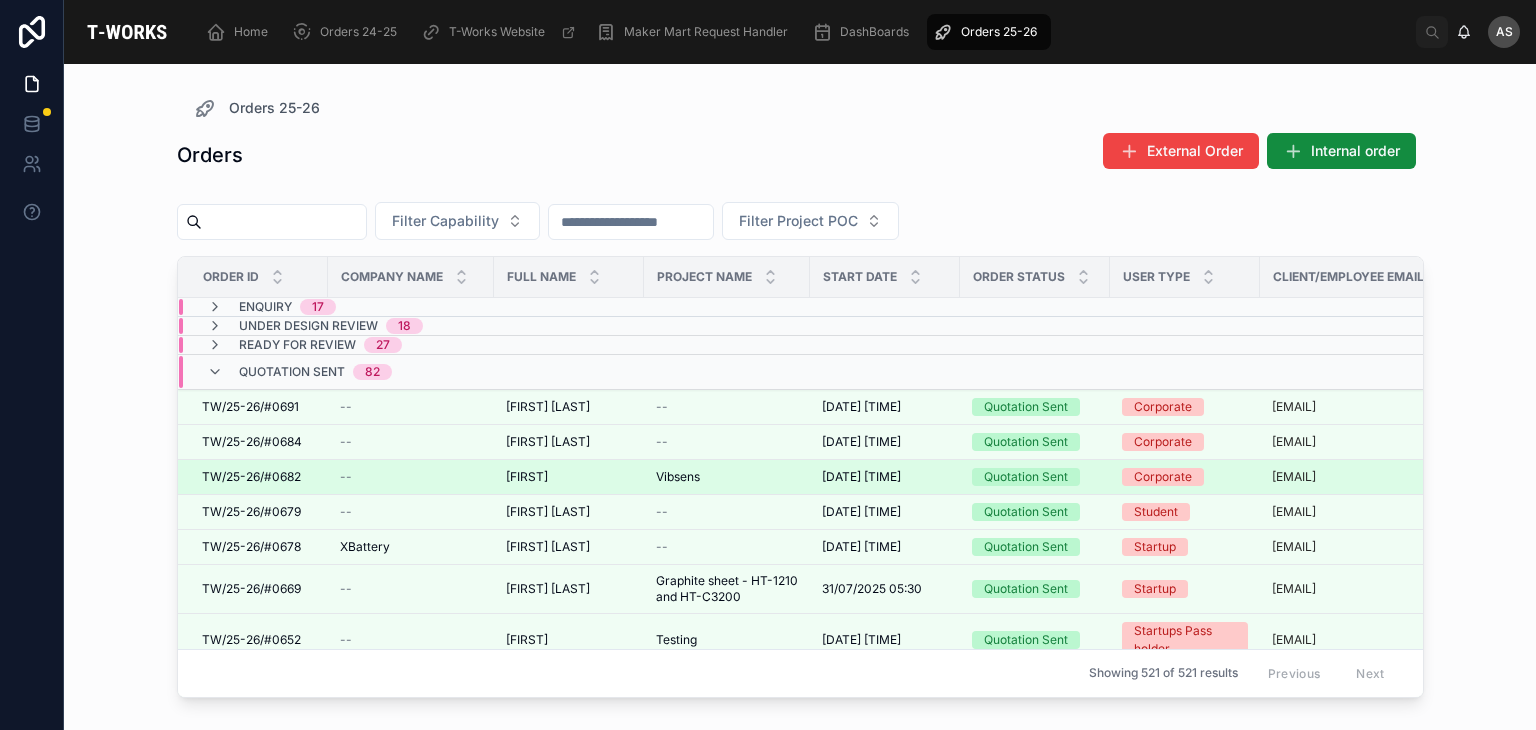 click on "Saiteja Saiteja" at bounding box center (569, 477) 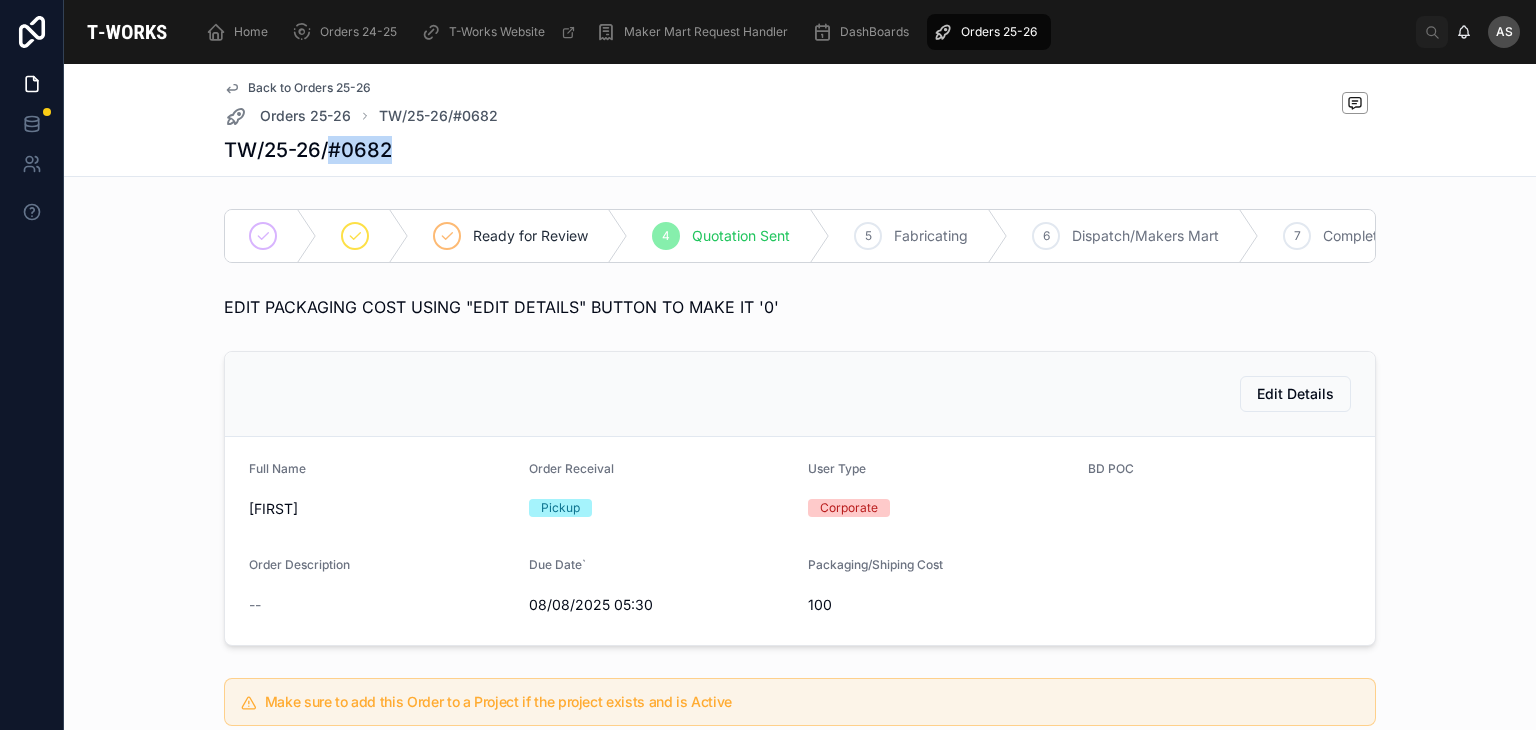 drag, startPoint x: 387, startPoint y: 155, endPoint x: 328, endPoint y: 155, distance: 59 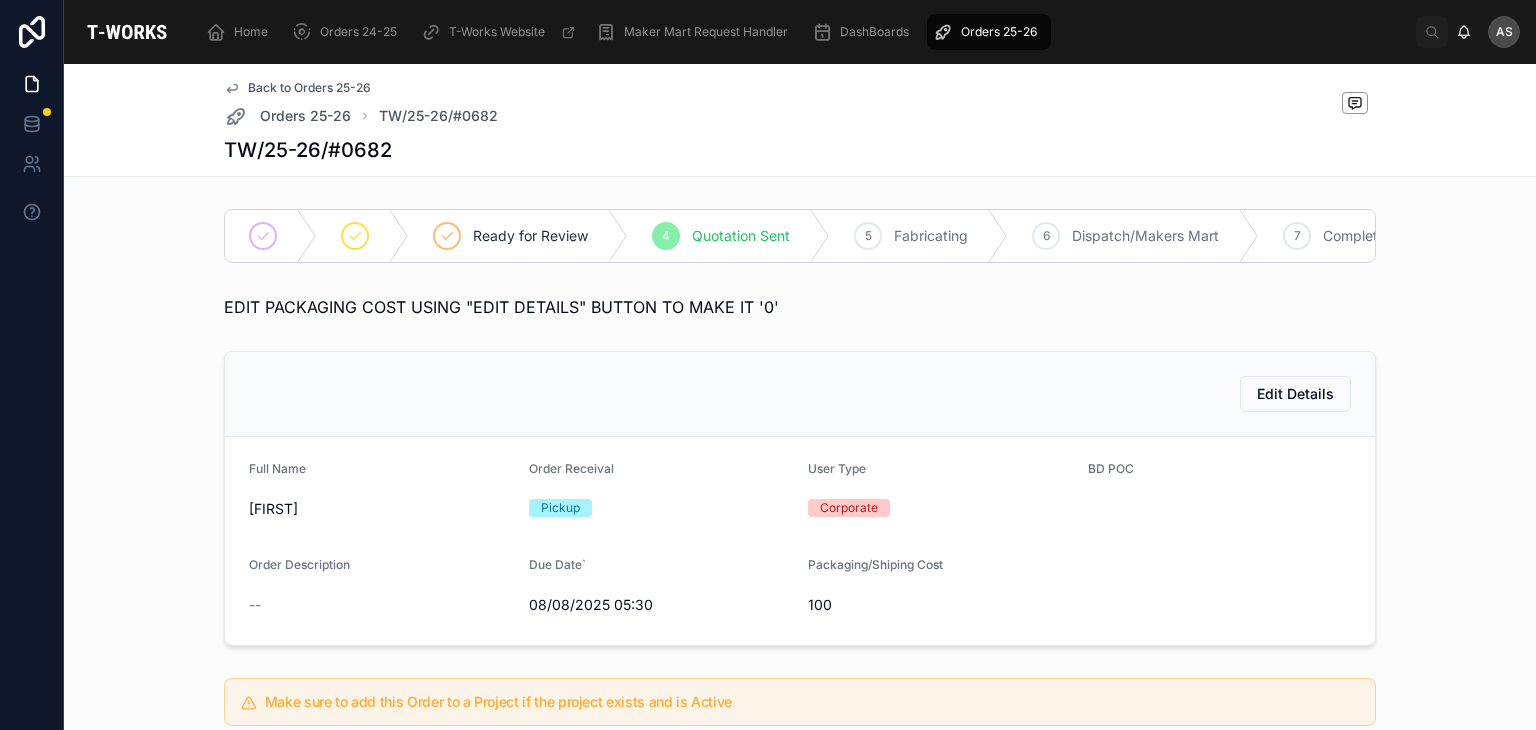 click on "Full Name Saiteja Order Receival Pickup User Type Corporate BD POC Order Description -- Due Date` 08/08/2025 05:30 Packaging/Shiping Cost 100" at bounding box center (800, 541) 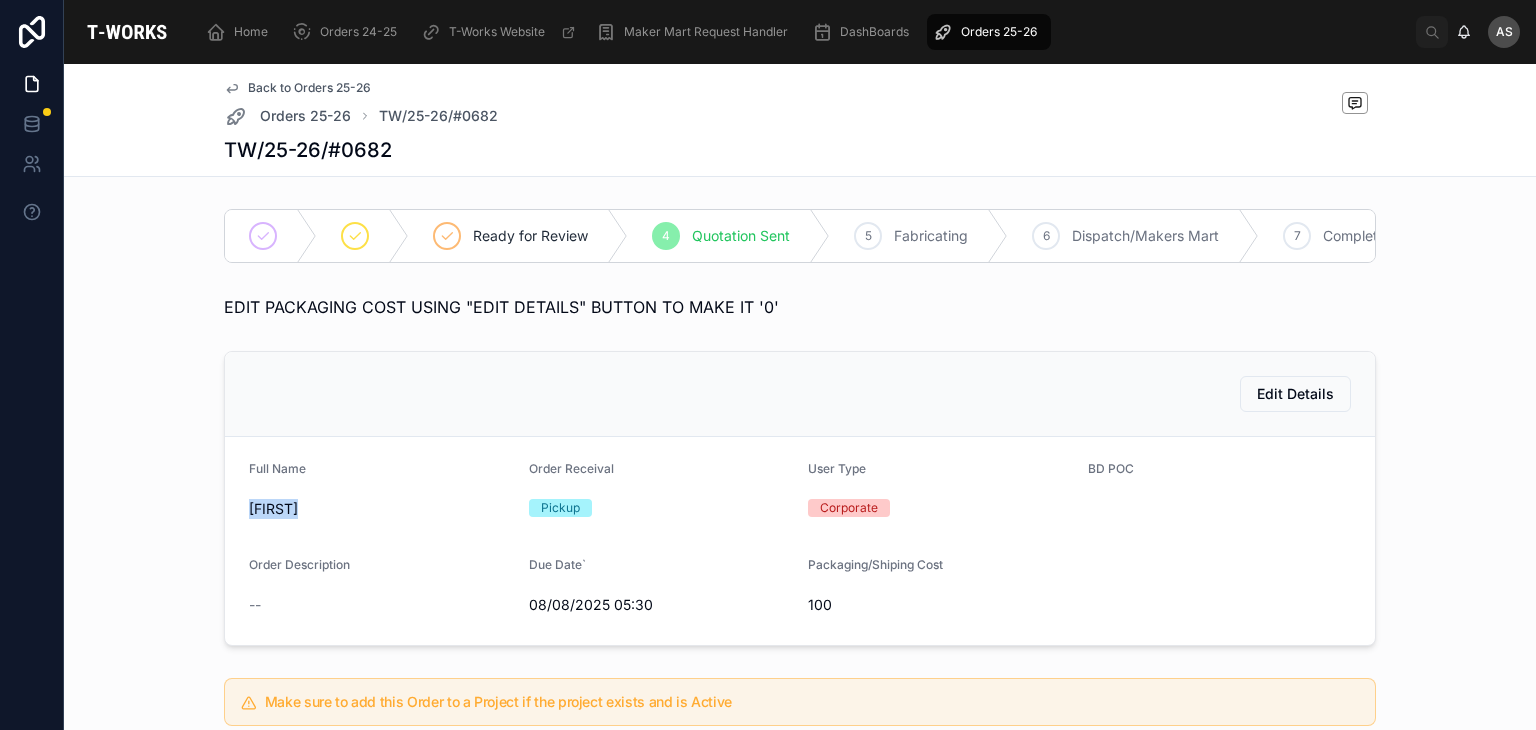 drag, startPoint x: 284, startPoint y: 528, endPoint x: 210, endPoint y: 533, distance: 74.168724 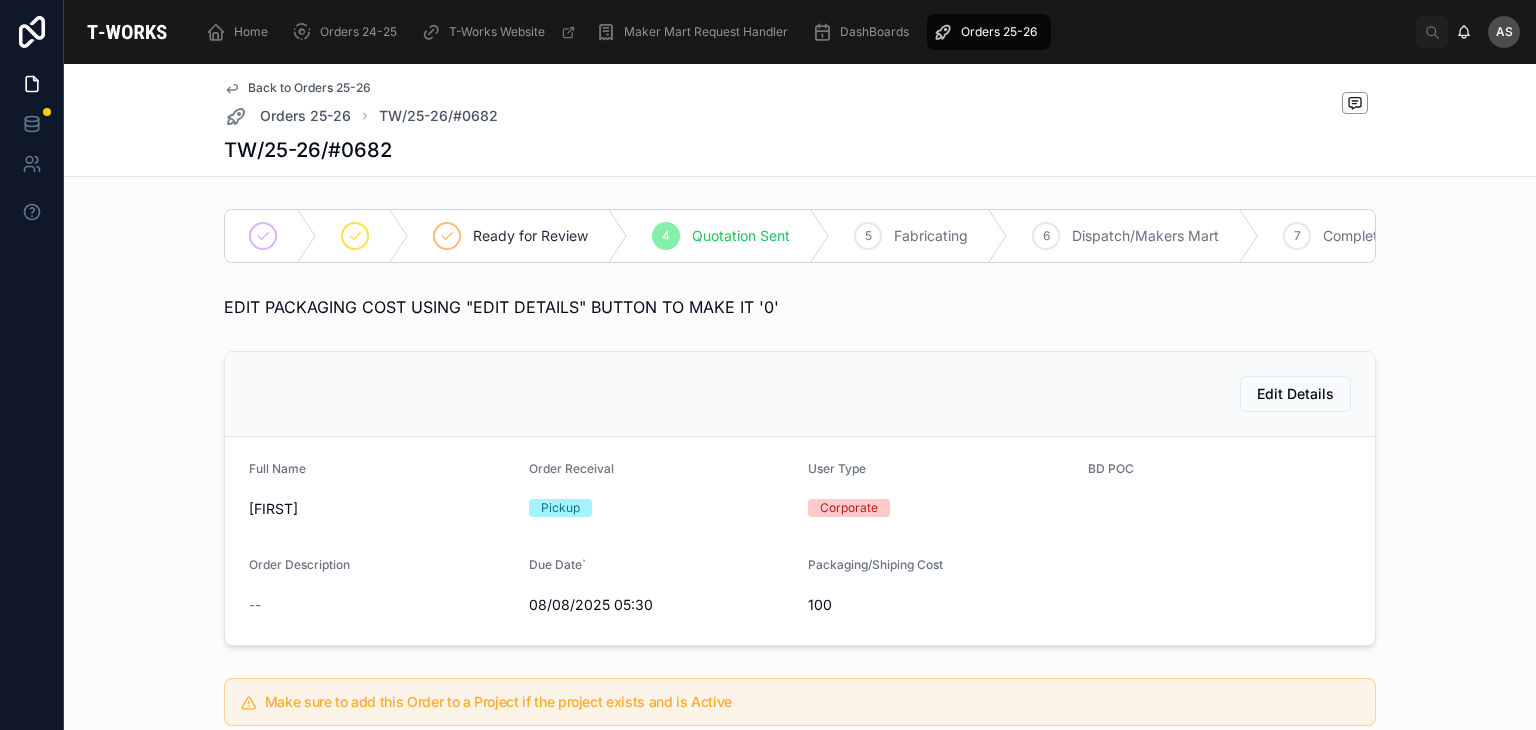 click on "Edit Details" at bounding box center [800, 394] 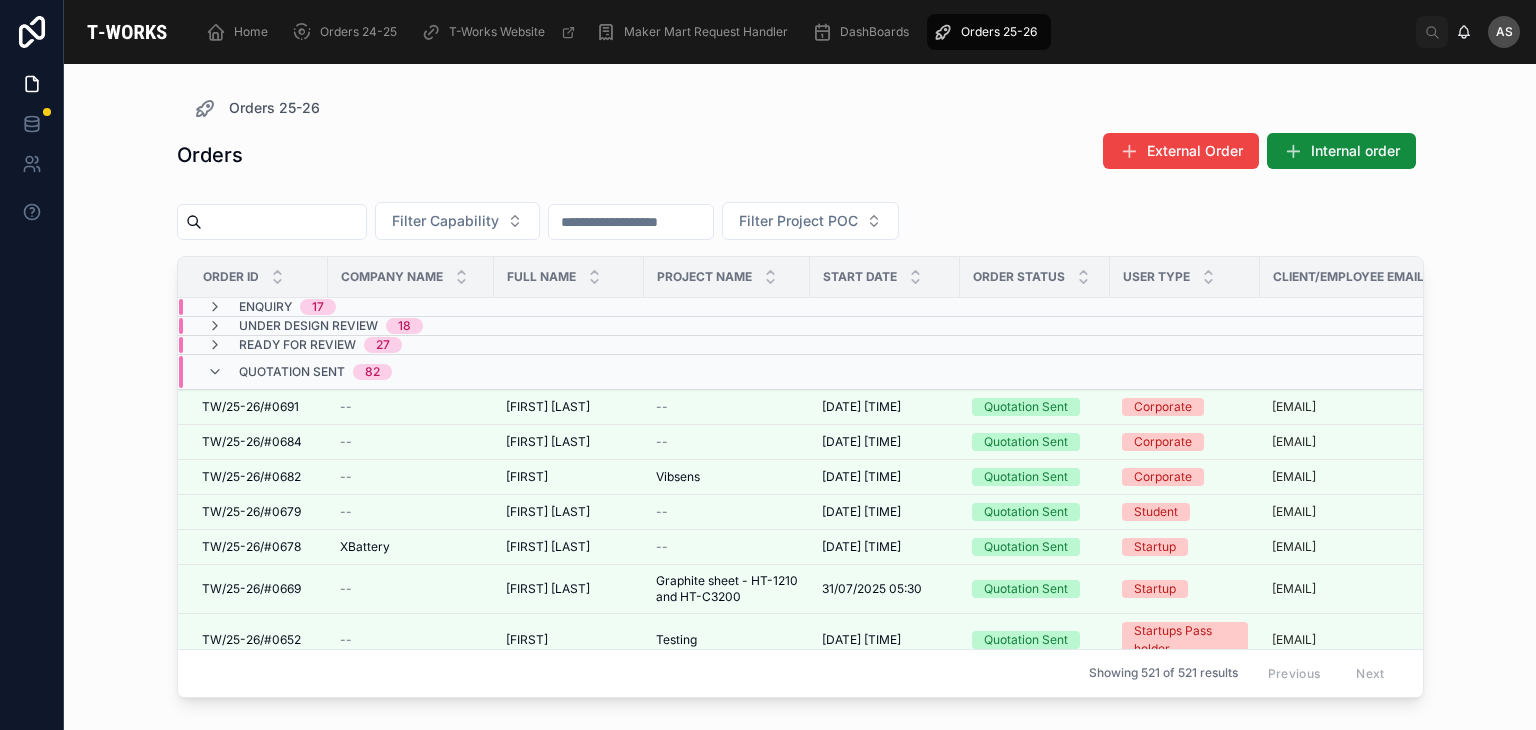 click on "--" at bounding box center (727, 512) 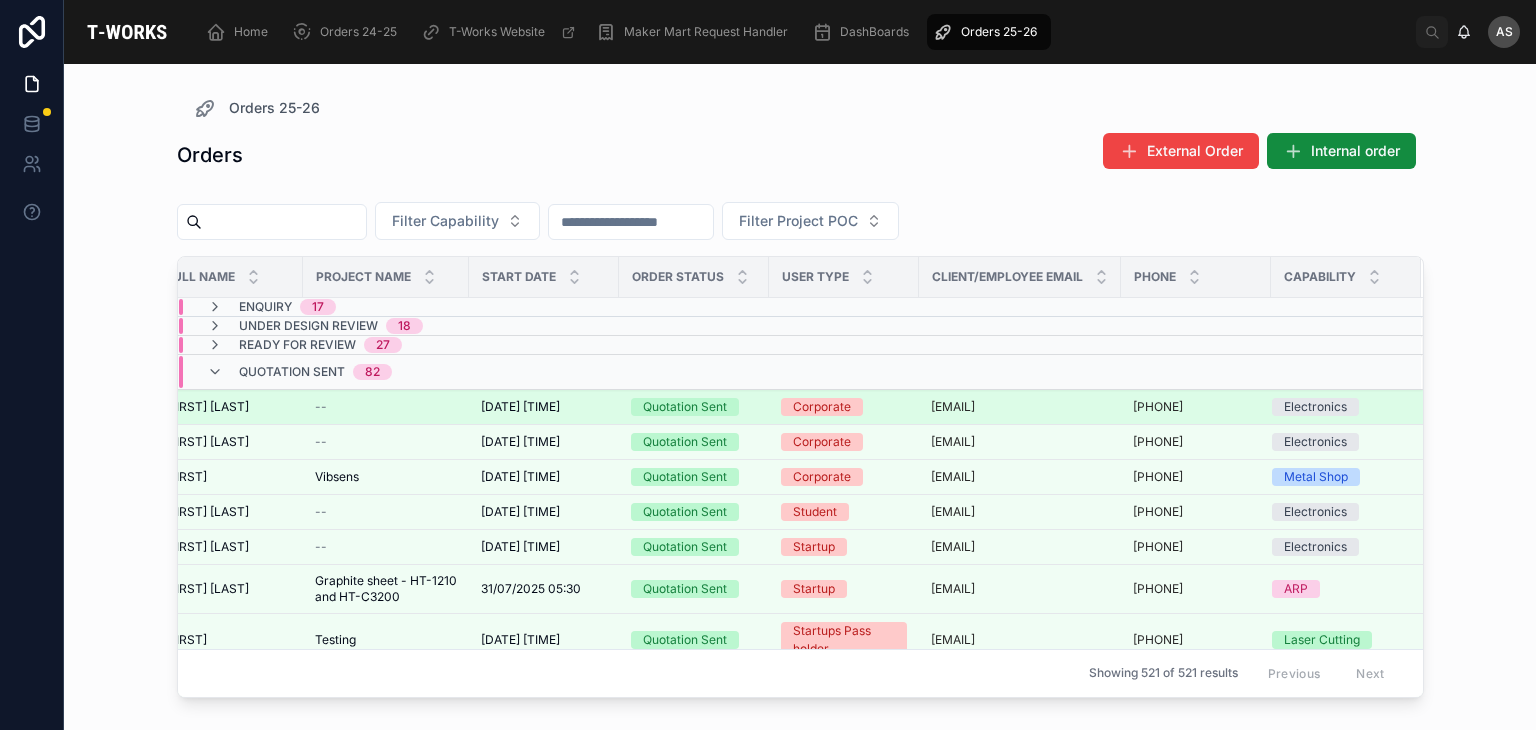 scroll, scrollTop: 0, scrollLeft: 0, axis: both 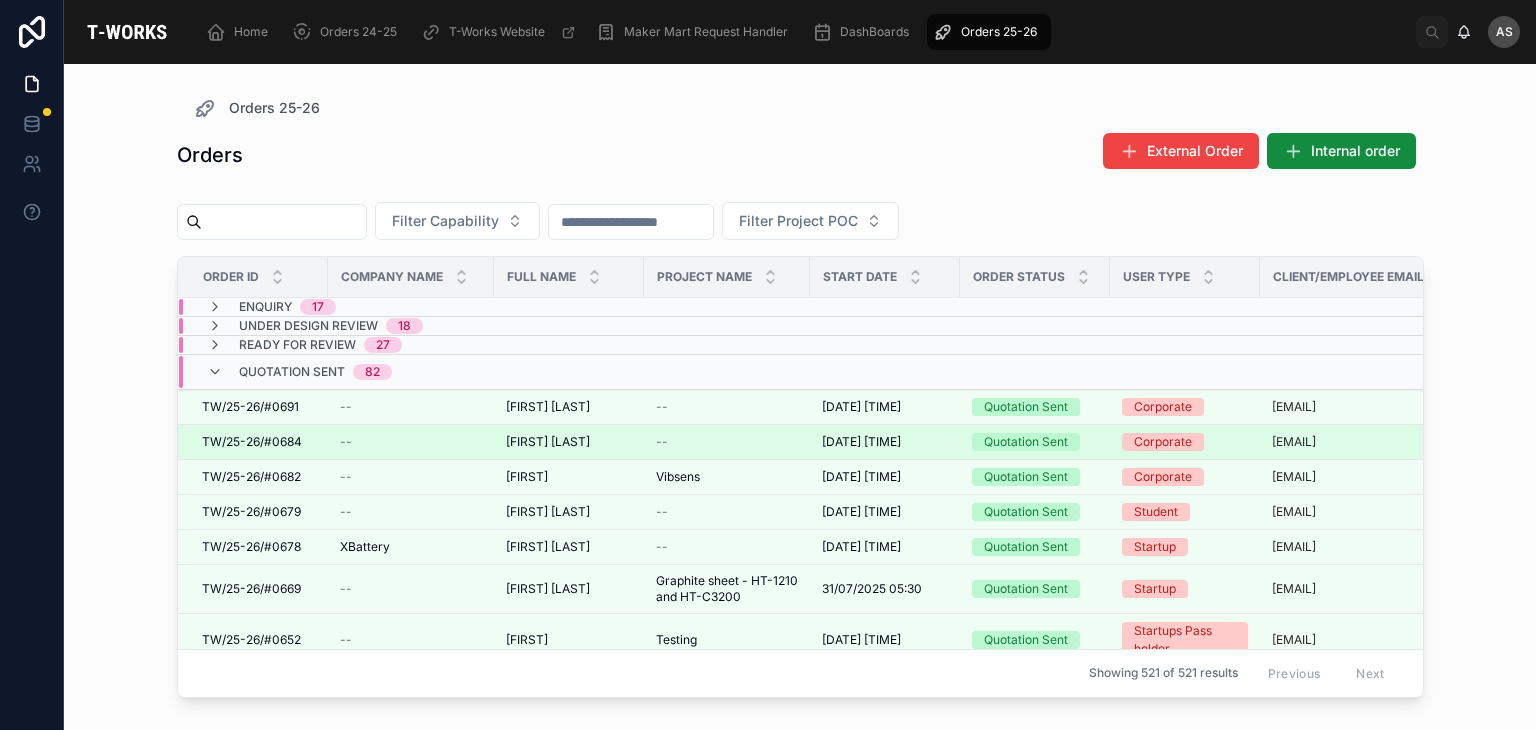 click on "Anant Sinha" at bounding box center (548, 442) 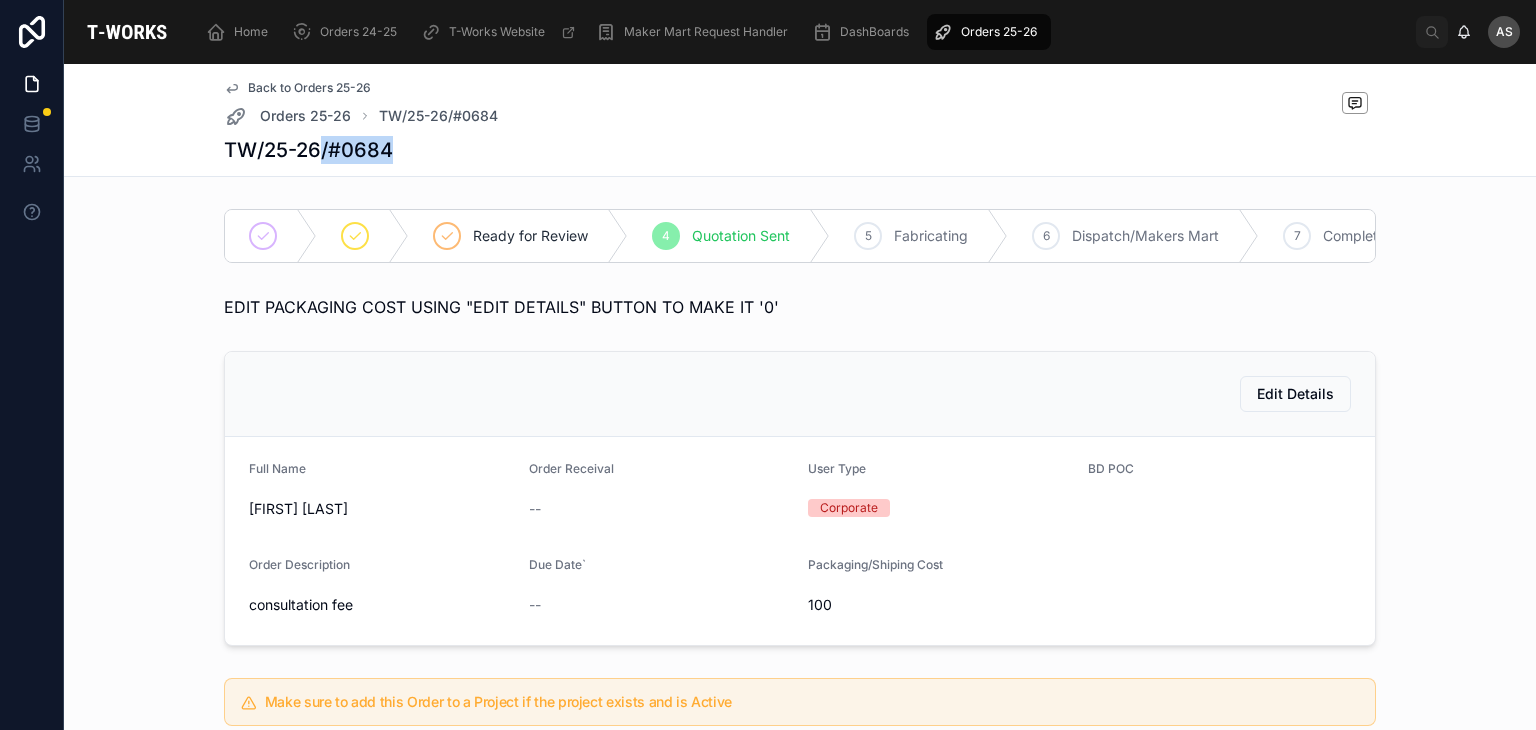 drag, startPoint x: 387, startPoint y: 152, endPoint x: 316, endPoint y: 153, distance: 71.00704 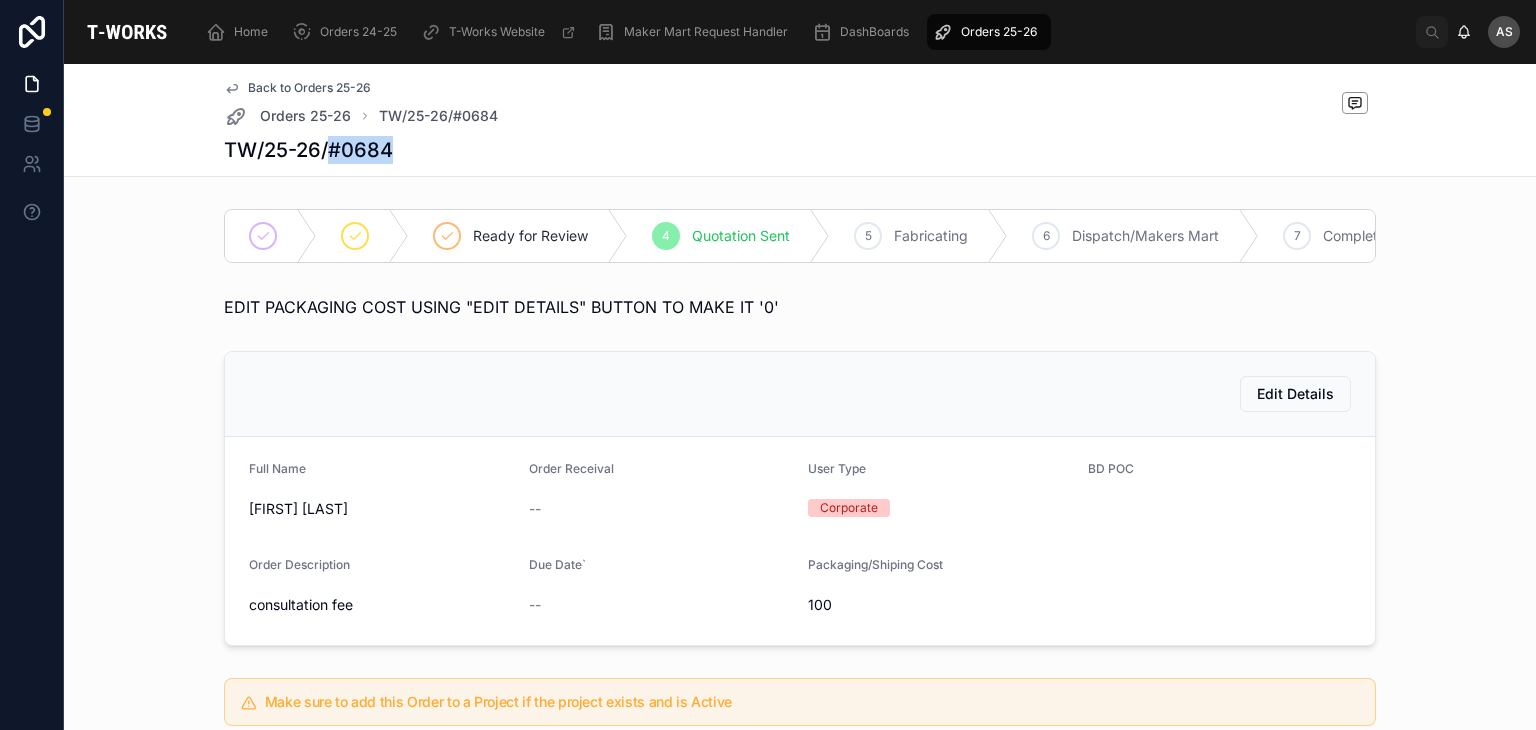 drag, startPoint x: 395, startPoint y: 153, endPoint x: 327, endPoint y: 153, distance: 68 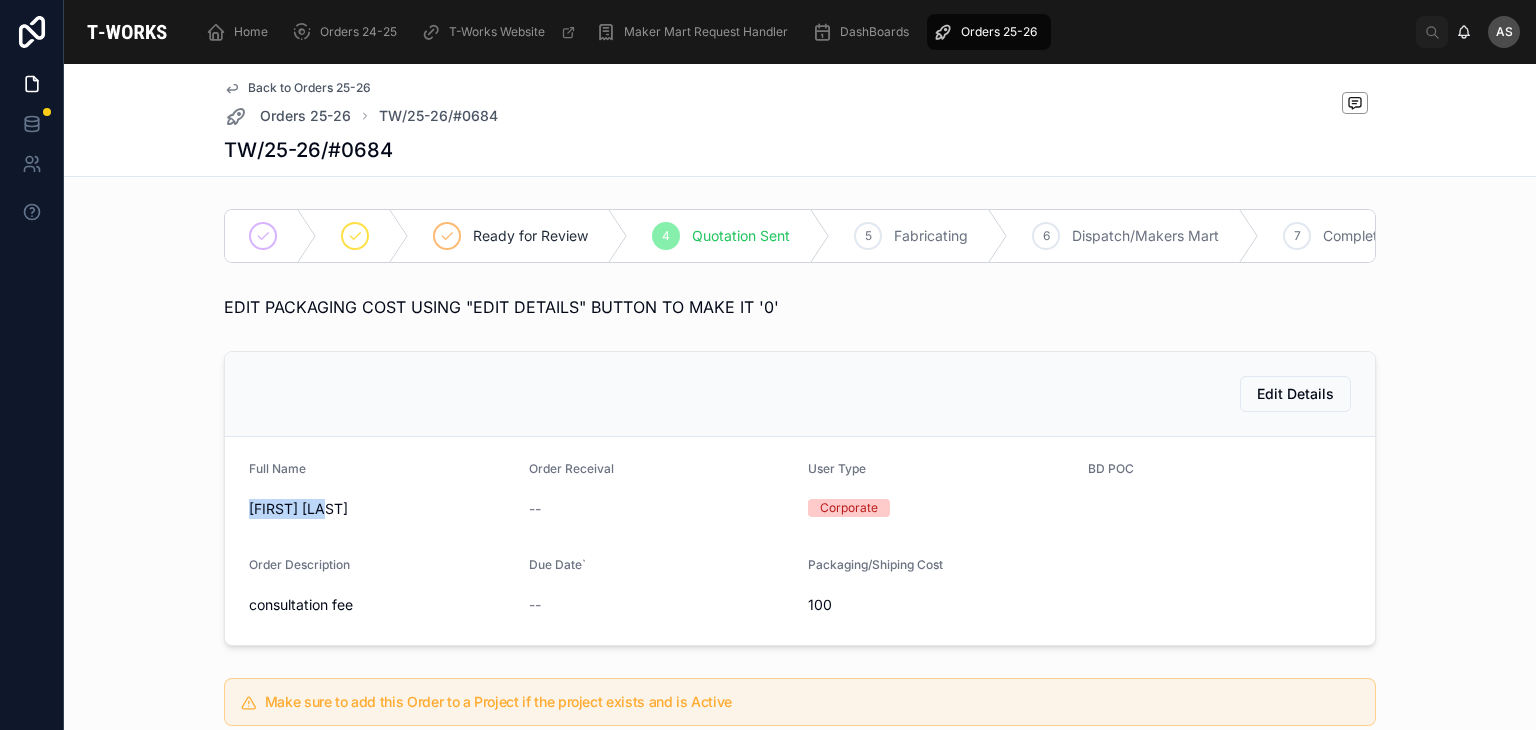 drag, startPoint x: 328, startPoint y: 520, endPoint x: 199, endPoint y: 547, distance: 131.7953 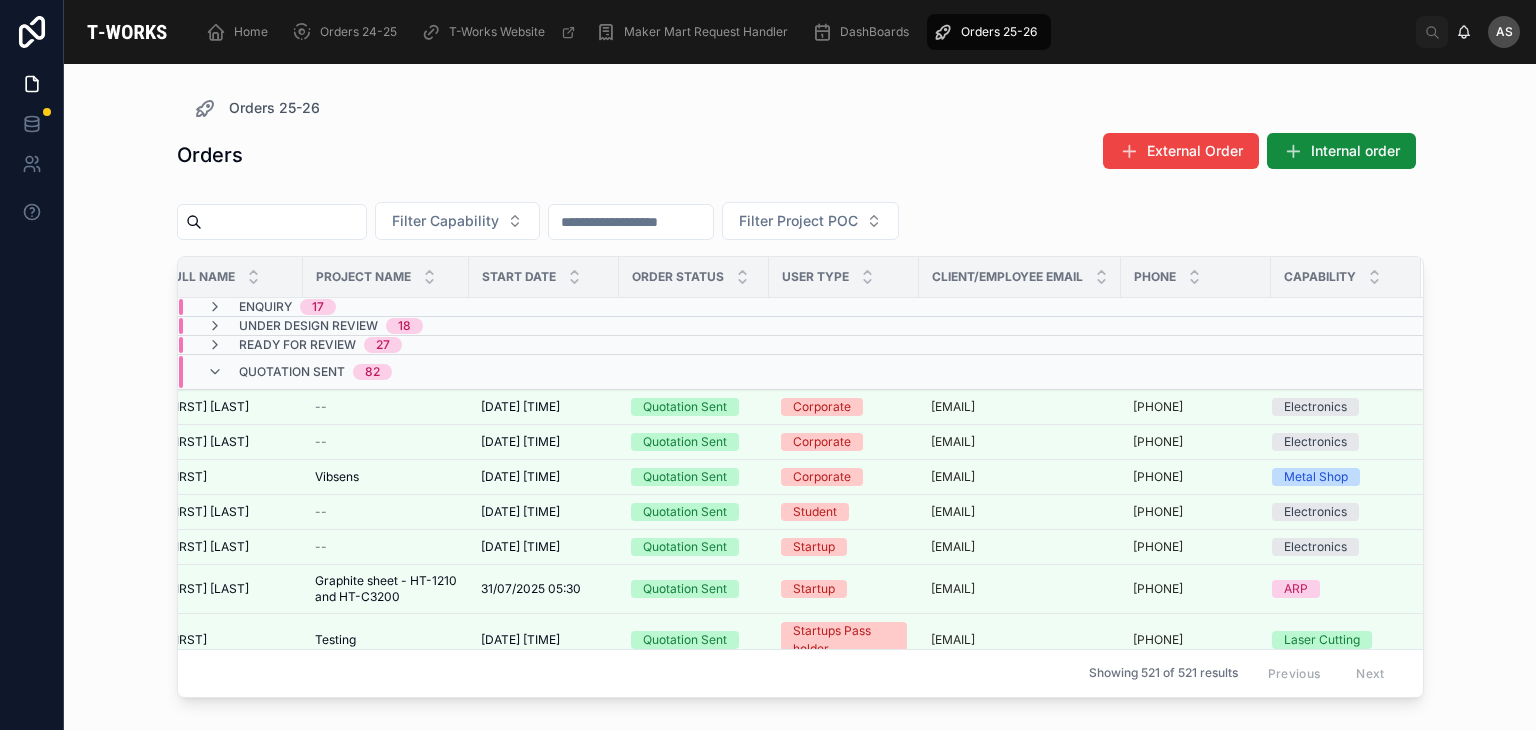 scroll, scrollTop: 0, scrollLeft: 0, axis: both 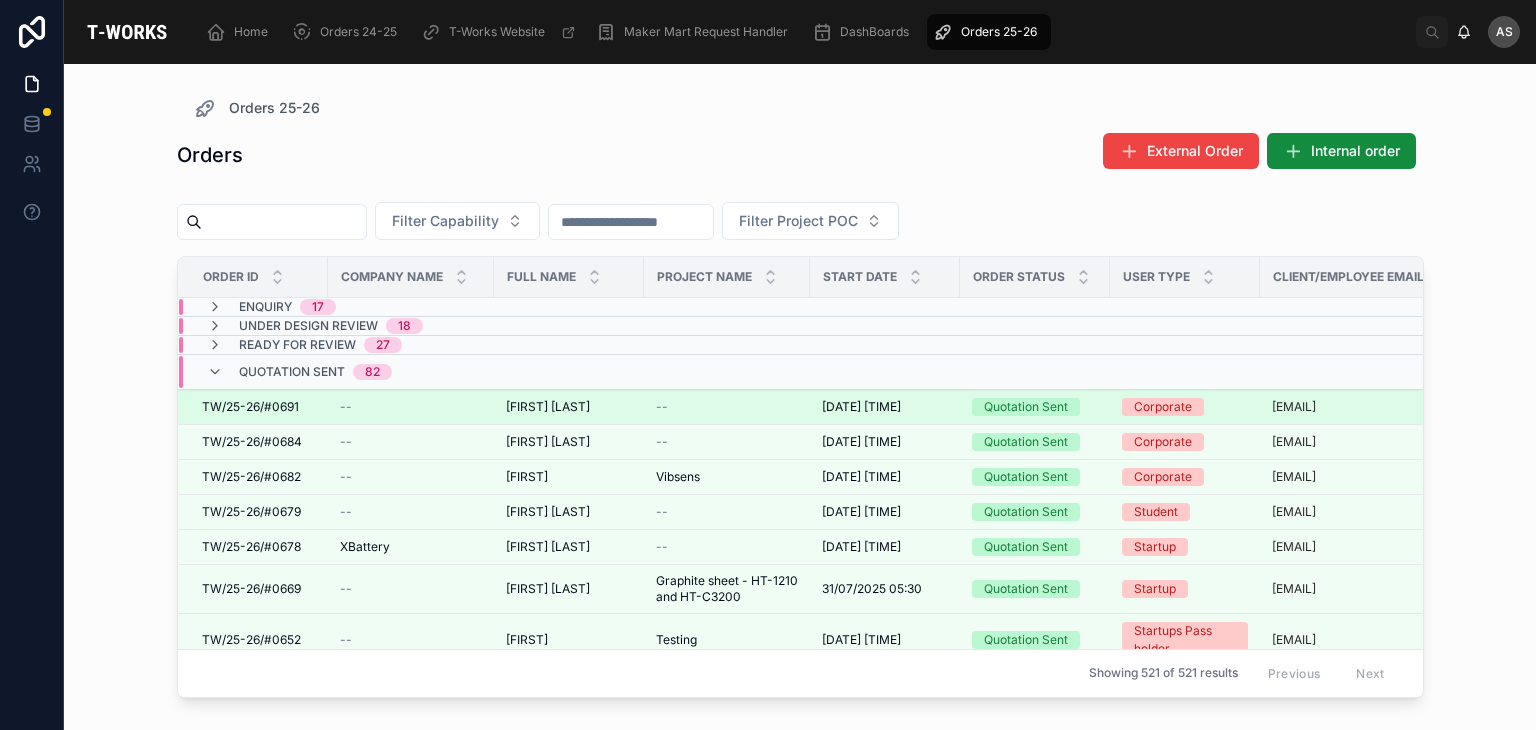 click on "Abdul Shafi" at bounding box center [548, 407] 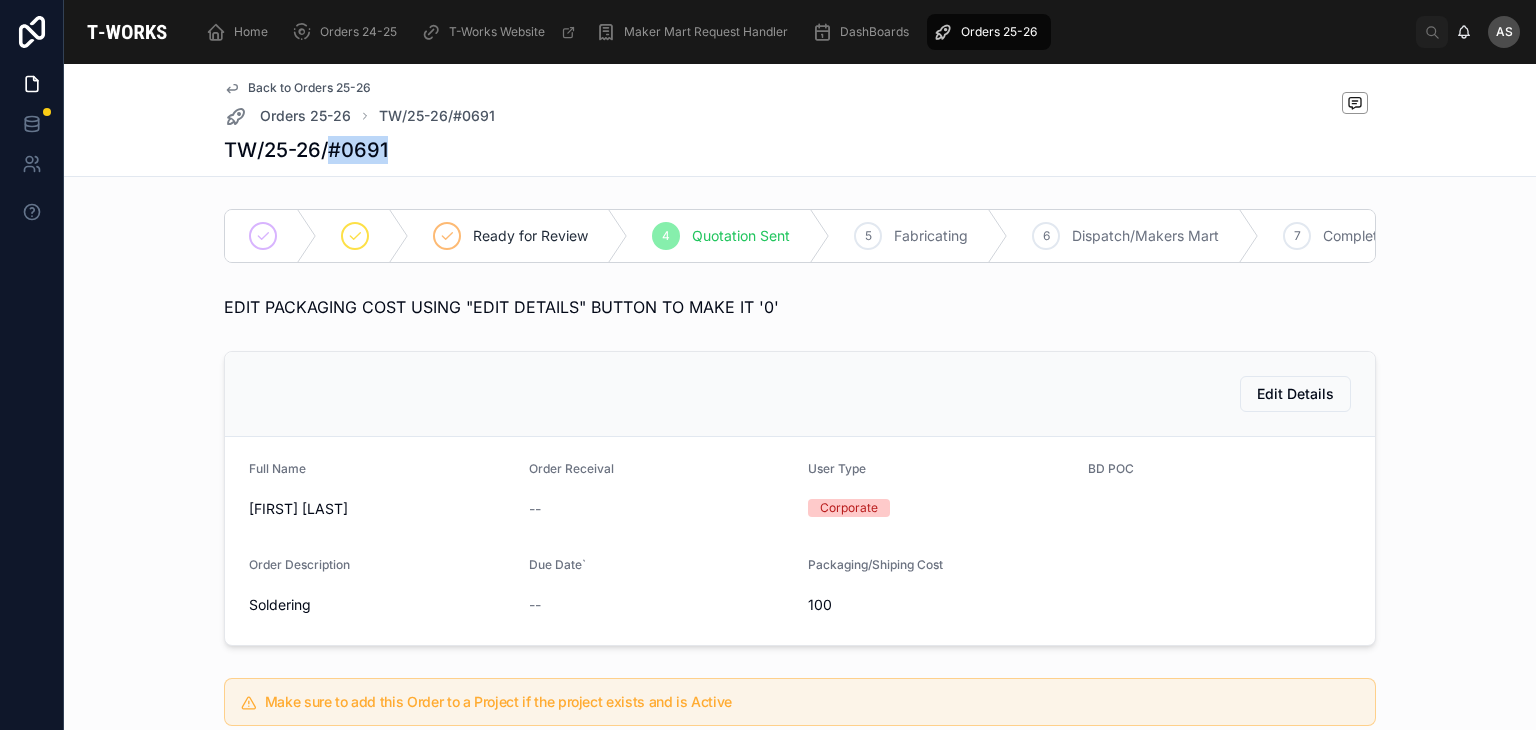 drag, startPoint x: 389, startPoint y: 149, endPoint x: 326, endPoint y: 148, distance: 63.007935 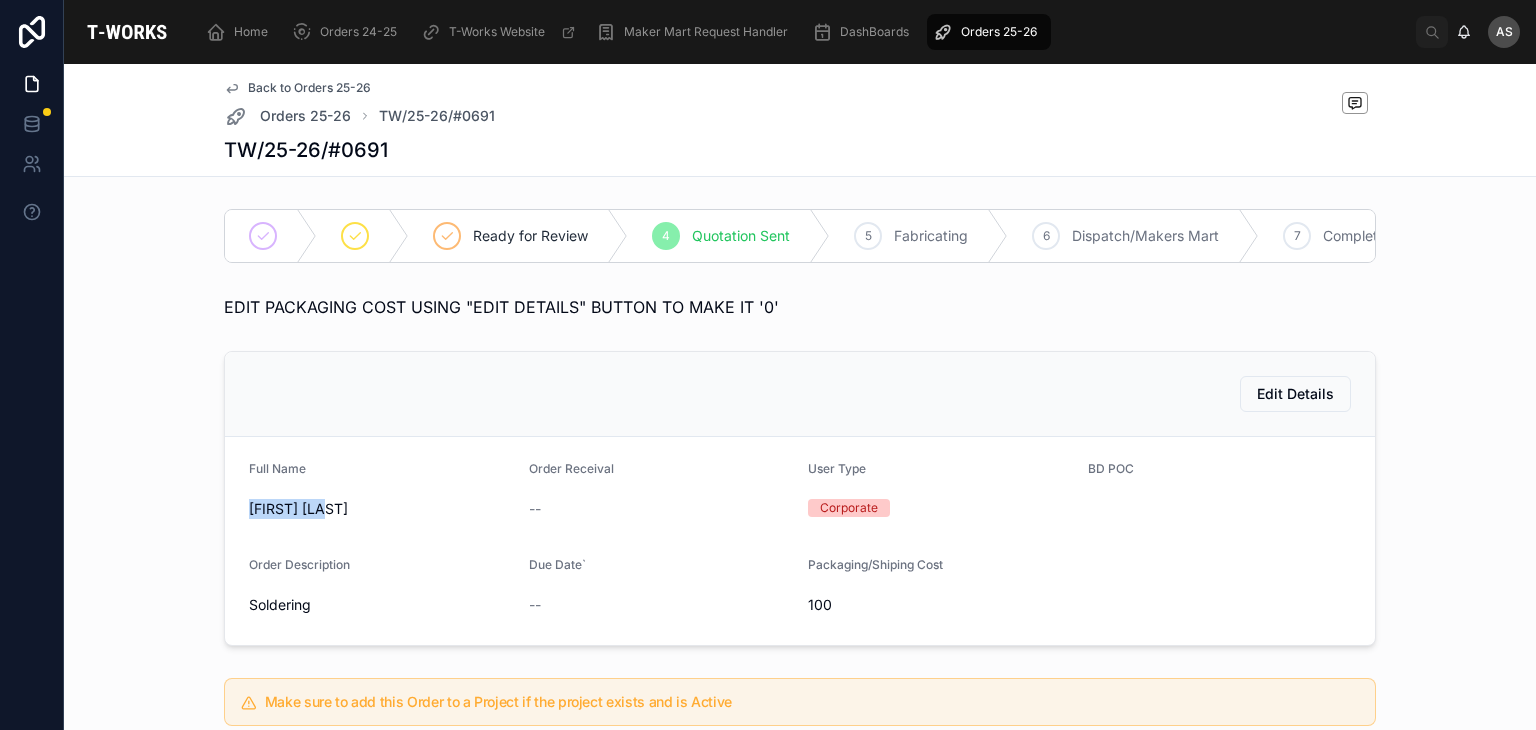 drag, startPoint x: 330, startPoint y: 517, endPoint x: 204, endPoint y: 533, distance: 127.01181 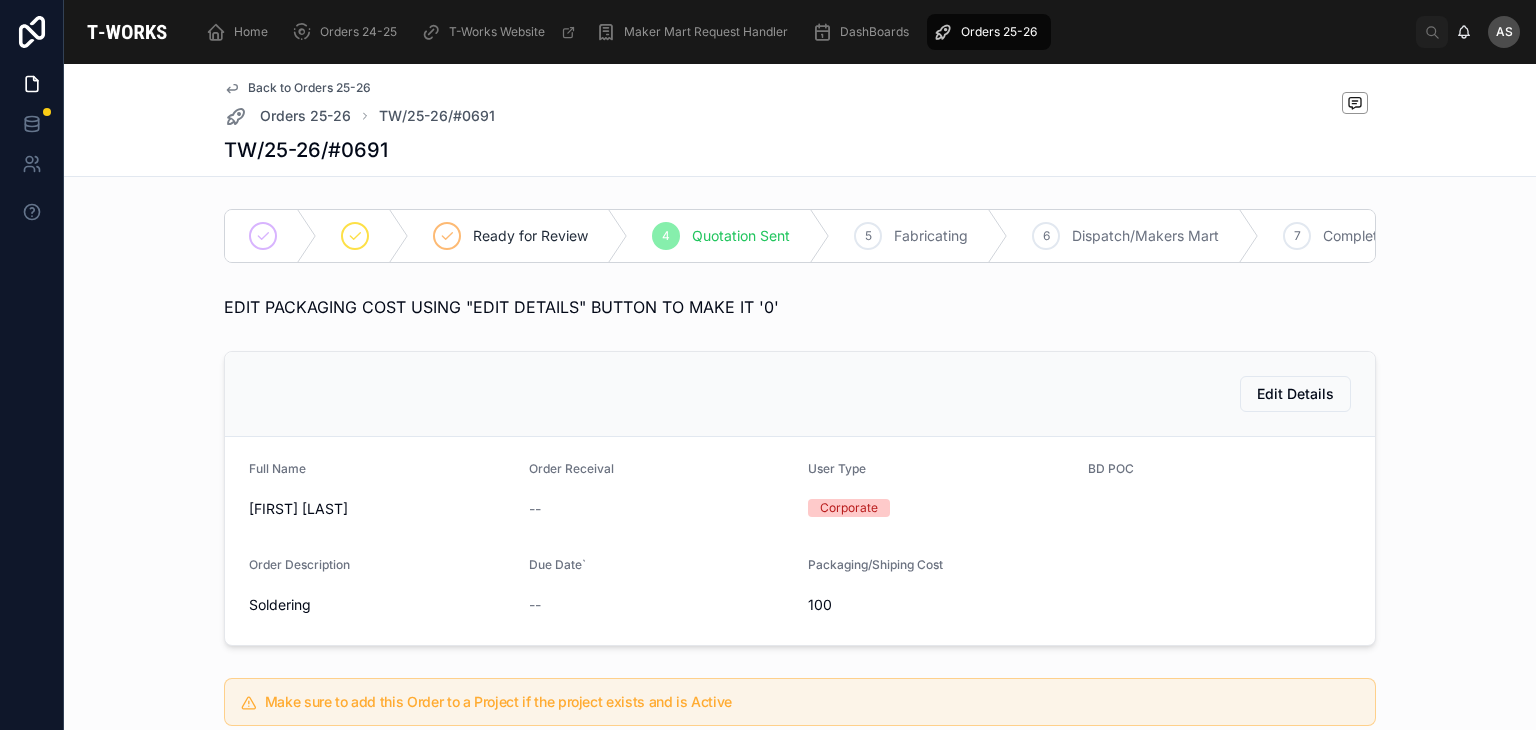 click on "Full Name Abdul Shafi Order Receival -- User Type Corporate BD POC Order Description Soldering Due Date` -- Packaging/Shiping Cost 100" at bounding box center [800, 541] 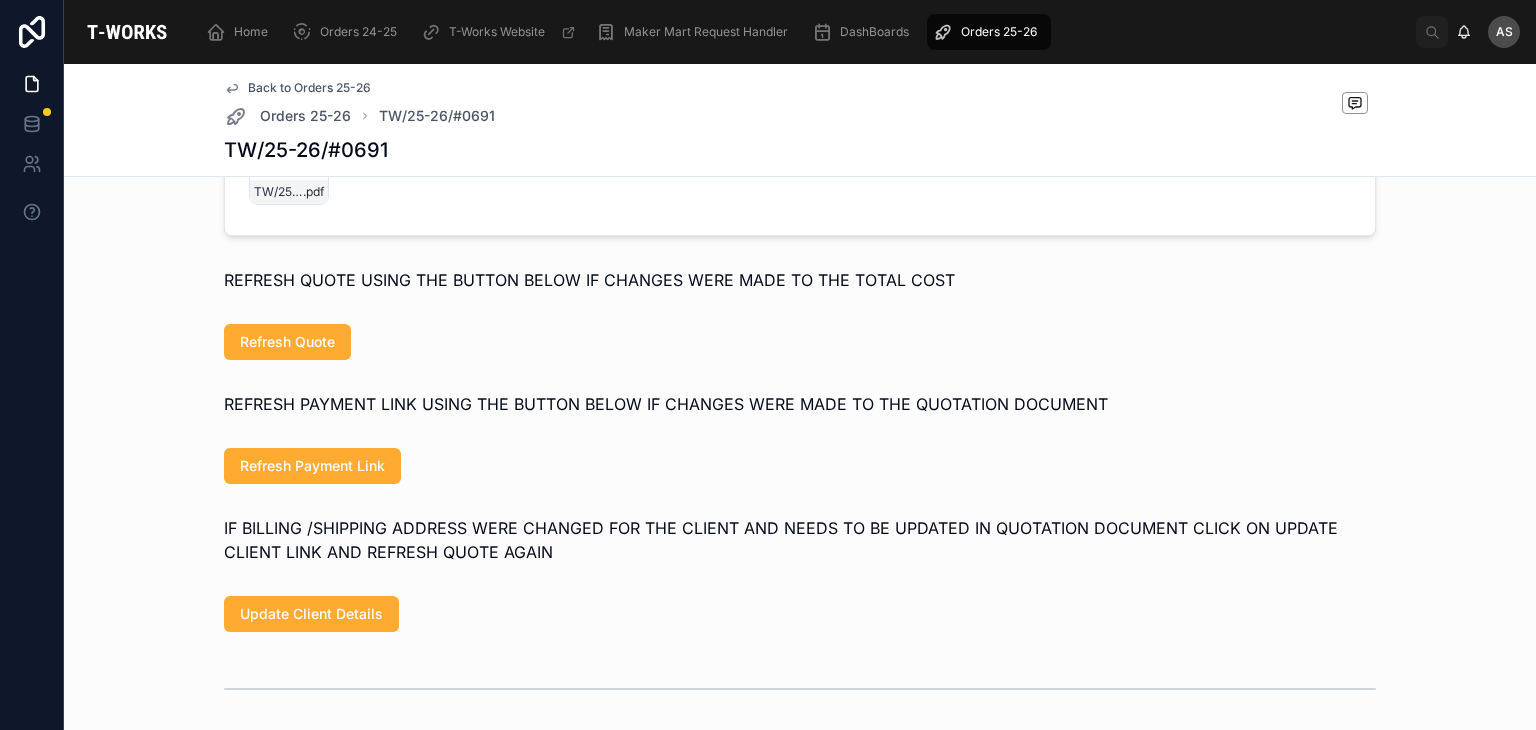 scroll, scrollTop: 1135, scrollLeft: 0, axis: vertical 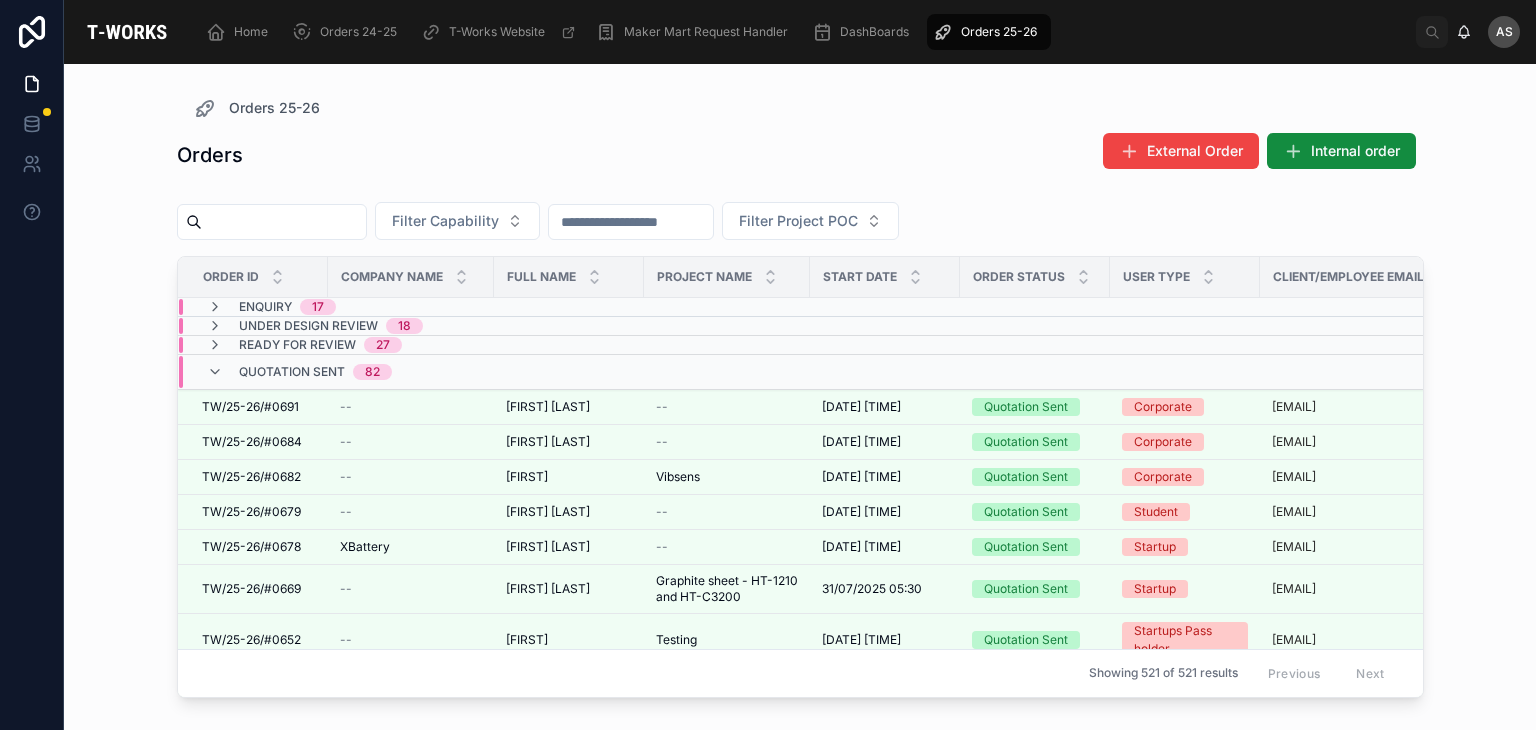 click on "Quotation Sent 82" at bounding box center [411, 372] 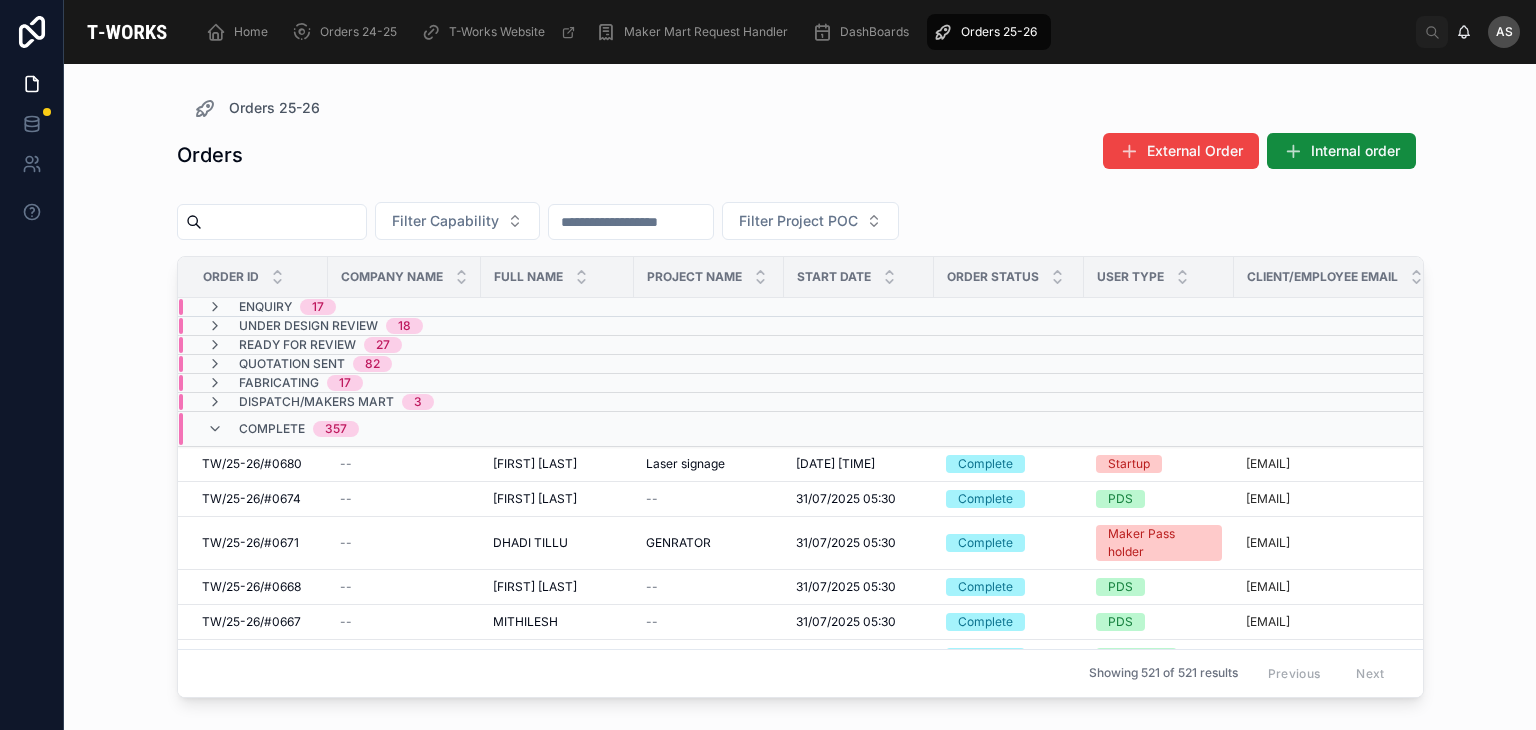 click on "Fabricating 17" at bounding box center (285, 383) 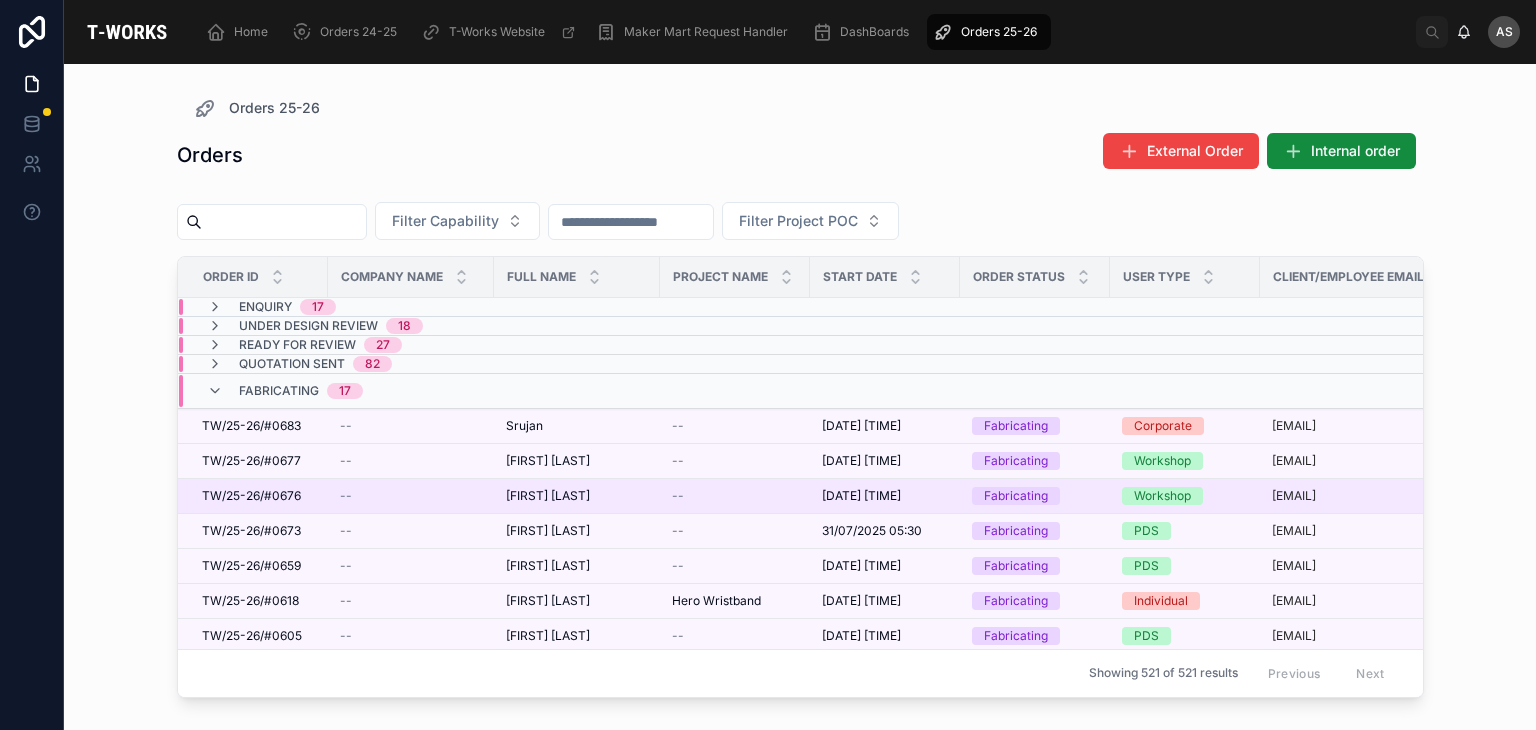 click on "[FIRST] [LAST]" at bounding box center [548, 496] 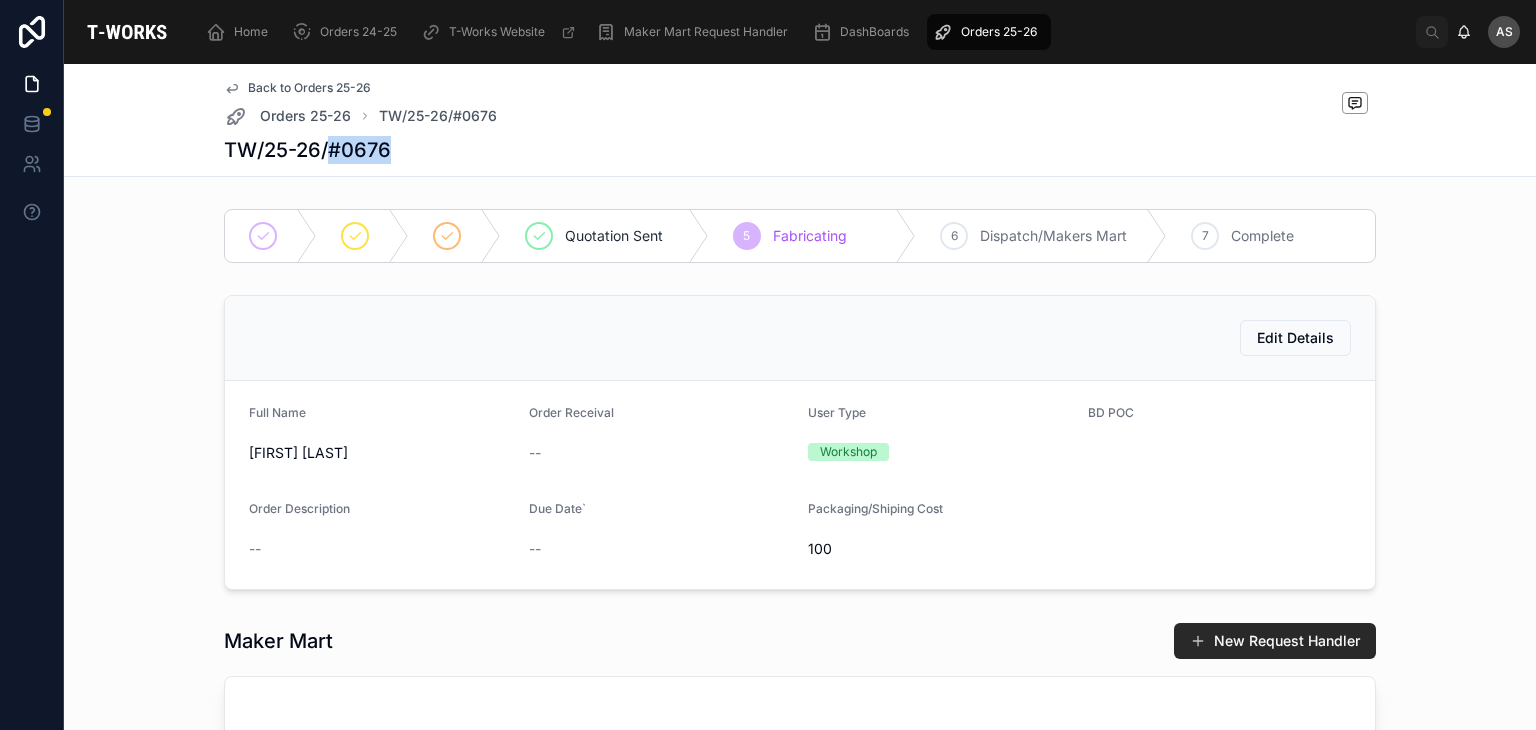 drag, startPoint x: 380, startPoint y: 153, endPoint x: 321, endPoint y: 156, distance: 59.07622 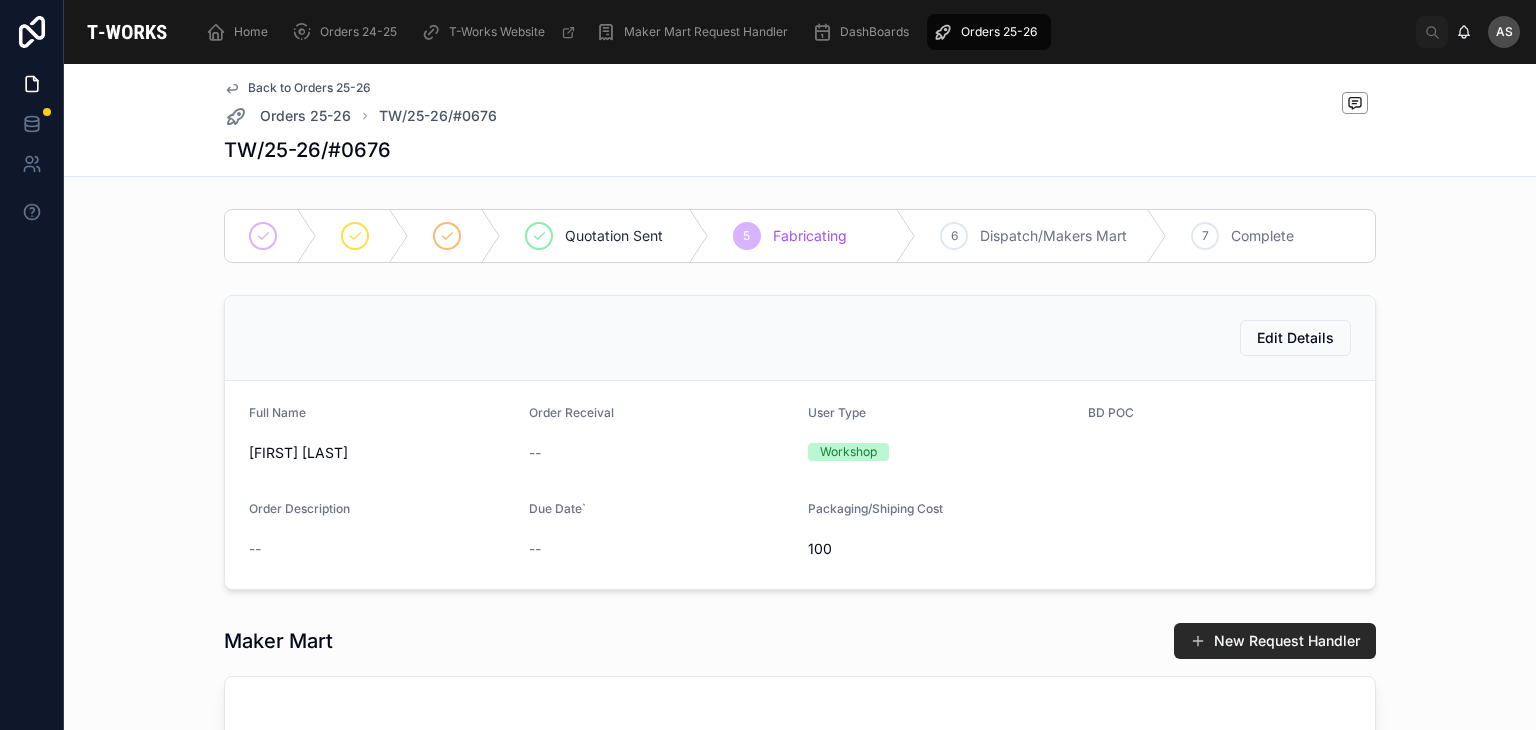 click on "Edit Details" at bounding box center [800, 338] 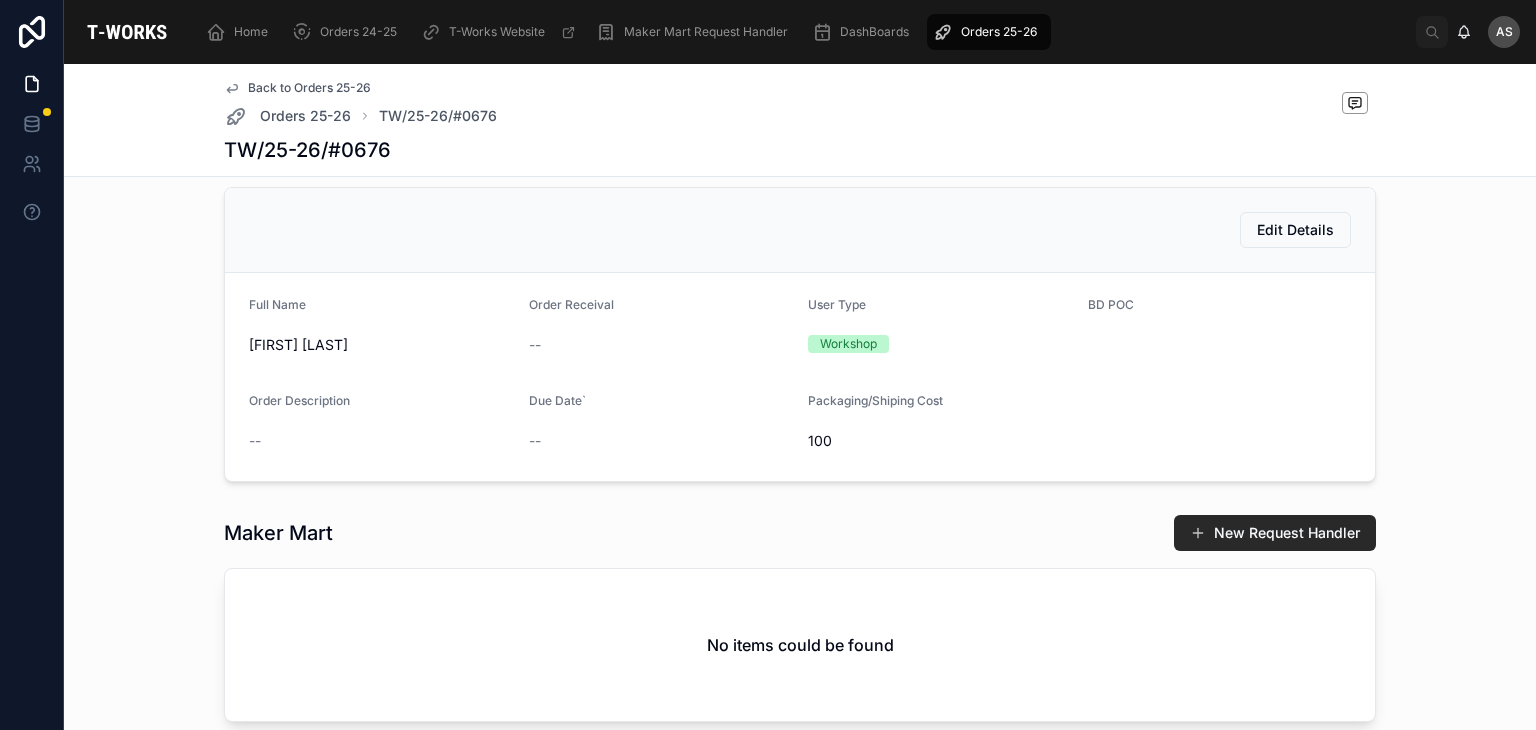 drag, startPoint x: 385, startPoint y: 344, endPoint x: 225, endPoint y: 357, distance: 160.52725 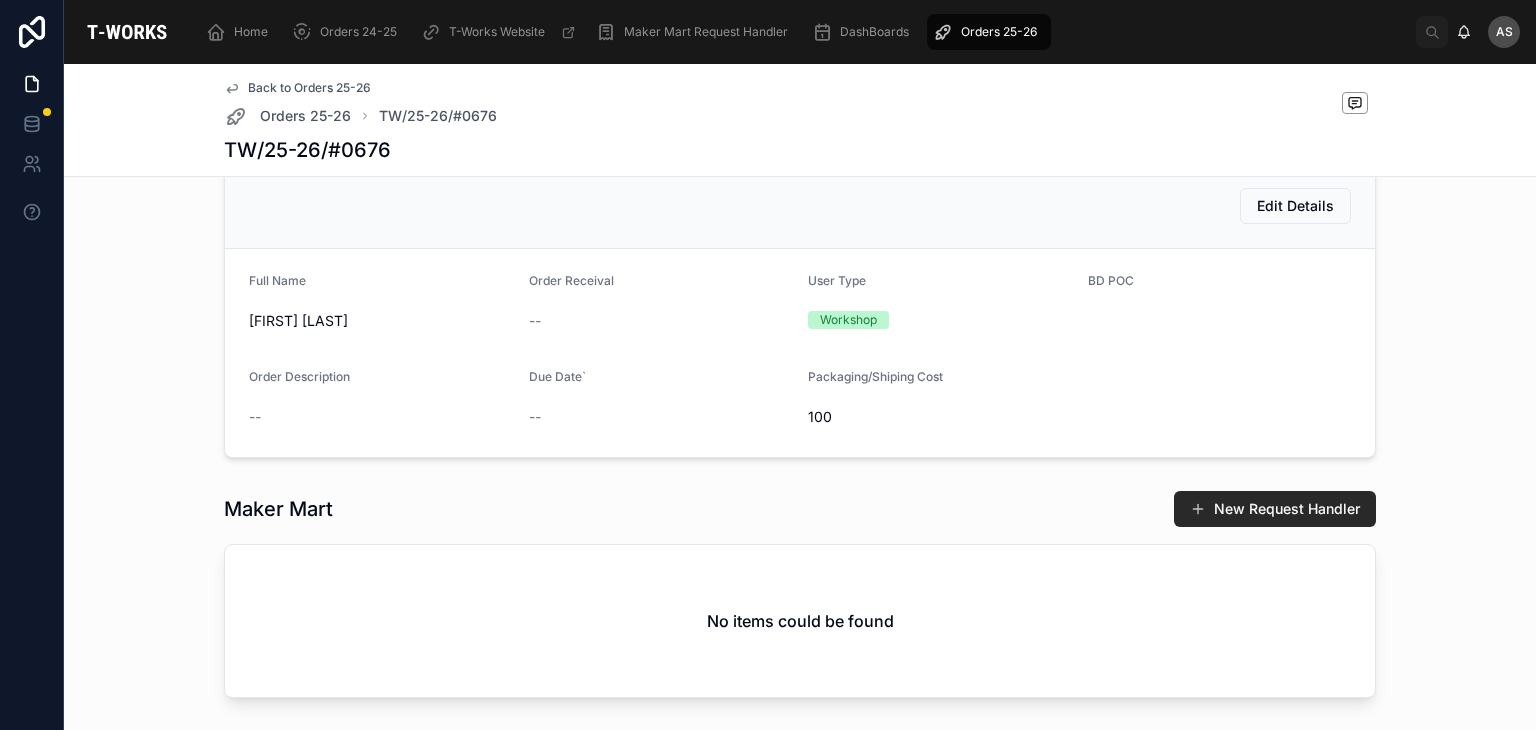 scroll, scrollTop: 132, scrollLeft: 0, axis: vertical 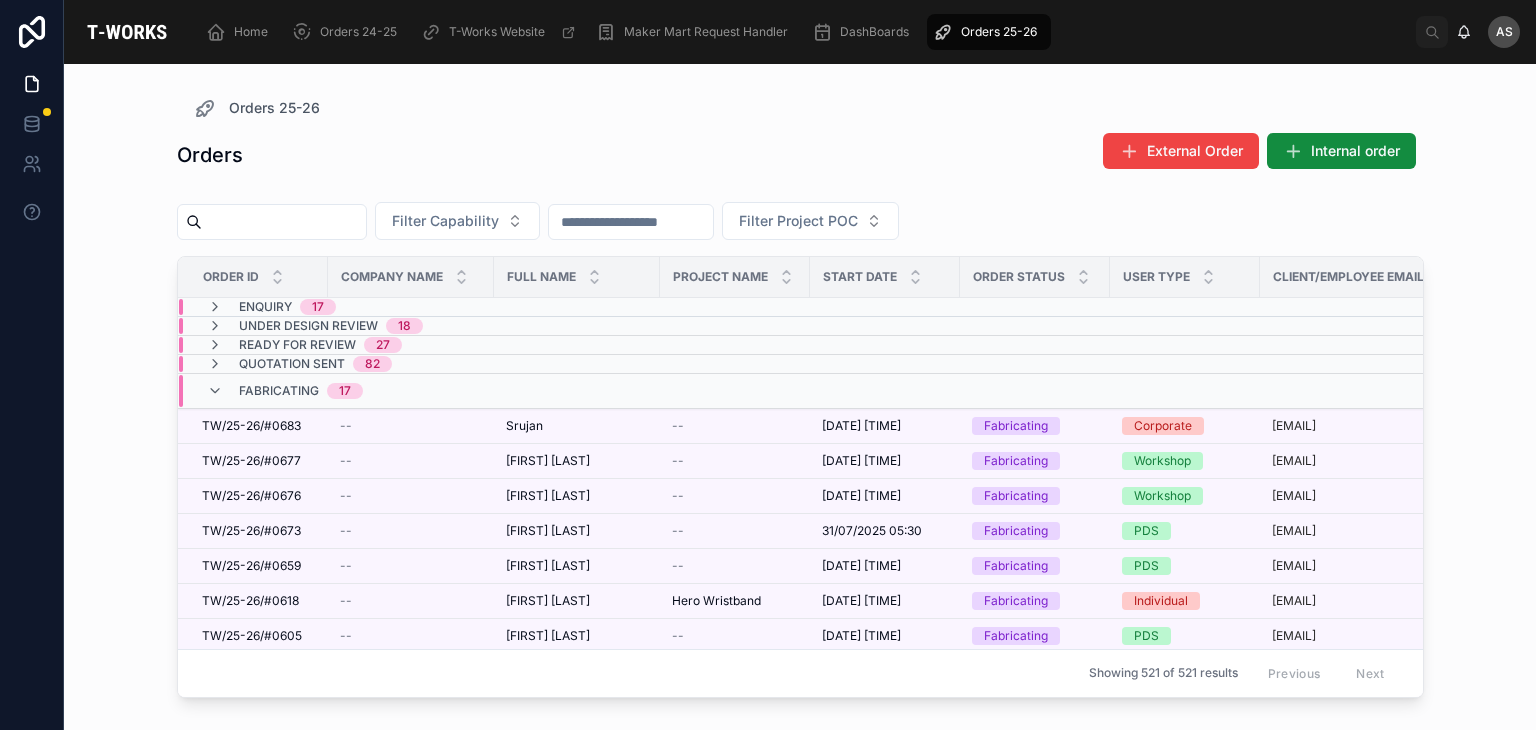 click on "82" at bounding box center [372, 364] 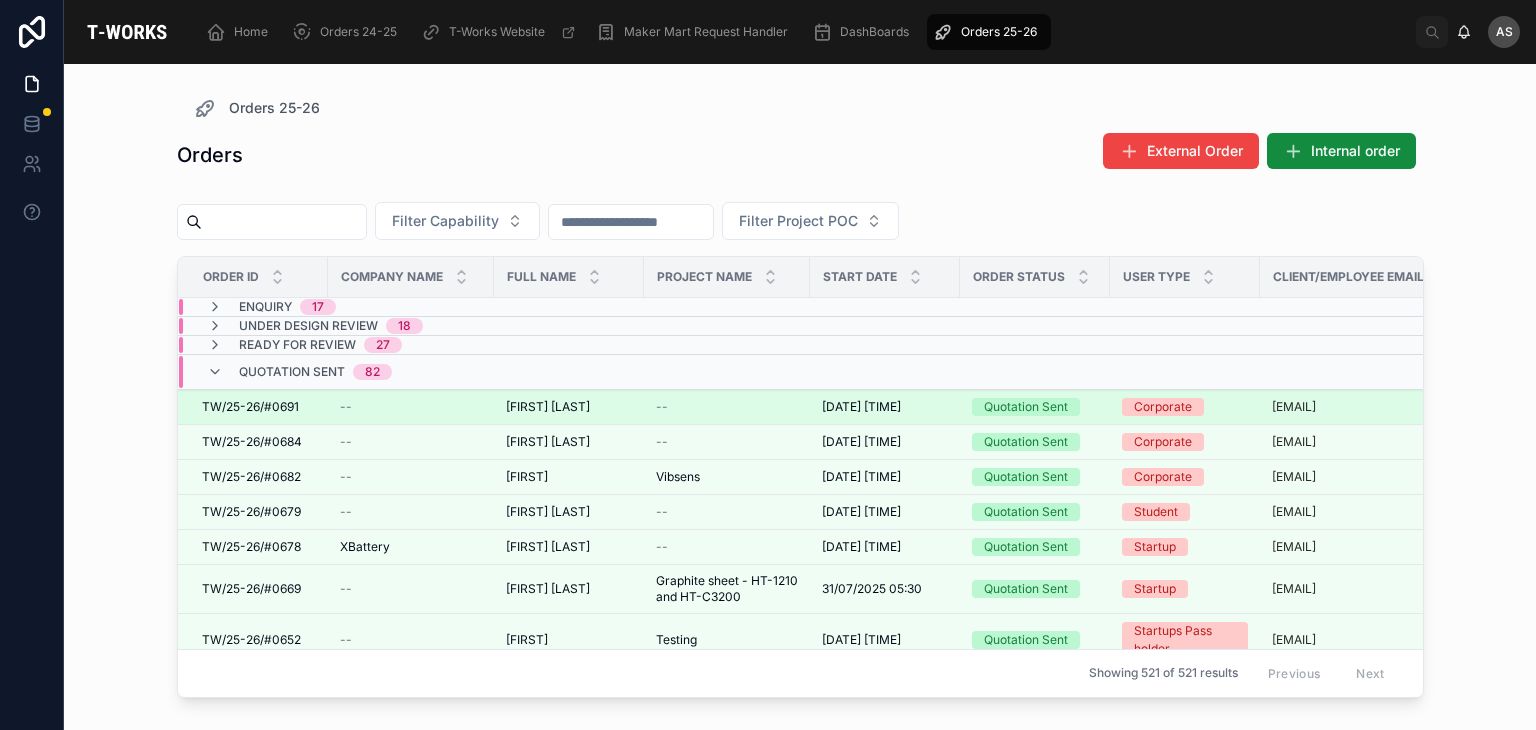 scroll, scrollTop: 0, scrollLeft: 363, axis: horizontal 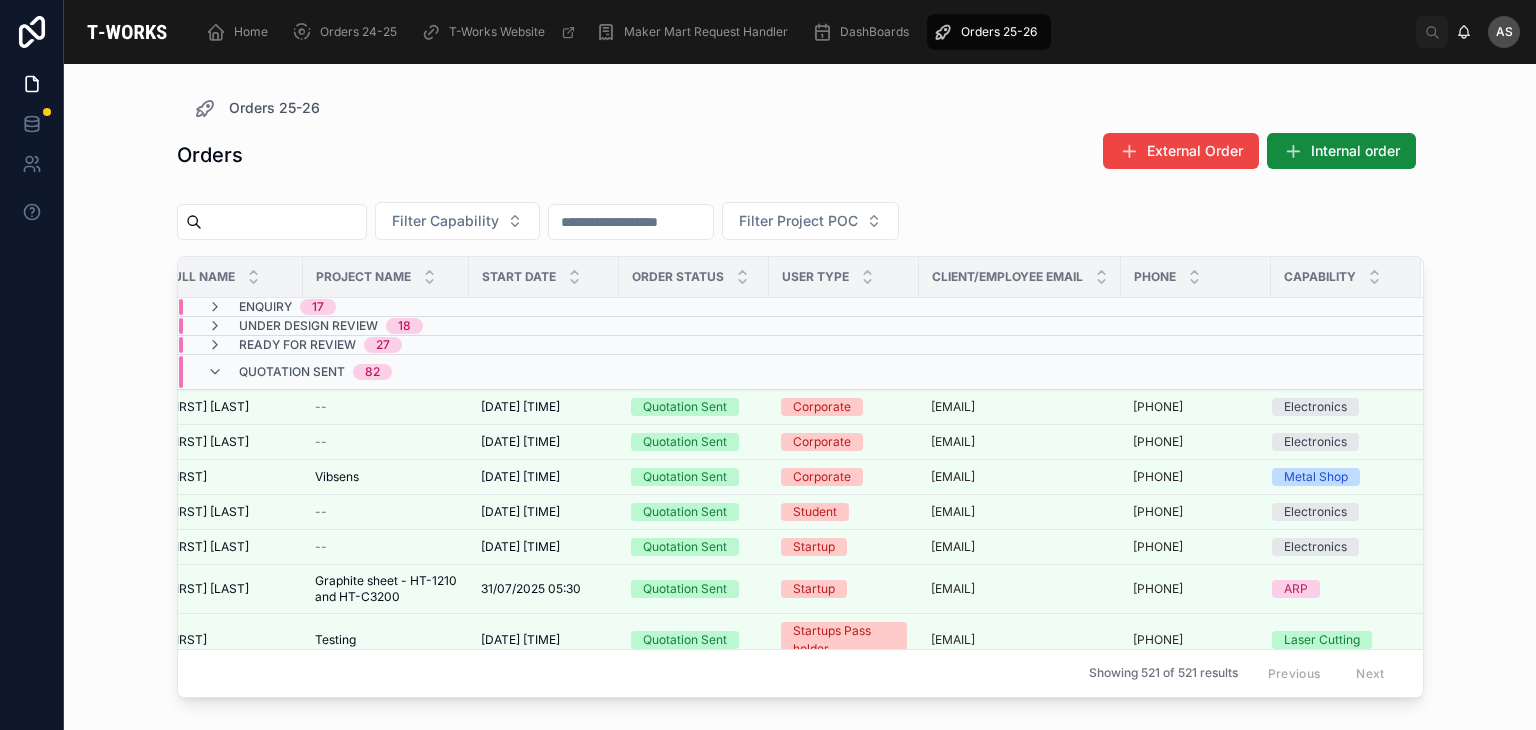 click on "Quotation Sent 82" at bounding box center (411, 372) 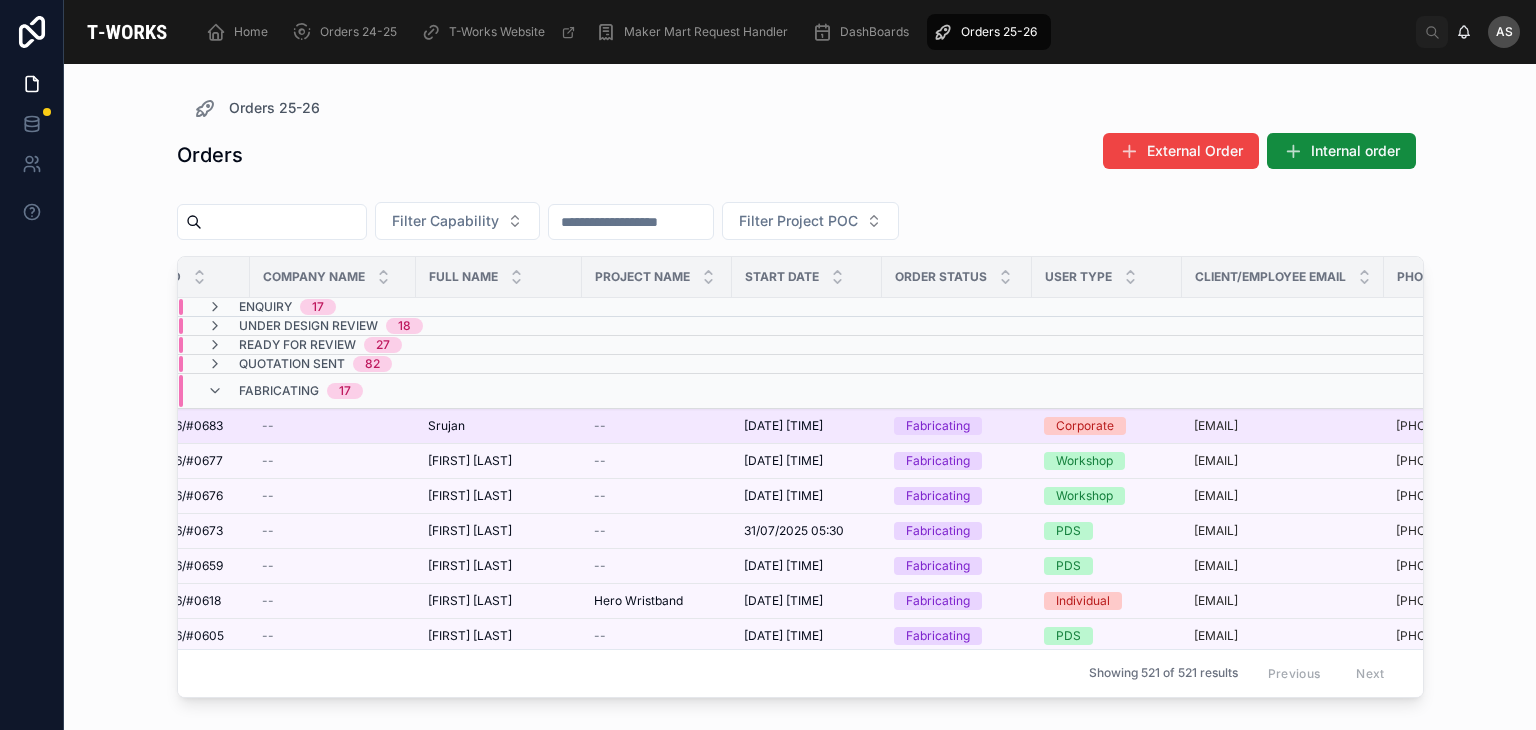 scroll, scrollTop: 0, scrollLeft: 0, axis: both 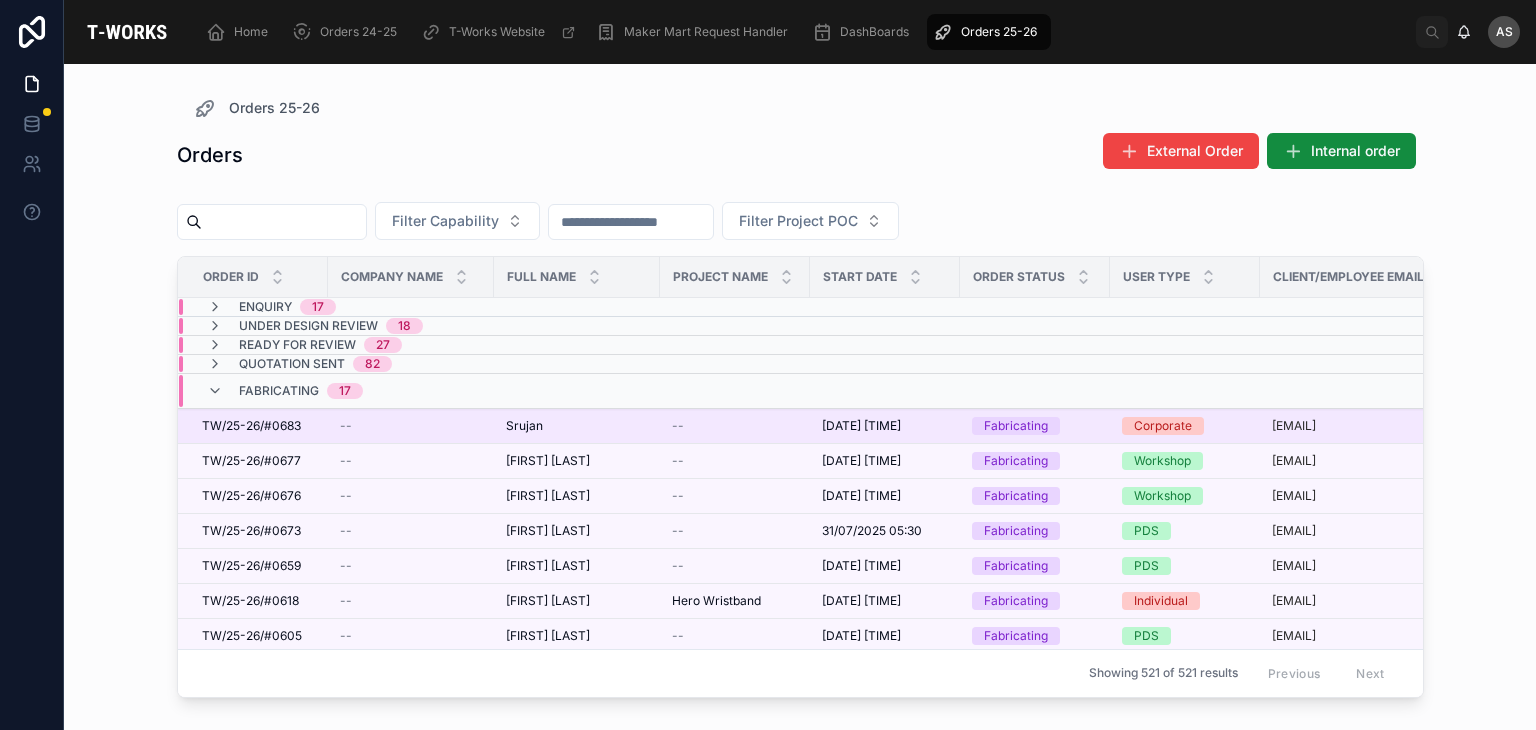 click on "Srujan" at bounding box center [524, 426] 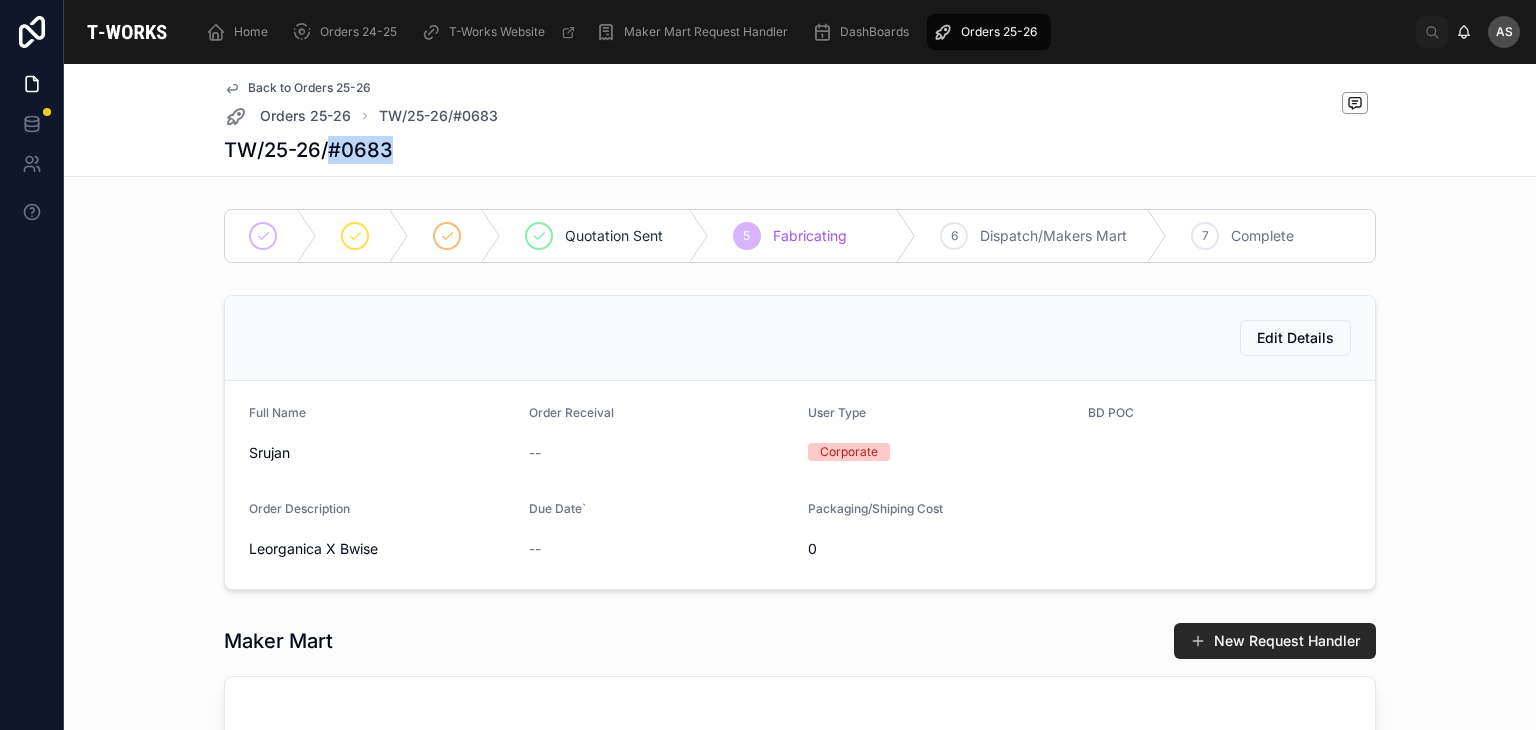drag, startPoint x: 390, startPoint y: 155, endPoint x: 324, endPoint y: 159, distance: 66.1211 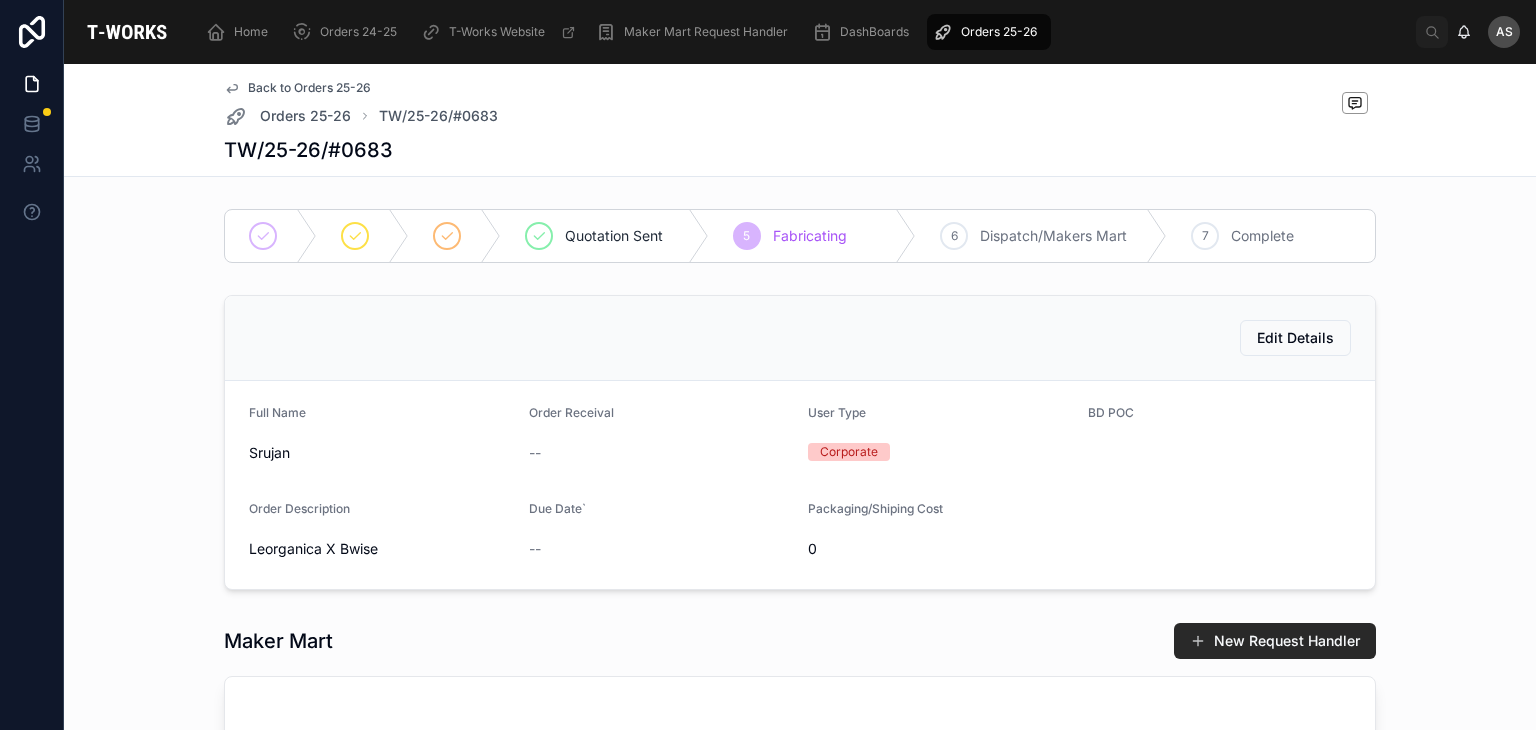 click on "Full Name Srujan Order Receival -- User Type Corporate BD POC Order Description Leorganica X Bwise Due Date` -- Packaging/Shiping Cost 0" at bounding box center (800, 485) 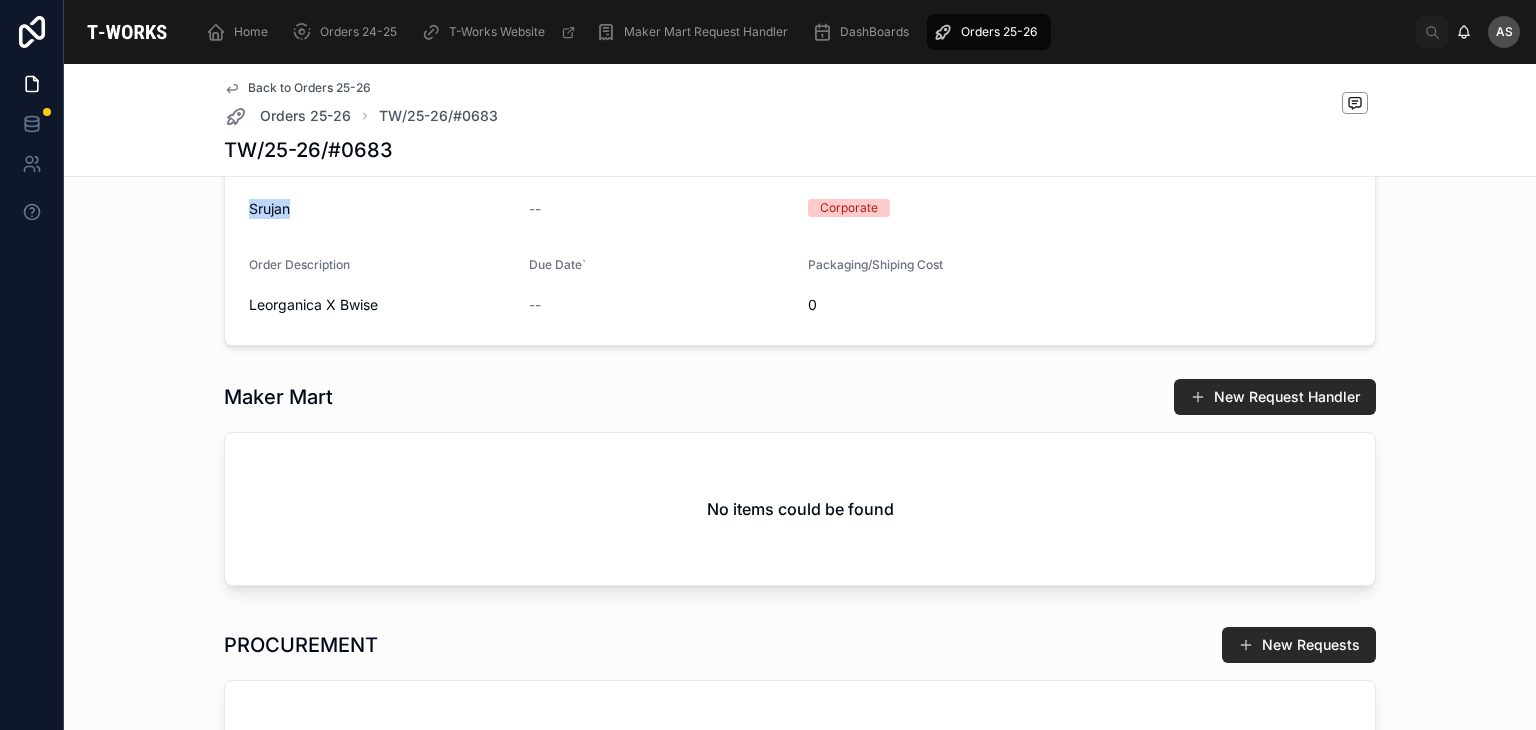 drag, startPoint x: 285, startPoint y: 208, endPoint x: 203, endPoint y: 208, distance: 82 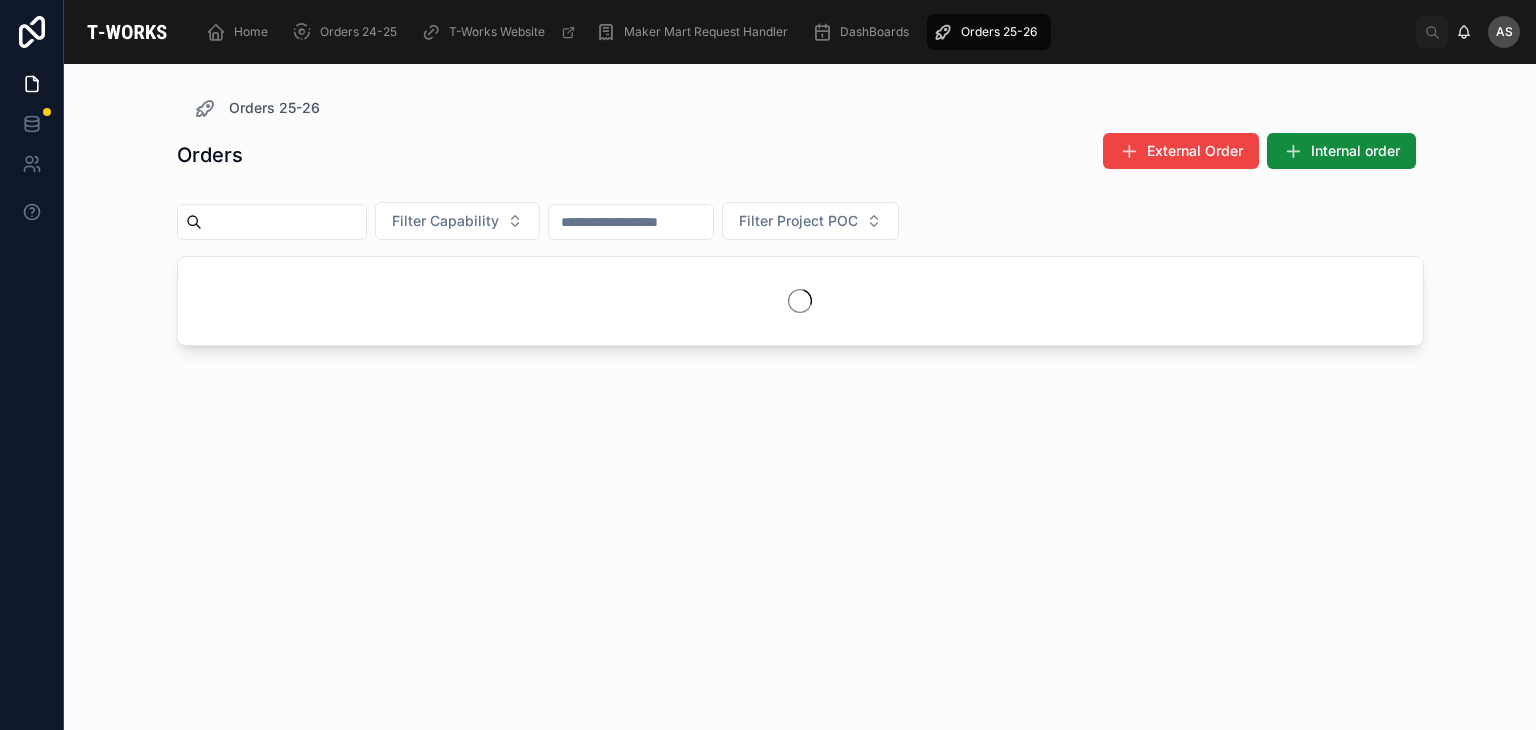 scroll, scrollTop: 0, scrollLeft: 0, axis: both 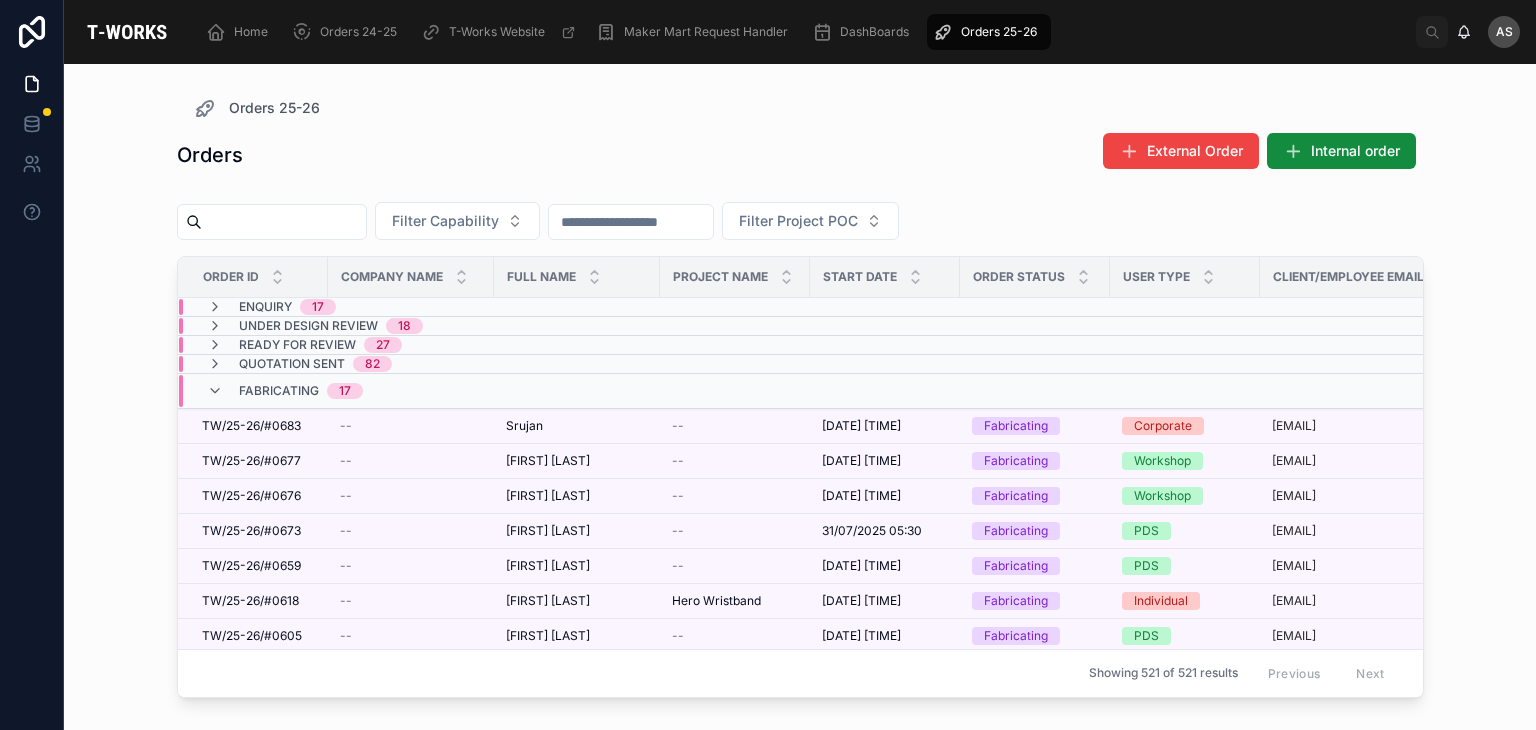 click on "Fabricating 17" at bounding box center (419, 391) 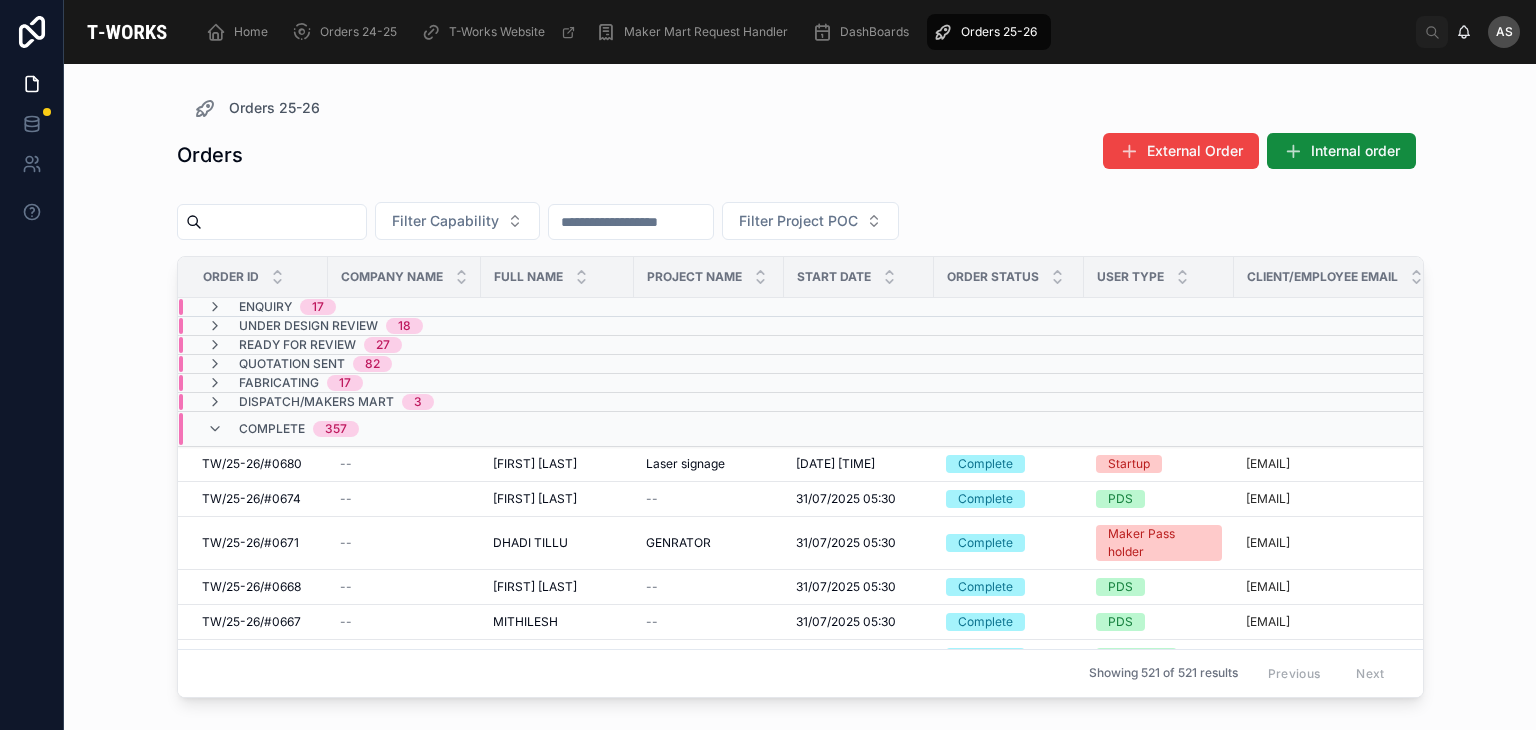 click on "Dispatch/Makers Mart 3" at bounding box center (406, 402) 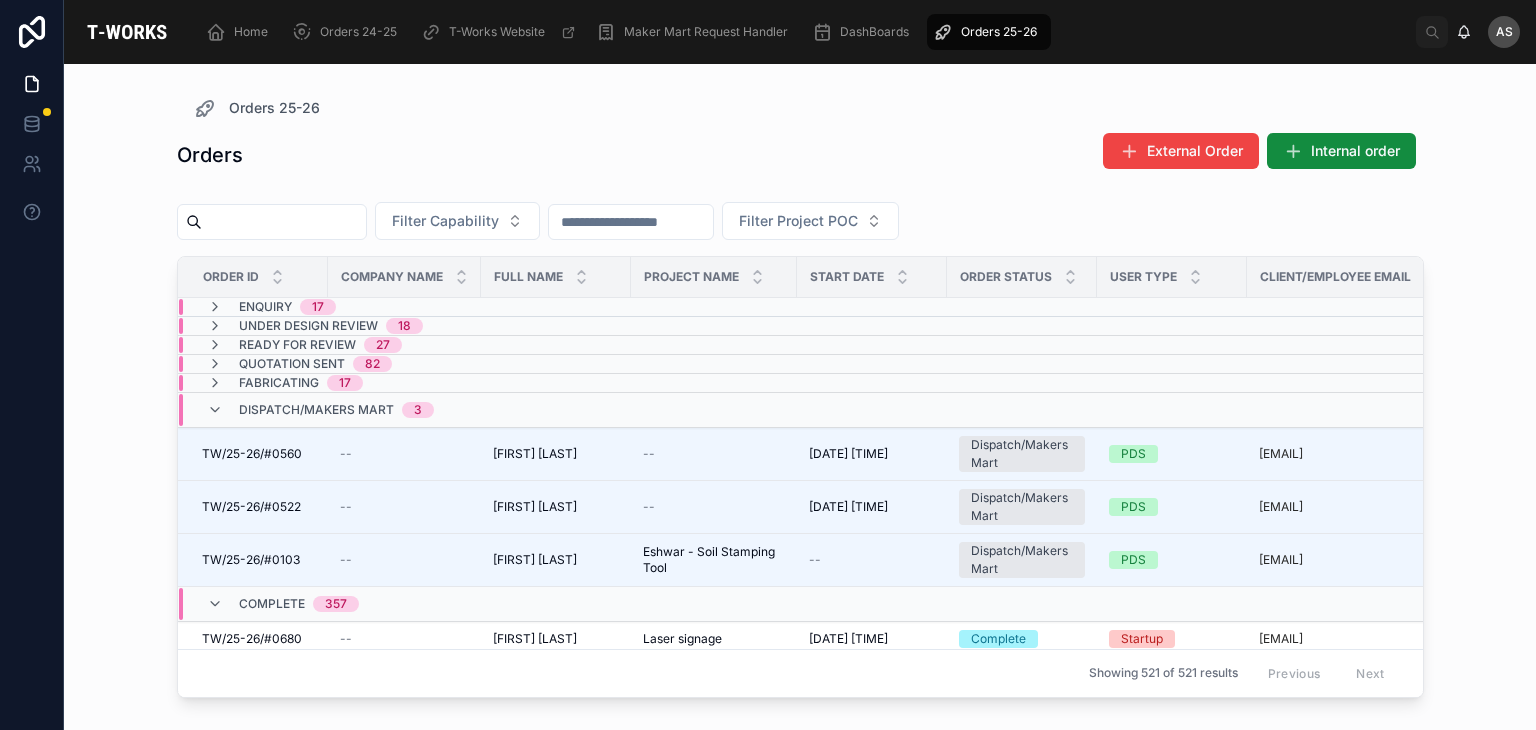 click on "Dispatch/Makers Mart 3" at bounding box center [404, 410] 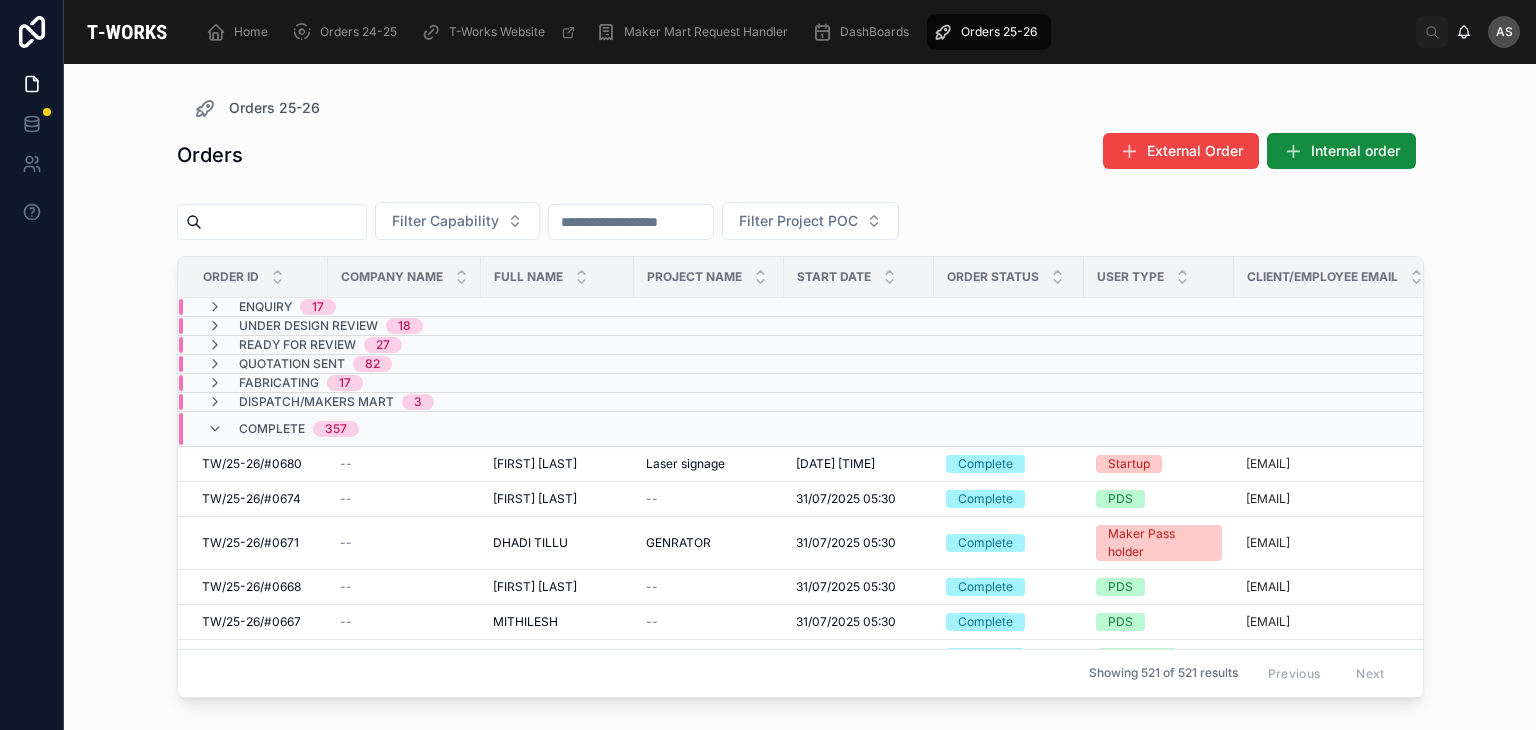 click on "Dispatch/Makers Mart 3" at bounding box center (406, 402) 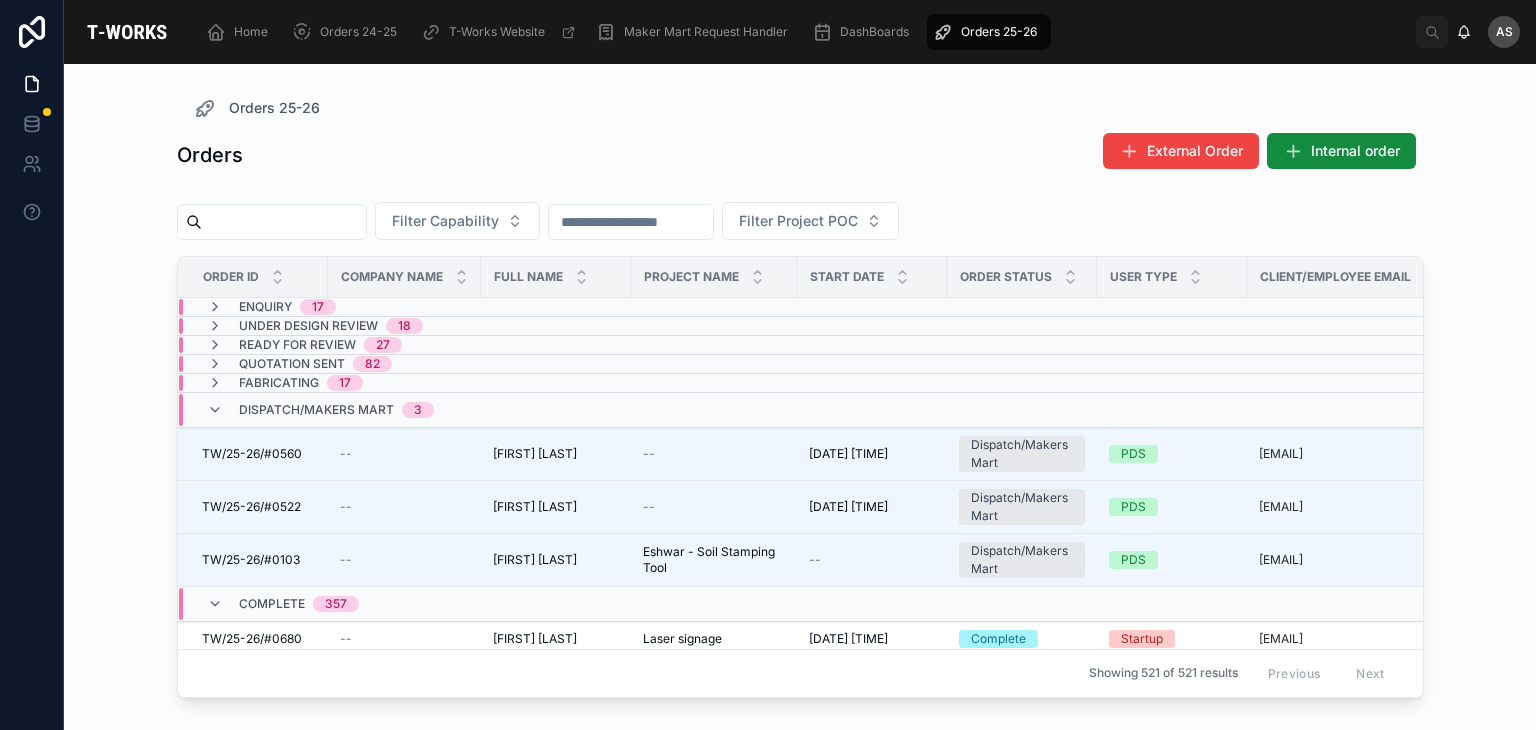 click on "Dispatch/Makers Mart 3" at bounding box center [404, 410] 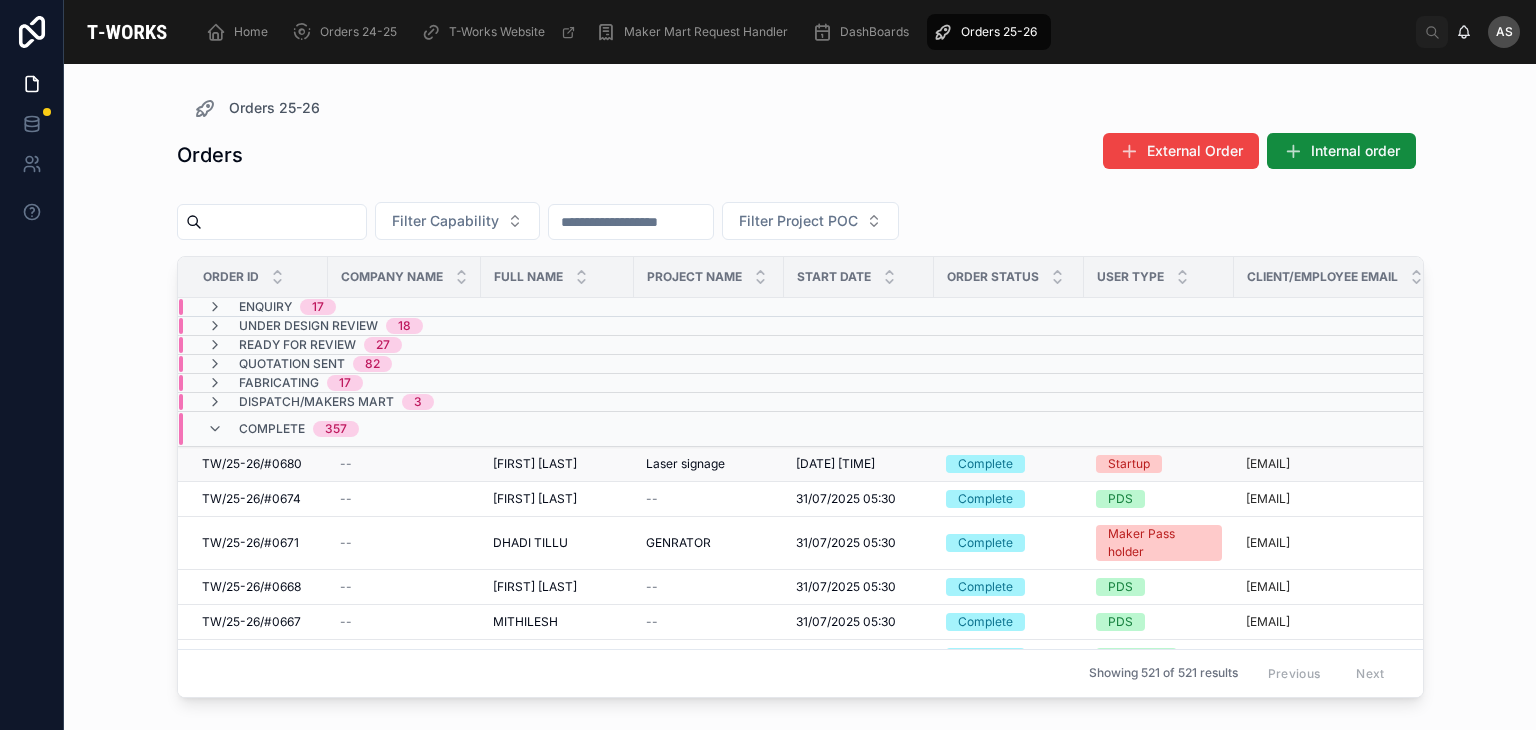click on "[FIRST] [LAST]" at bounding box center (535, 464) 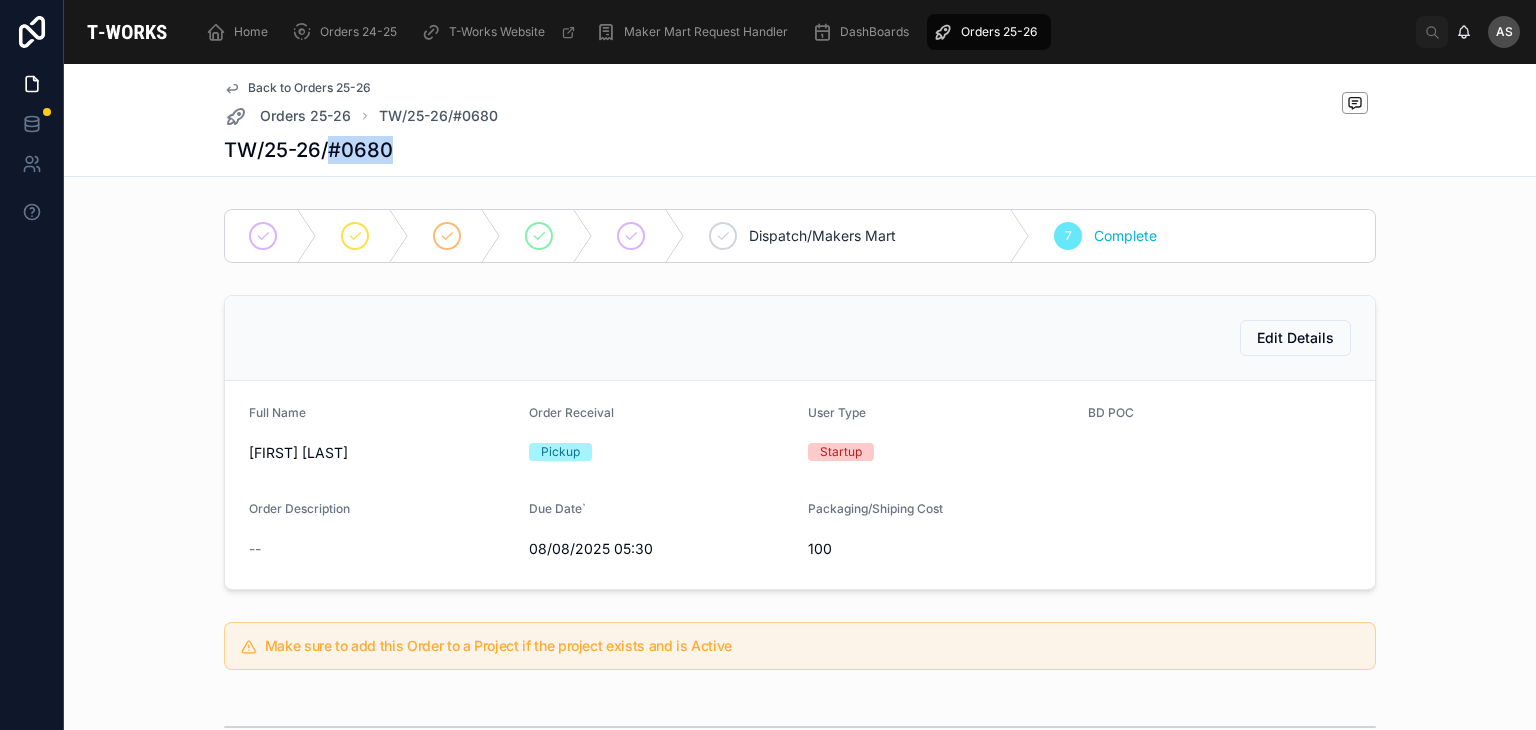 drag, startPoint x: 392, startPoint y: 155, endPoint x: 325, endPoint y: 156, distance: 67.00746 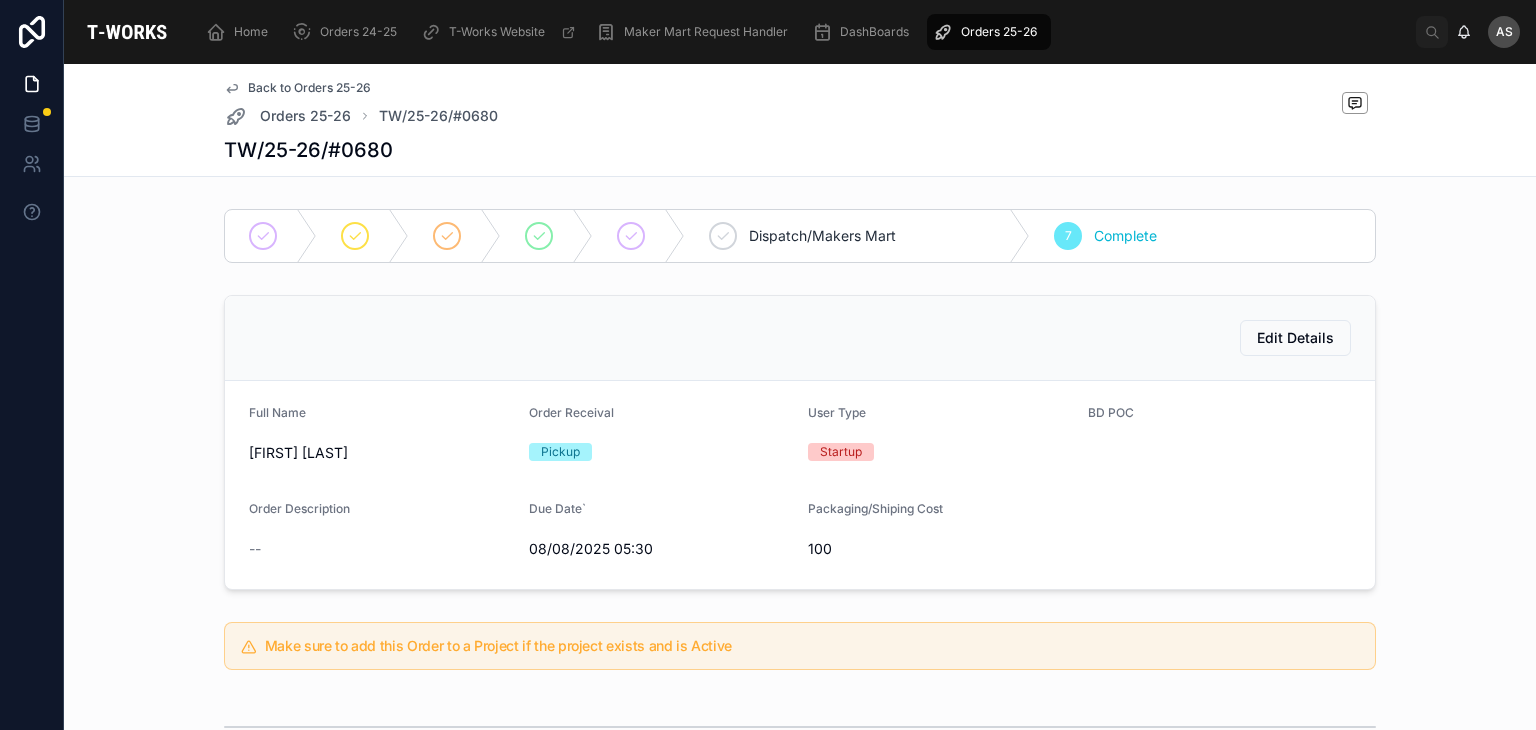 click on "Full Name" at bounding box center [381, 417] 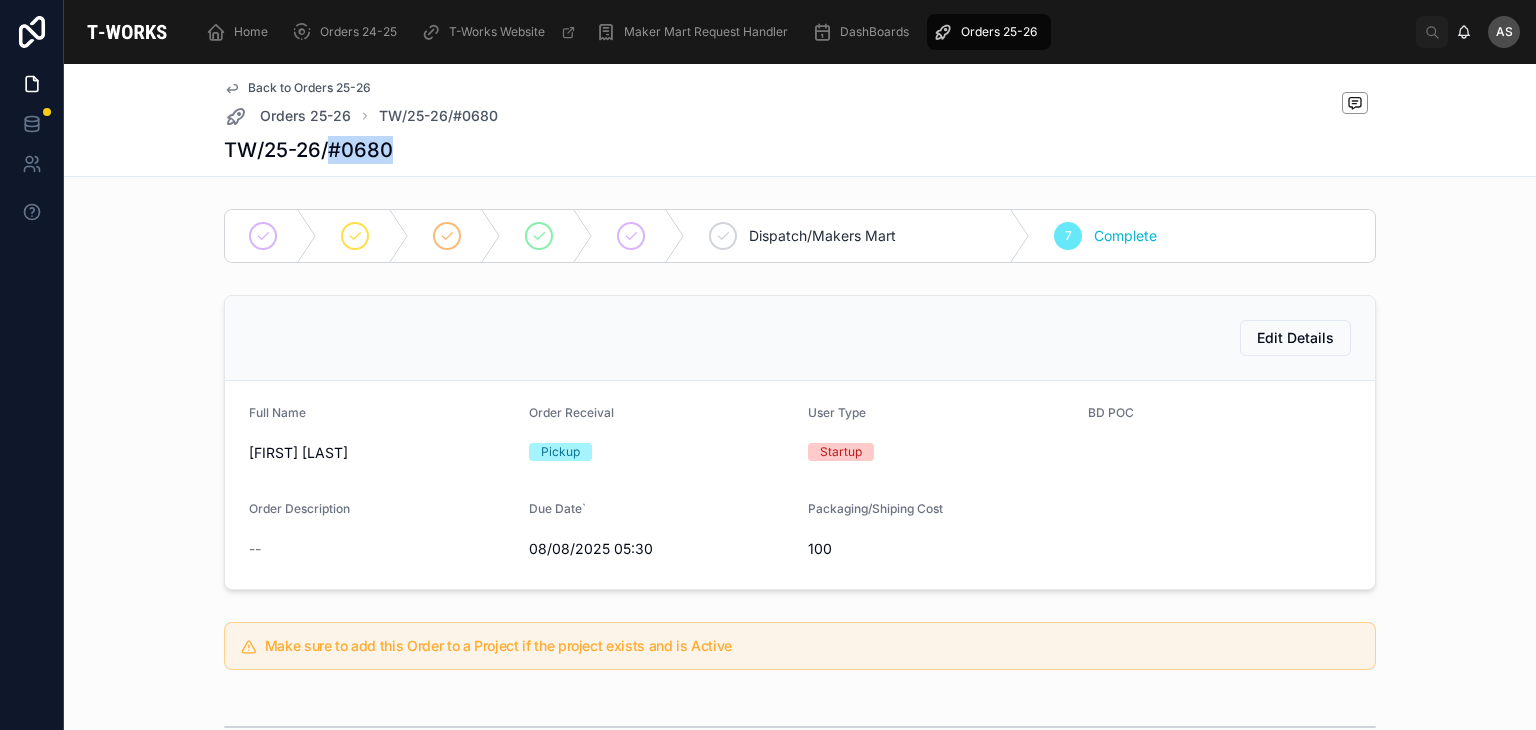 drag, startPoint x: 384, startPoint y: 147, endPoint x: 320, endPoint y: 153, distance: 64.28063 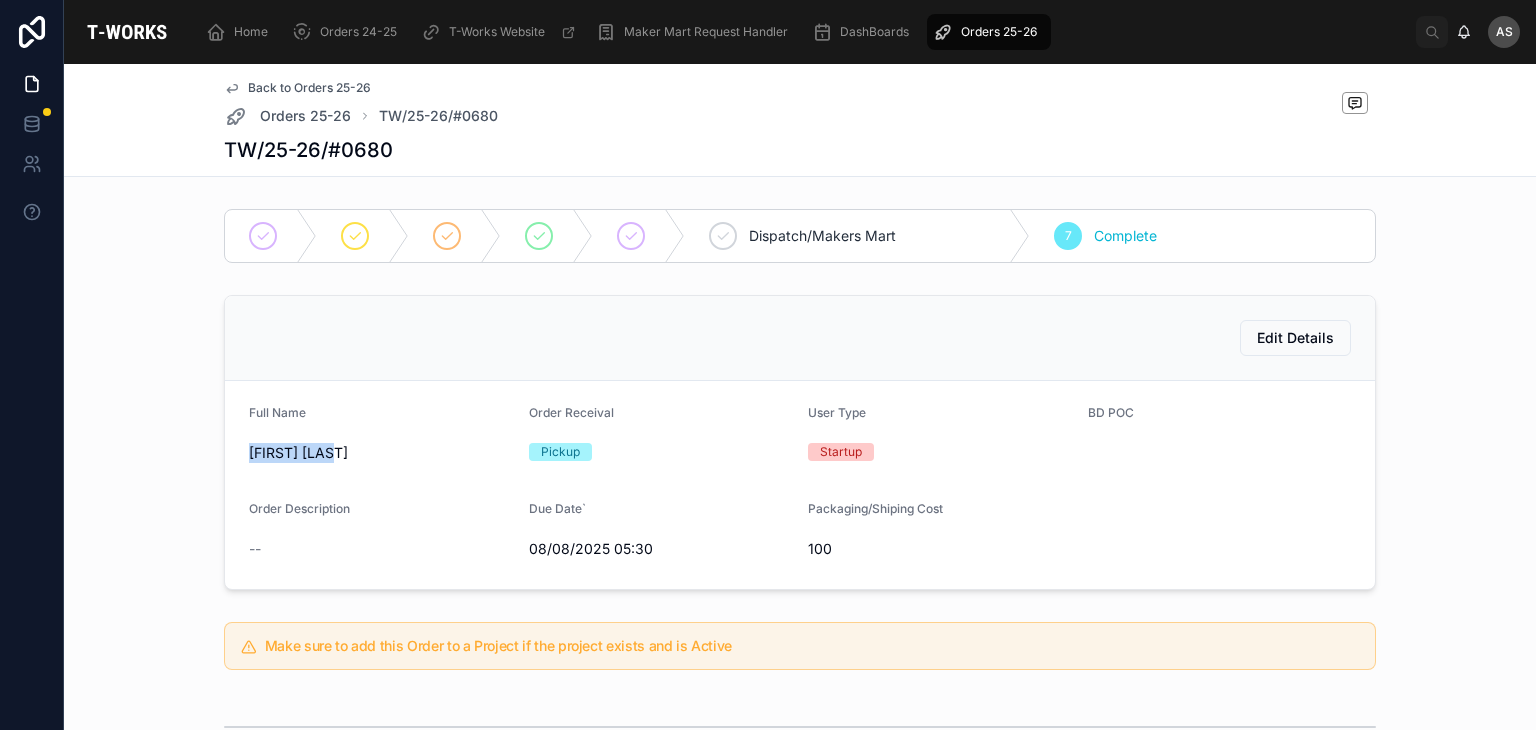 drag, startPoint x: 332, startPoint y: 454, endPoint x: 220, endPoint y: 477, distance: 114.33722 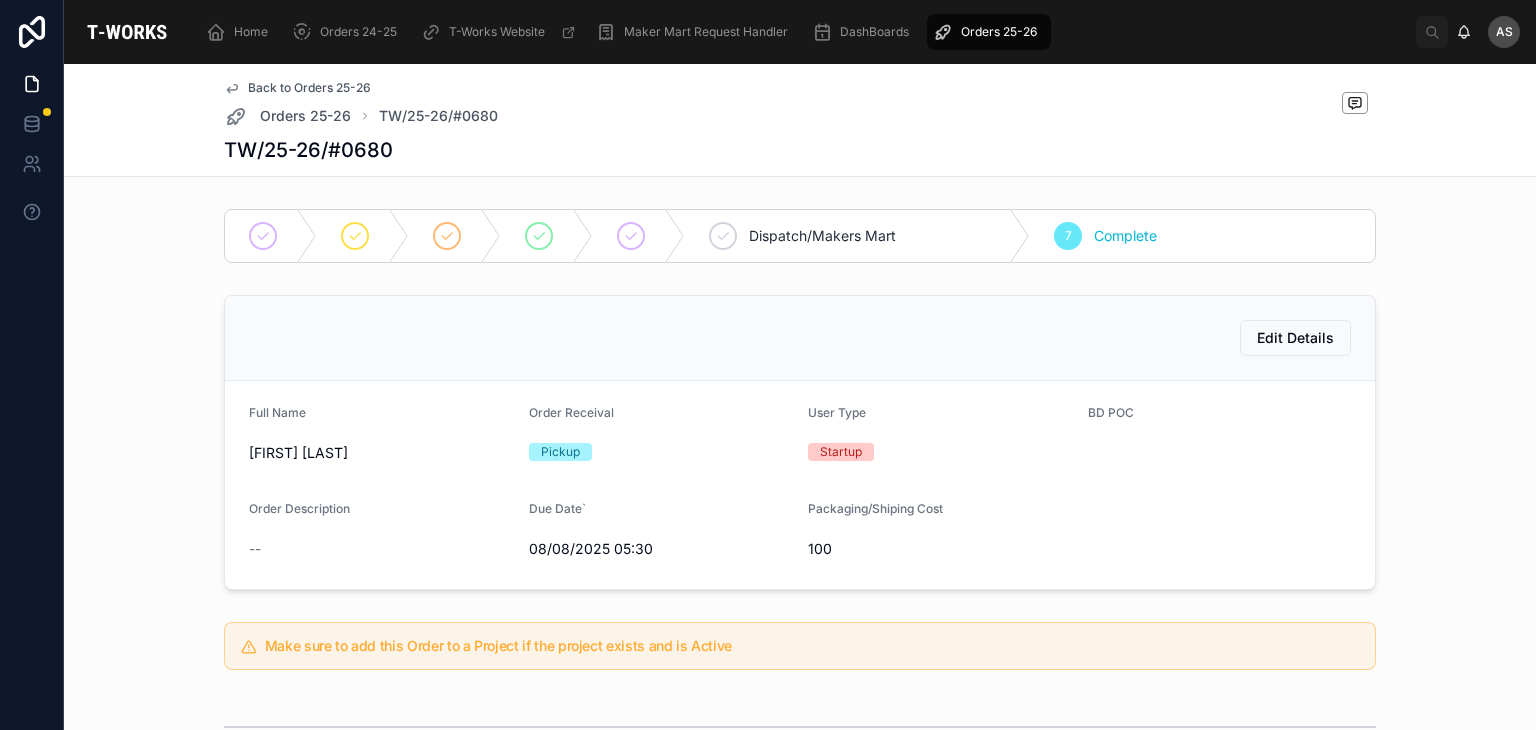 click on "Order Receival" at bounding box center (661, 417) 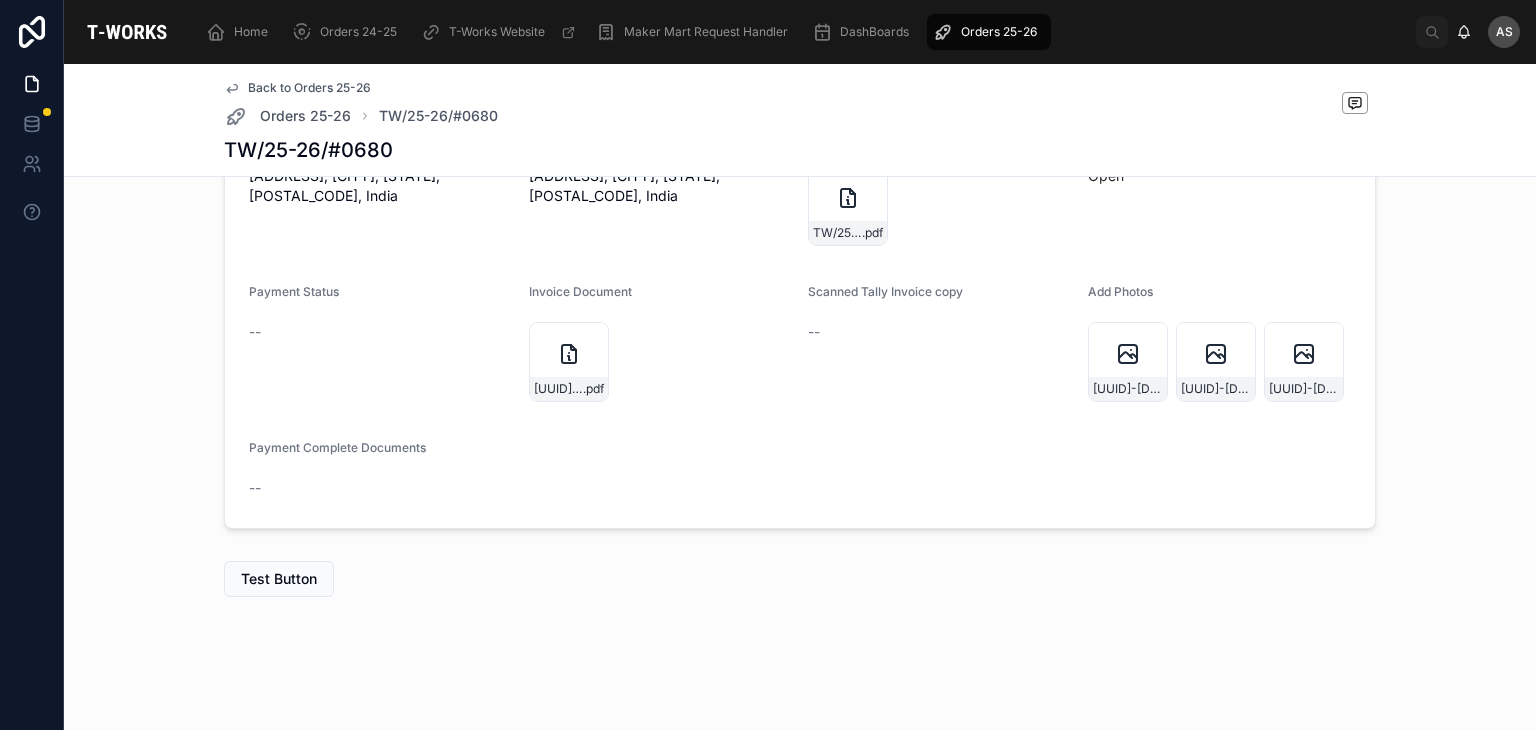 scroll, scrollTop: 0, scrollLeft: 0, axis: both 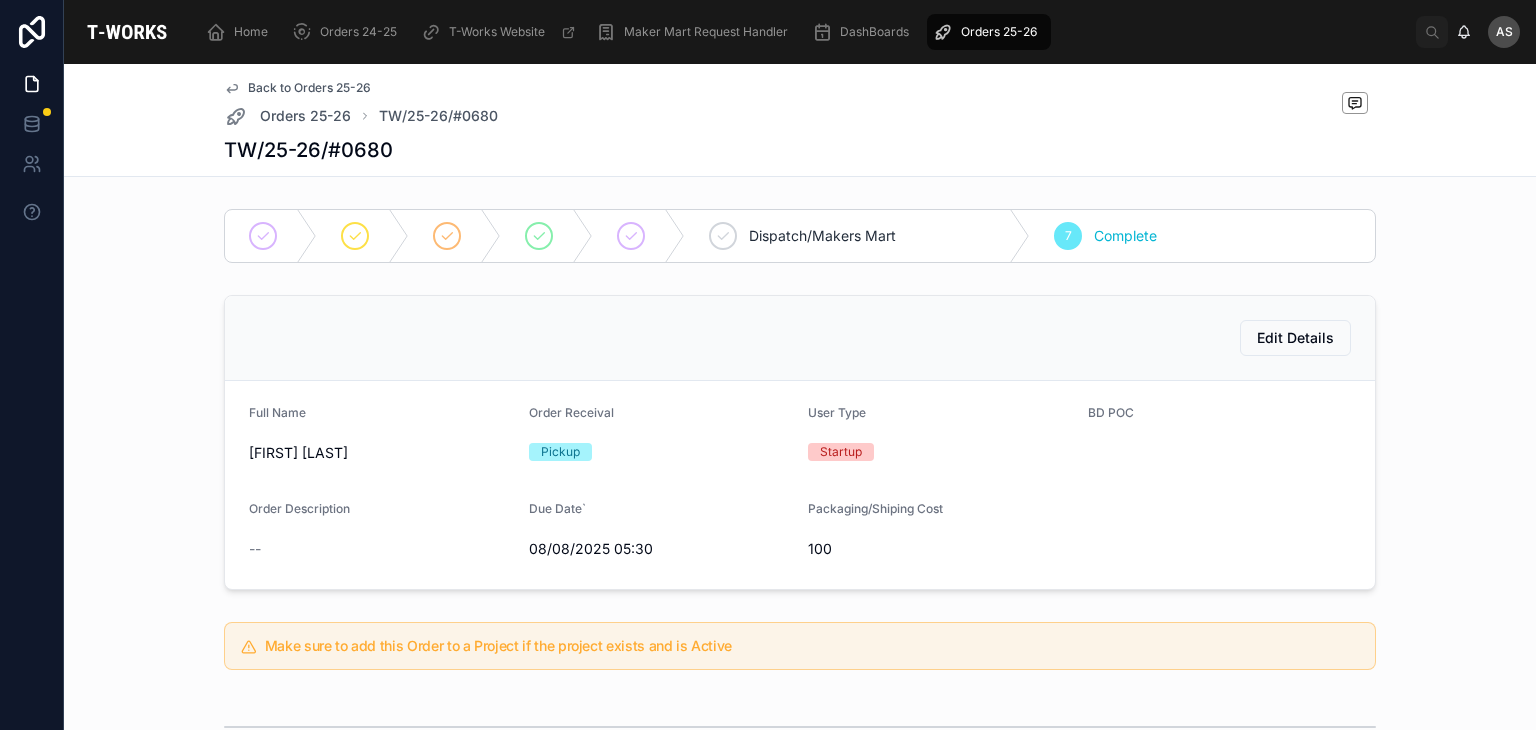 click on "08/08/2025 05:30" at bounding box center [661, 549] 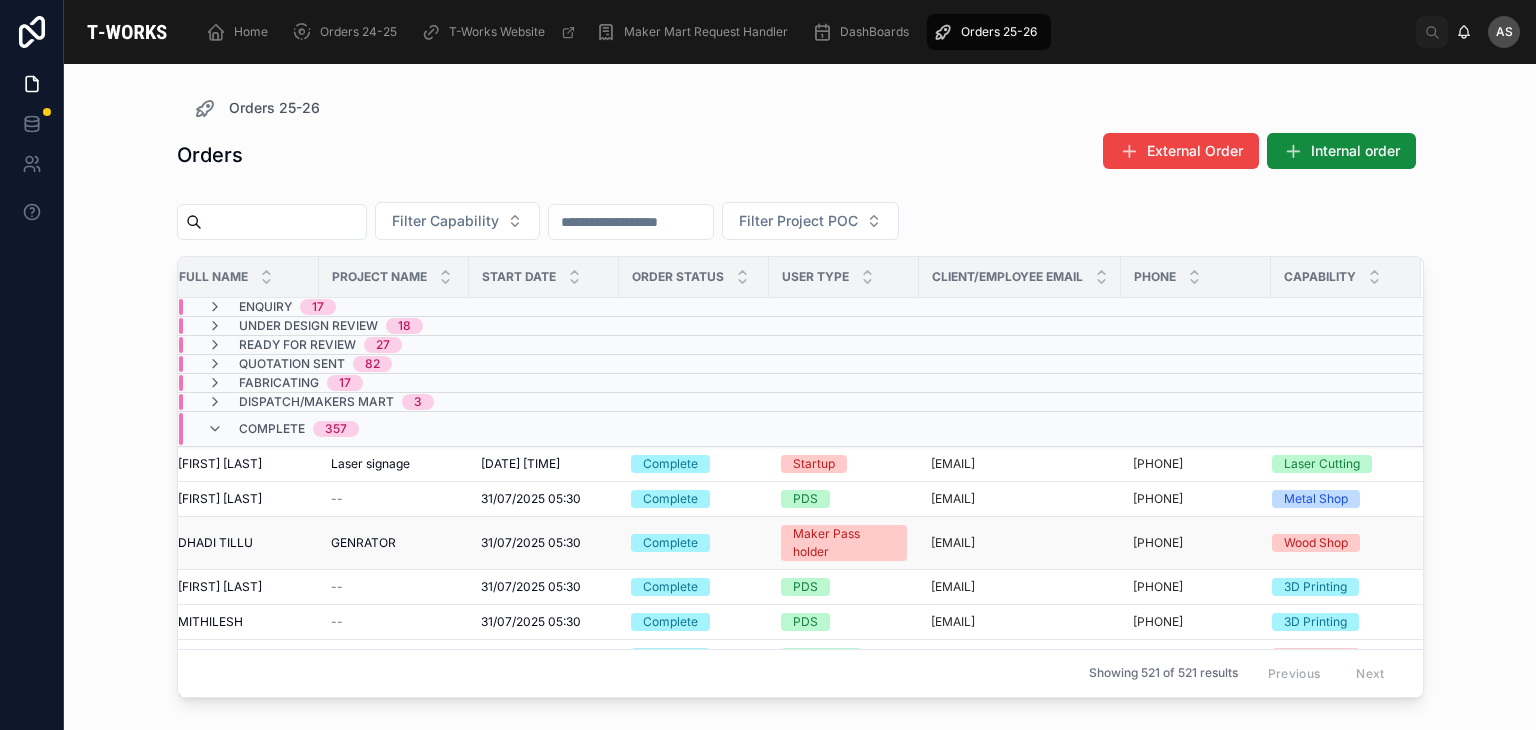 scroll, scrollTop: 0, scrollLeft: 0, axis: both 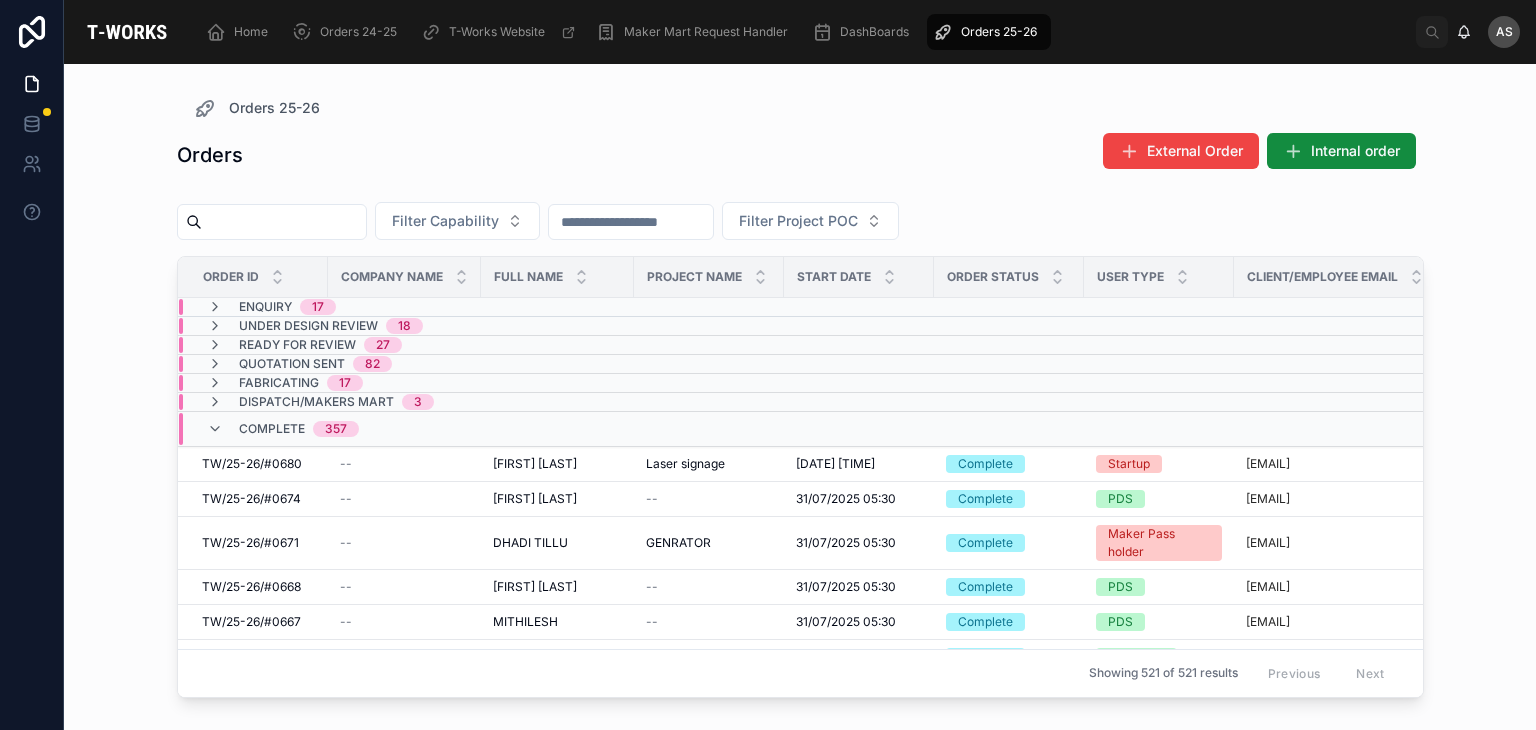 click on "Quotation Sent 82" at bounding box center [406, 364] 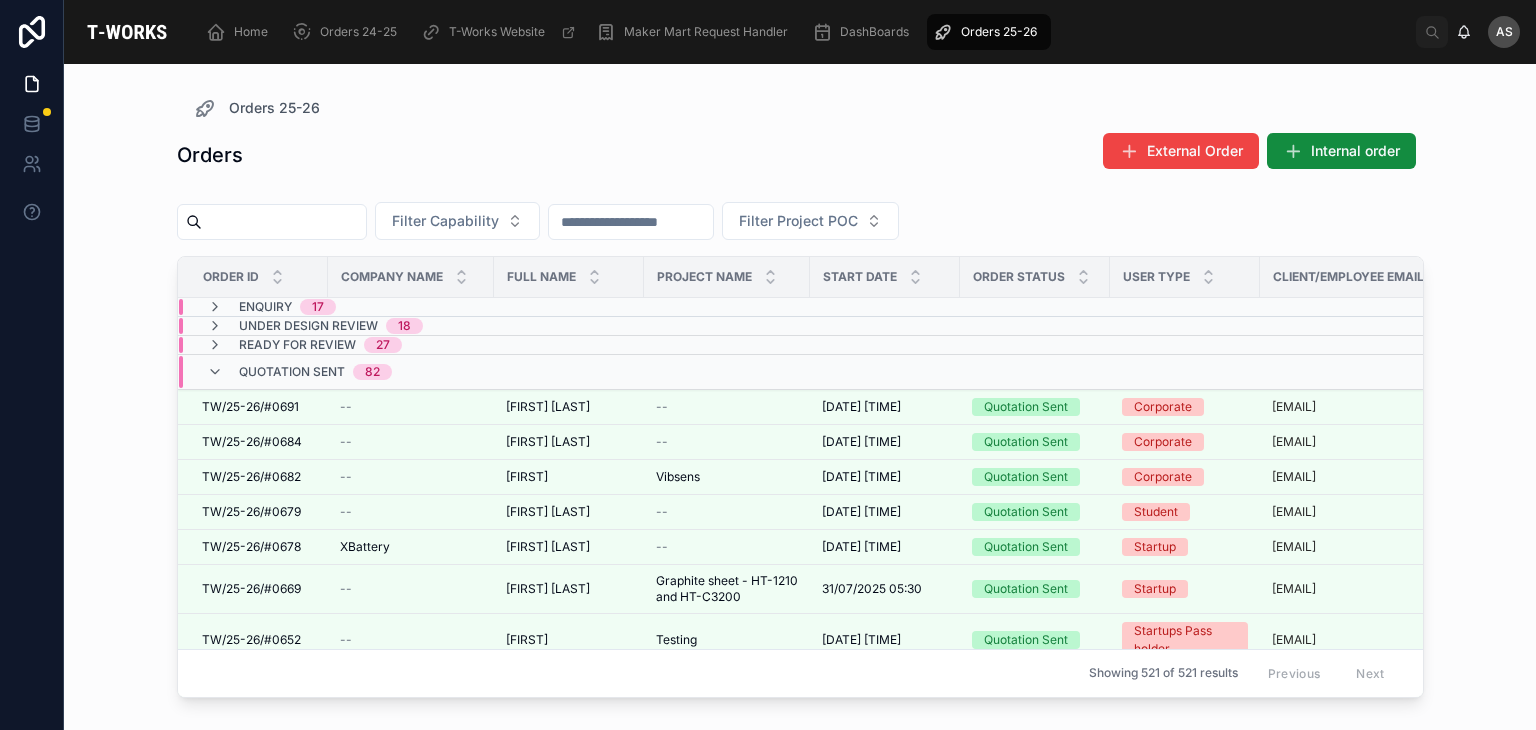 click on "Under Design Review 18" at bounding box center (411, 326) 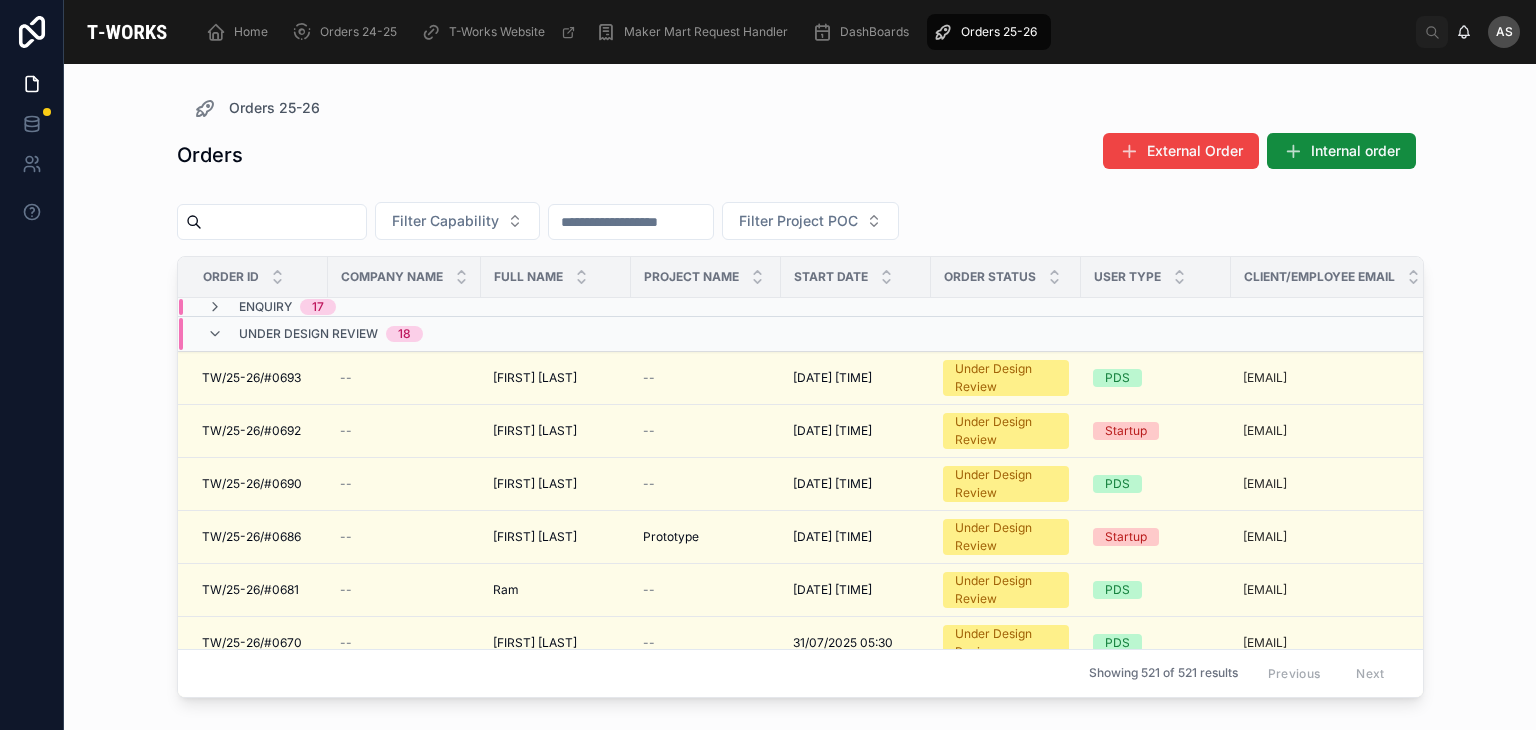click on "Under Design Review 18" at bounding box center [404, 334] 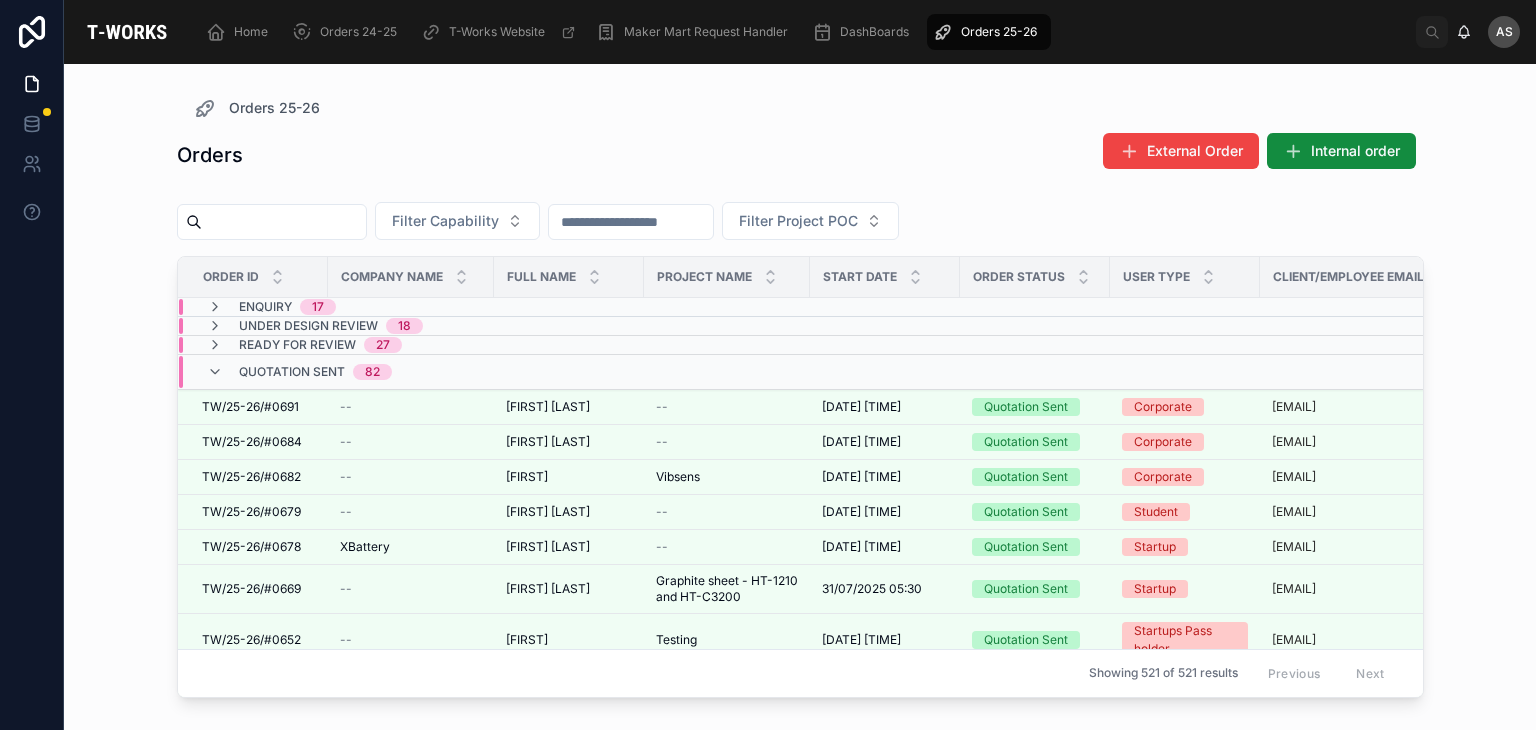 click on "Under Design Review 18" at bounding box center [411, 326] 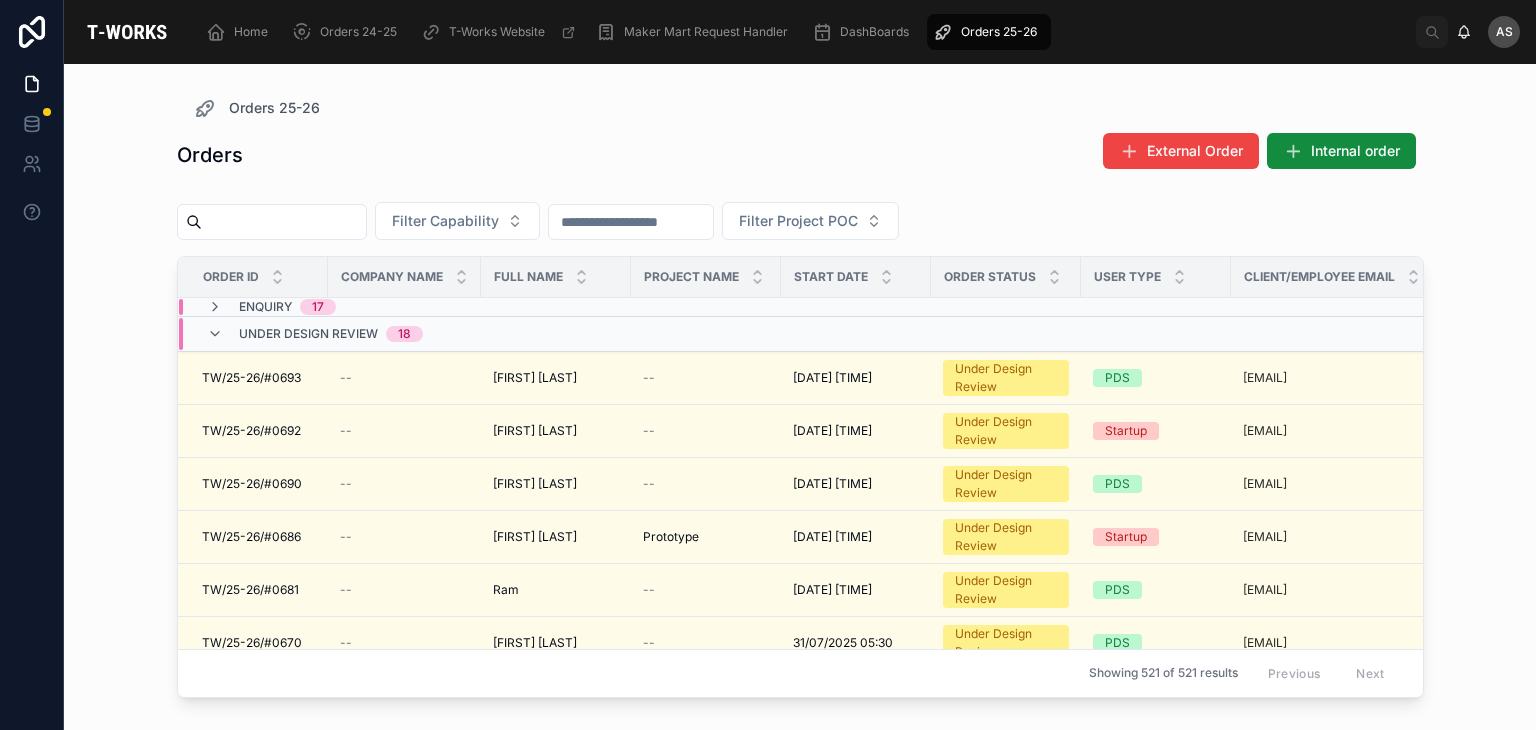 click on "Enquiry 17" at bounding box center (404, 307) 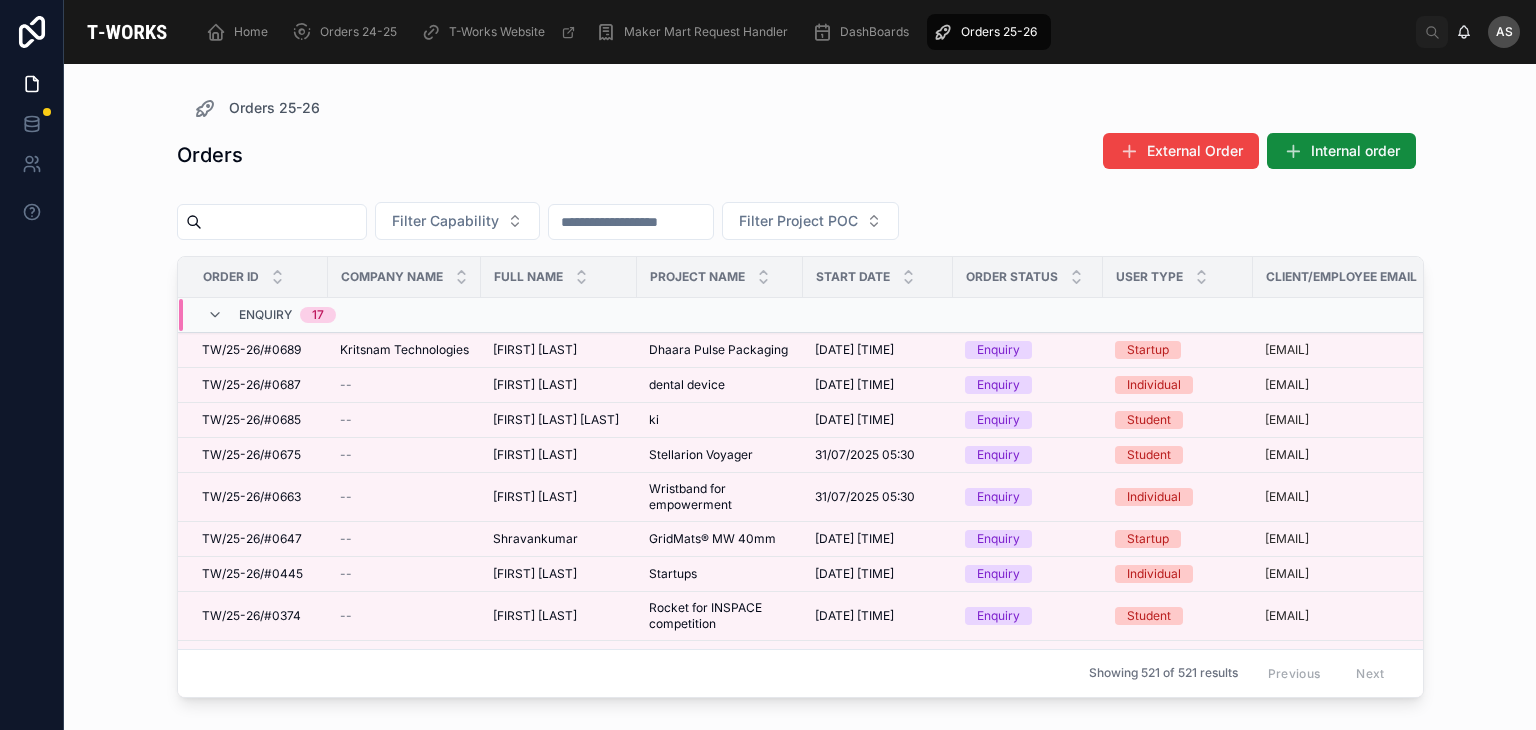 click on "Enquiry 17" at bounding box center [407, 315] 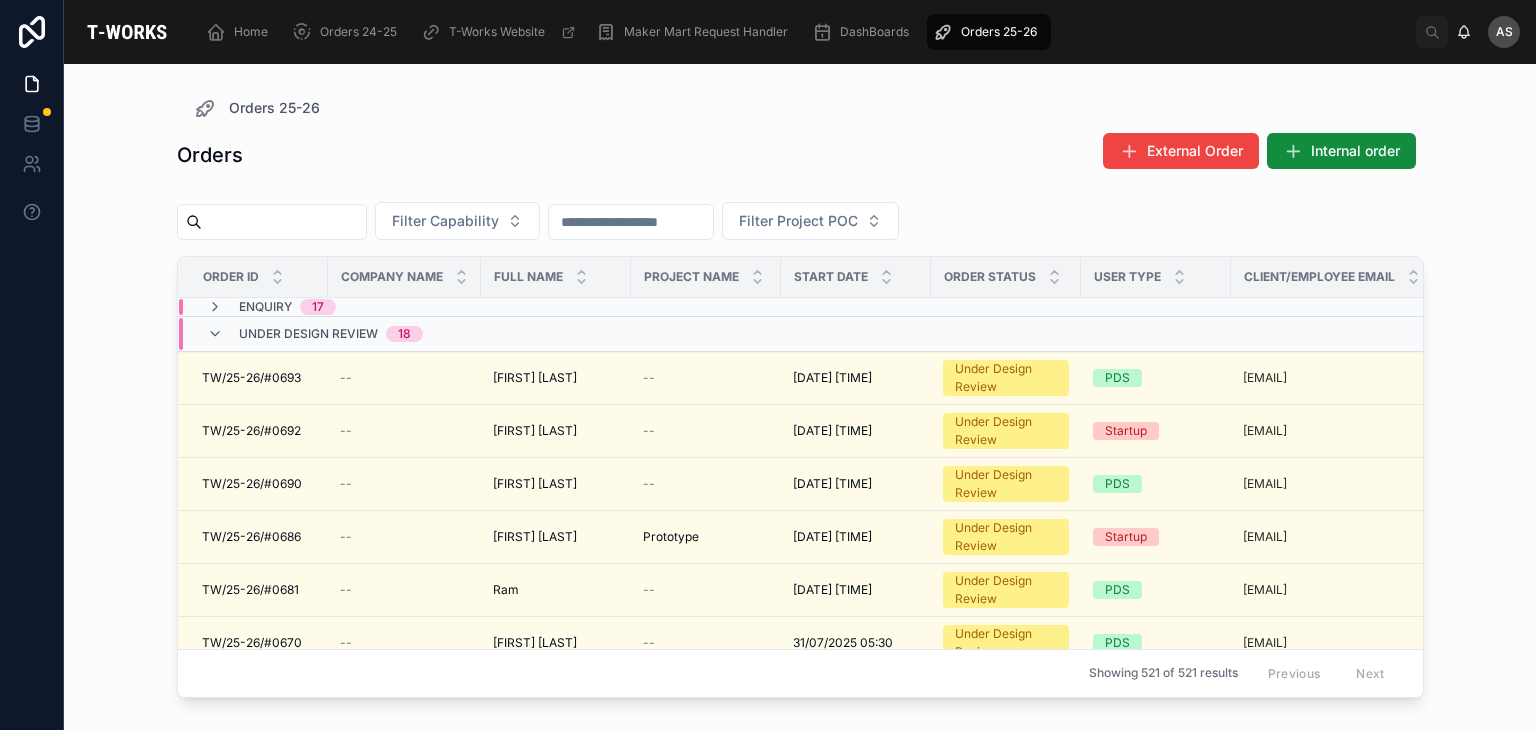click on "Under Design Review 18" at bounding box center [404, 334] 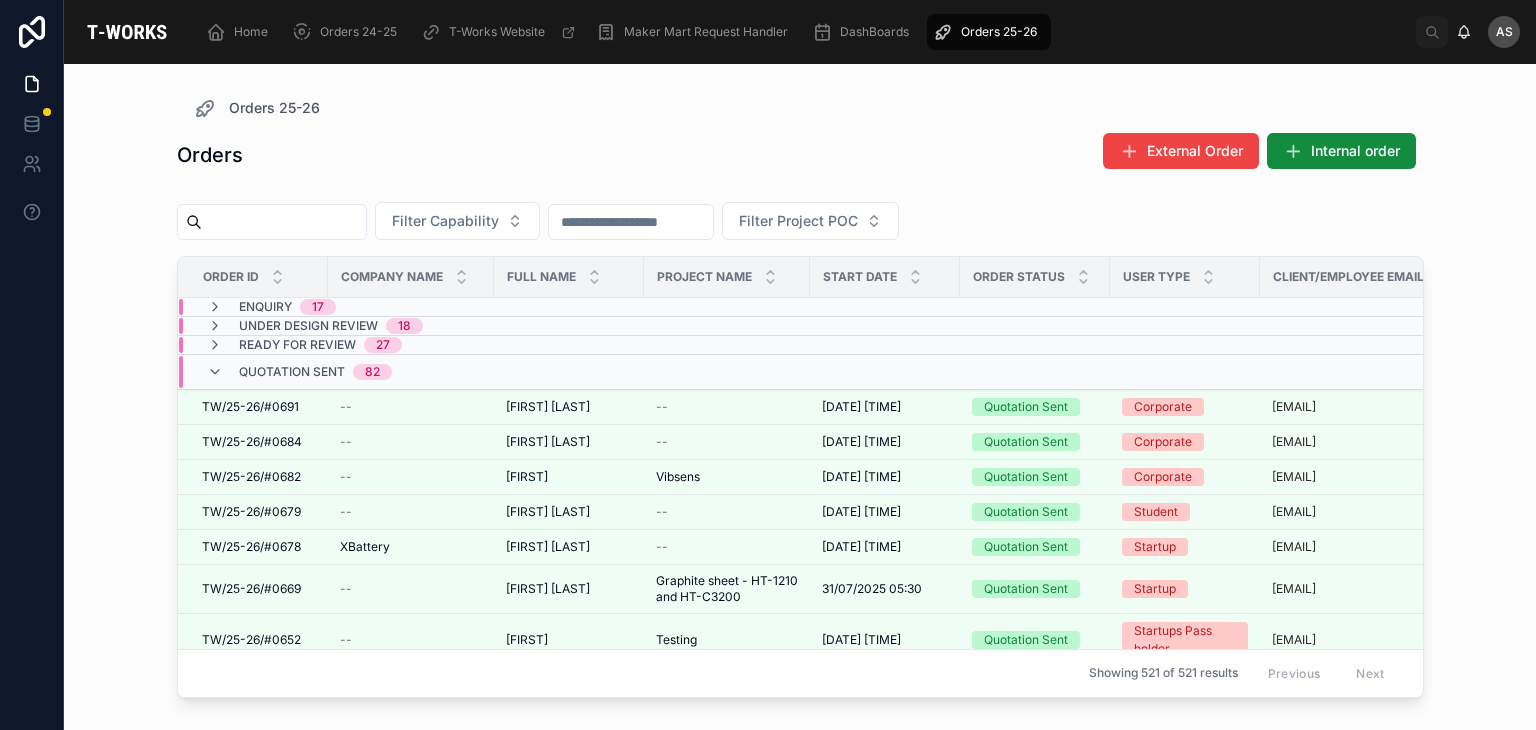 click on "Ready for Review 27" at bounding box center [411, 345] 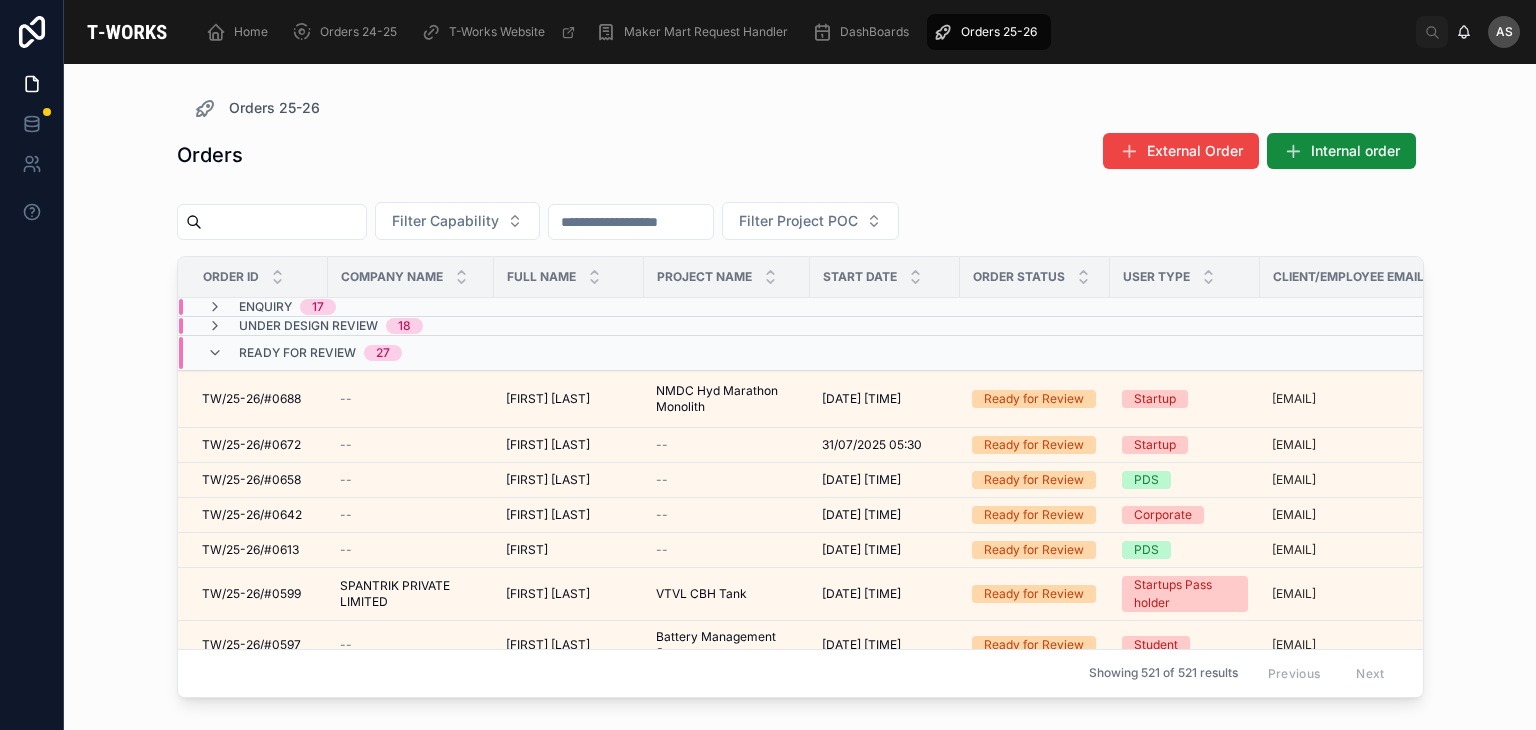 click on "Enquiry 17" at bounding box center (411, 307) 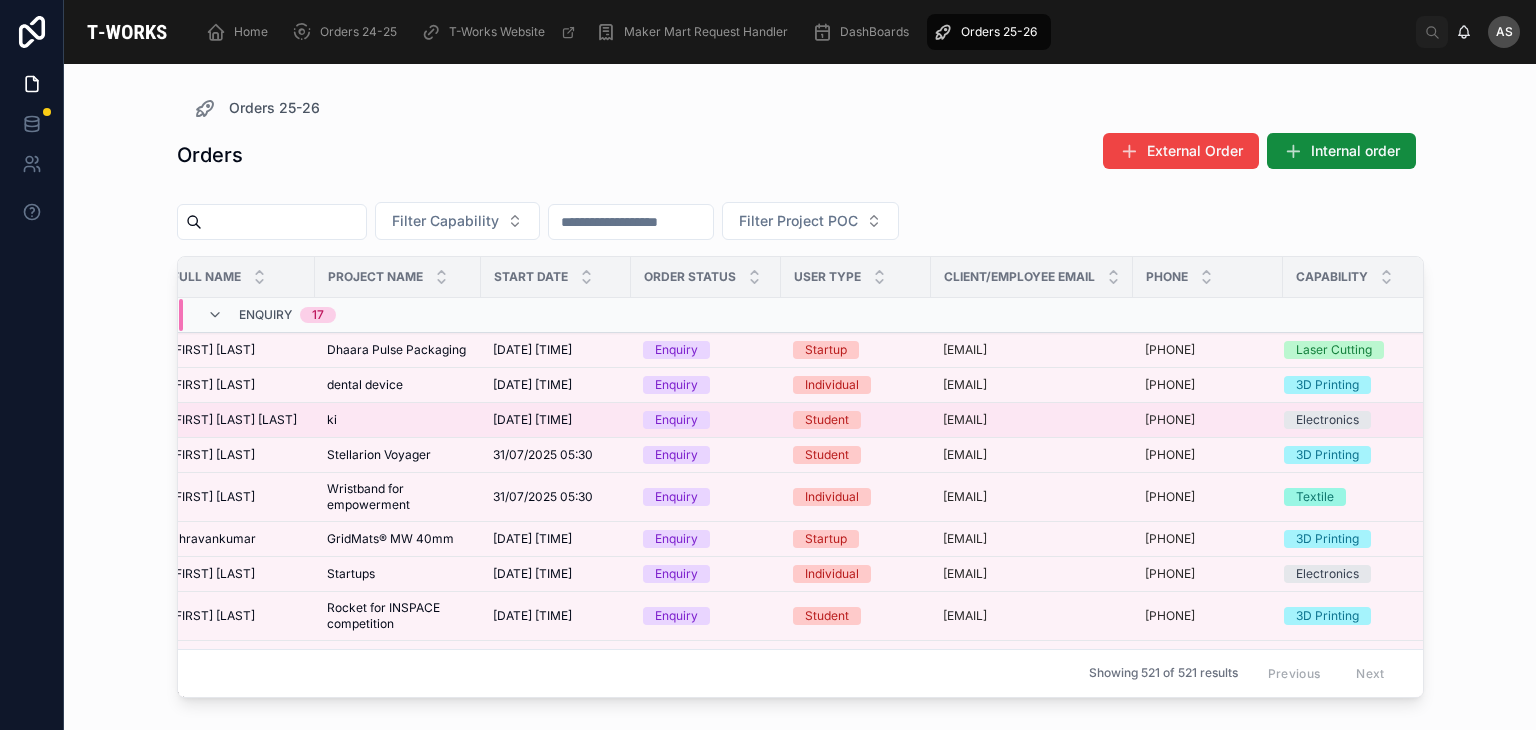scroll, scrollTop: 0, scrollLeft: 0, axis: both 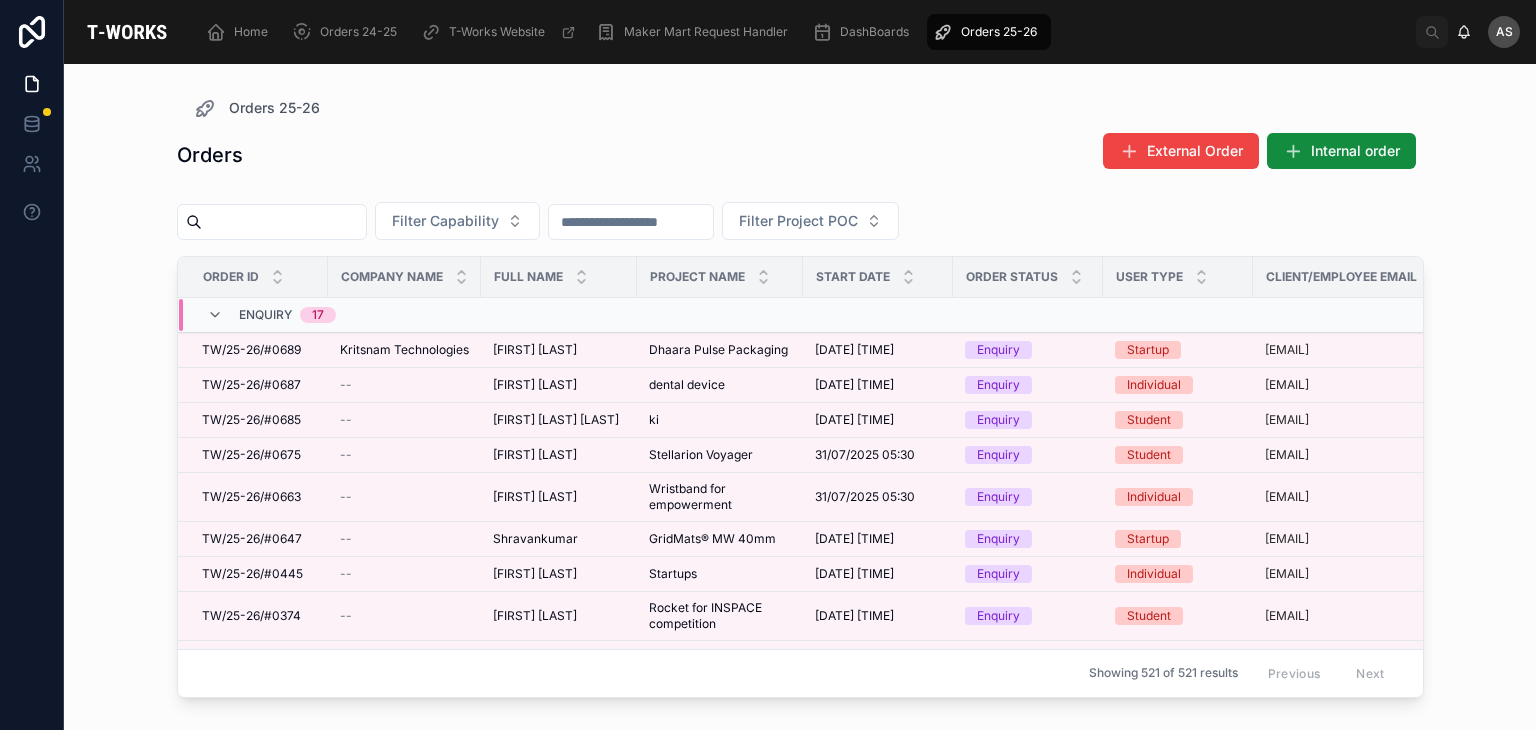 click at bounding box center (720, 315) 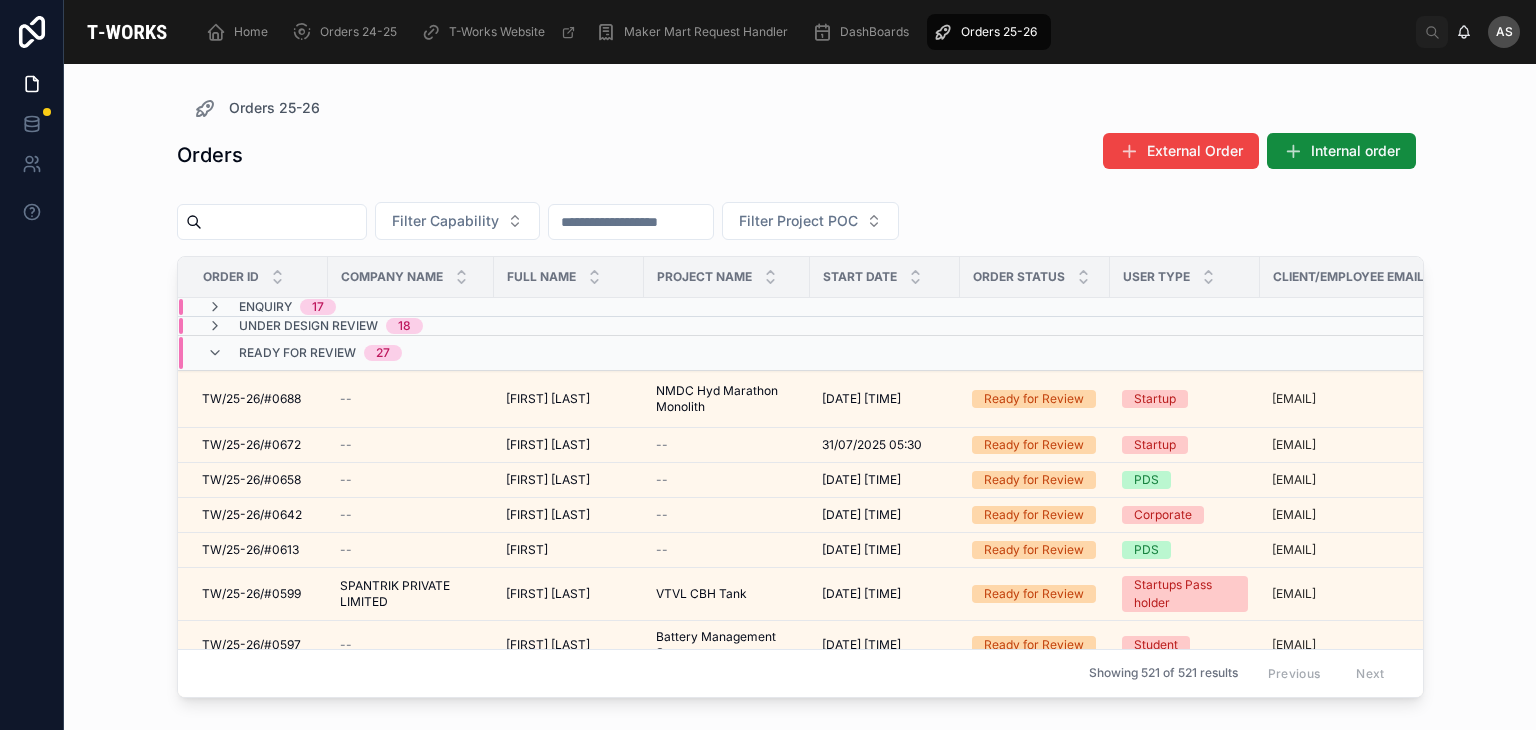 click on "Ready for Review 27" at bounding box center (411, 353) 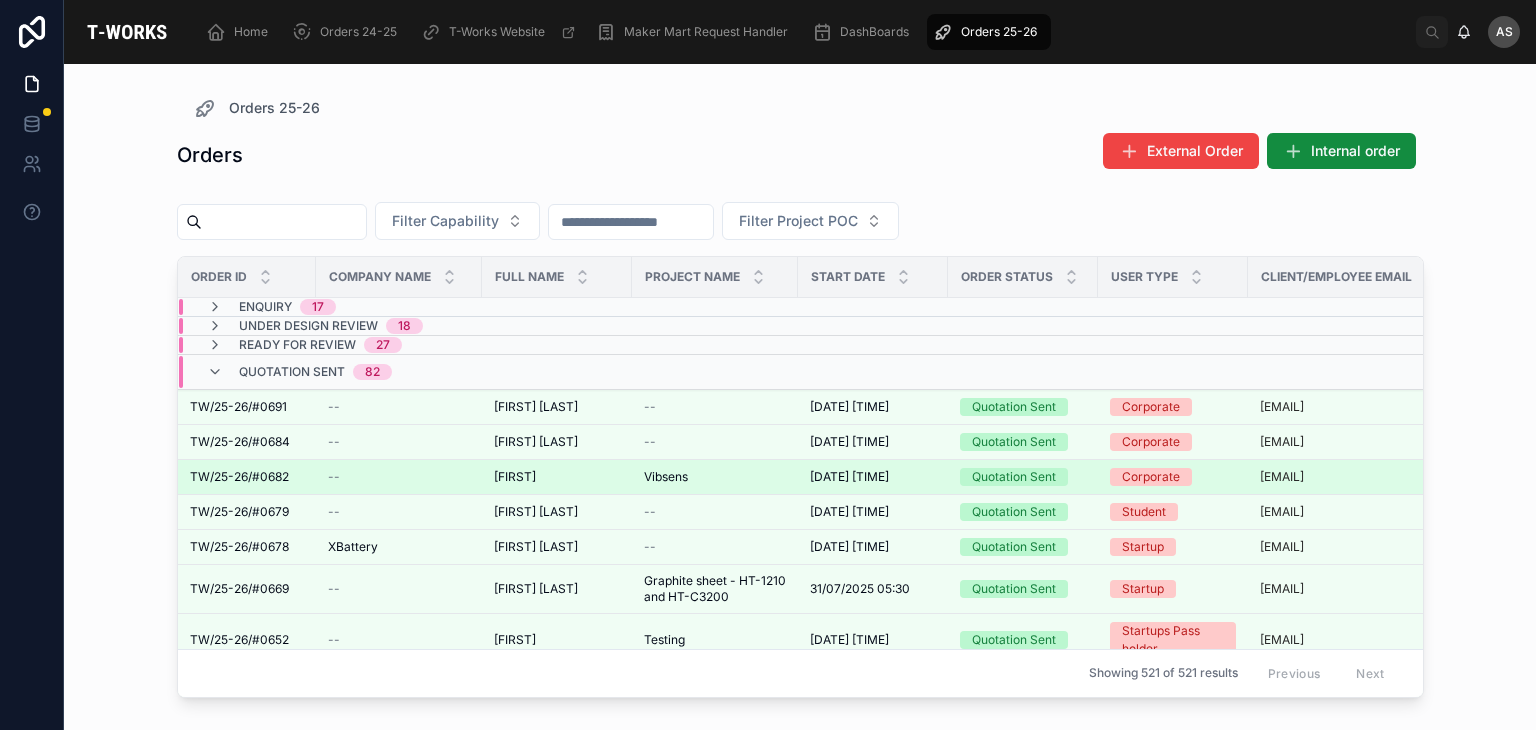 scroll, scrollTop: 0, scrollLeft: 16, axis: horizontal 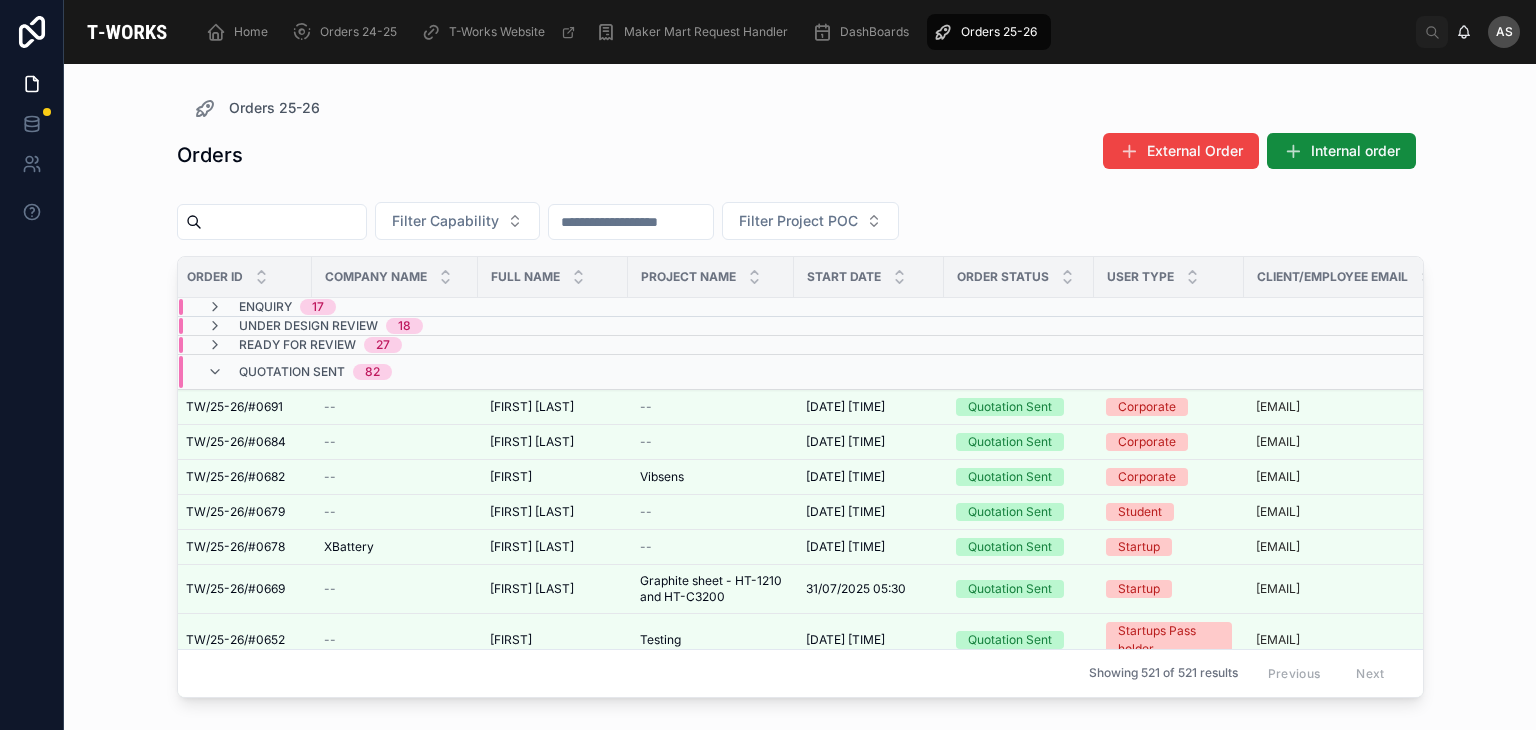 click on "Quotation Sent 82" at bounding box center (411, 372) 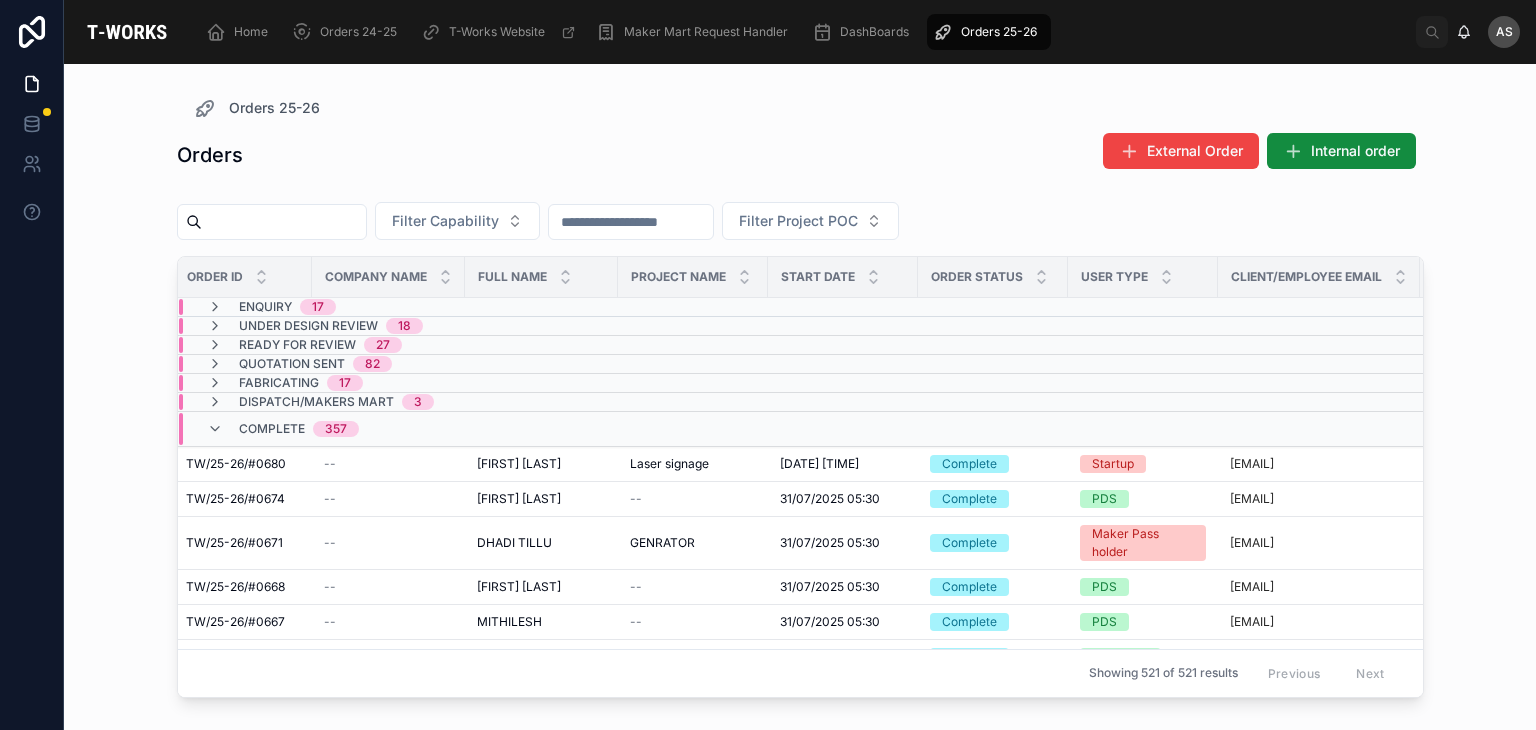 click on "Under Design Review 18" at bounding box center [406, 326] 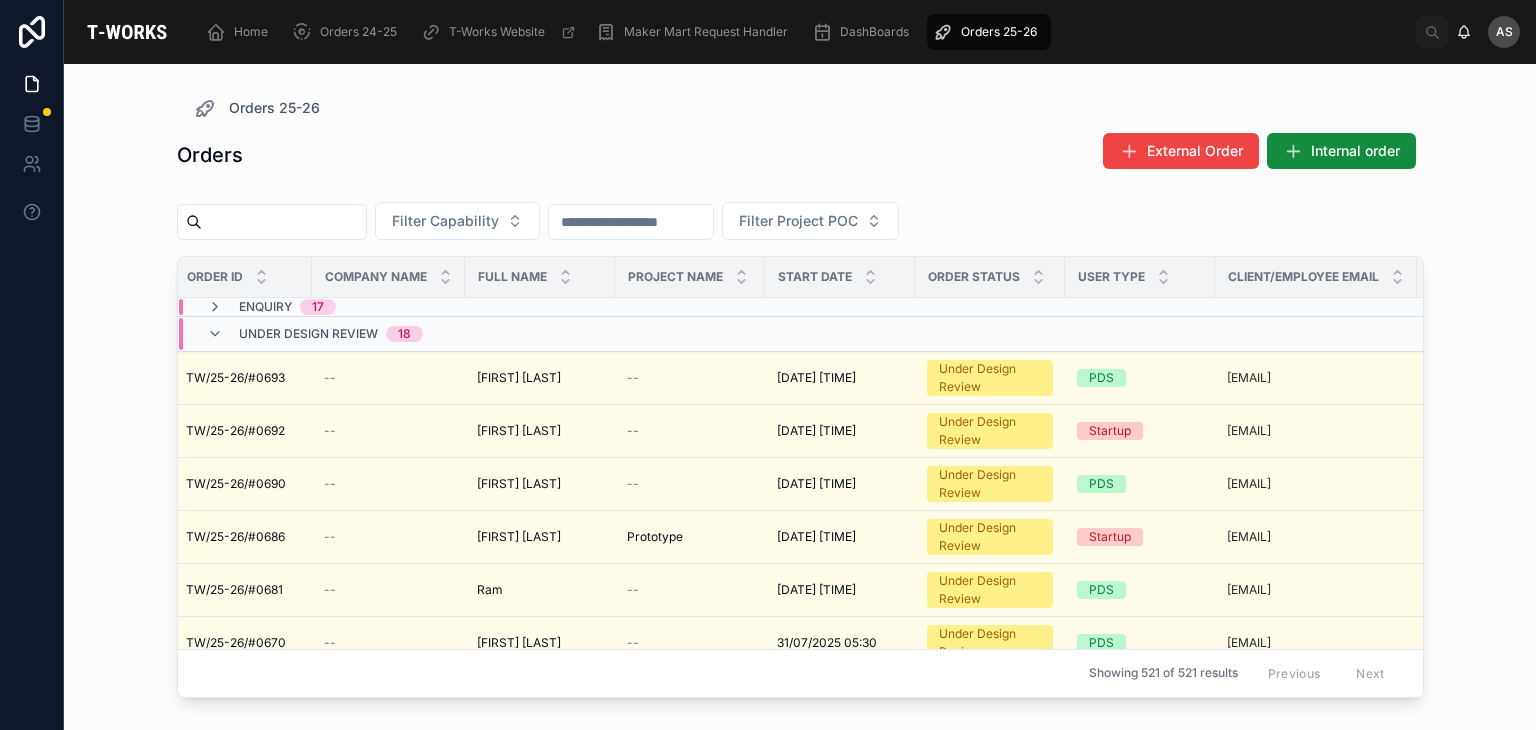 click on "Enquiry 17" at bounding box center [404, 307] 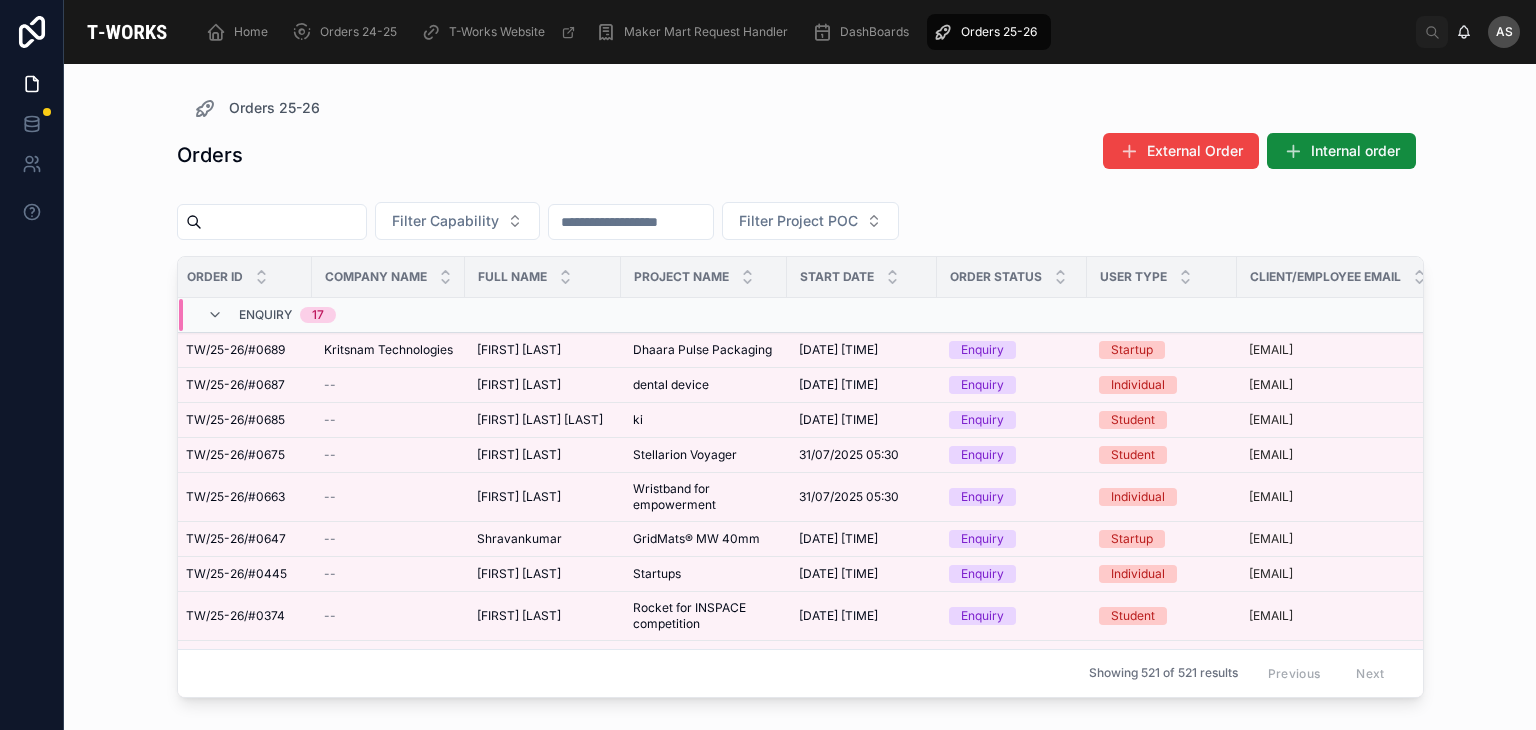 click on "Enquiry 17" at bounding box center [407, 315] 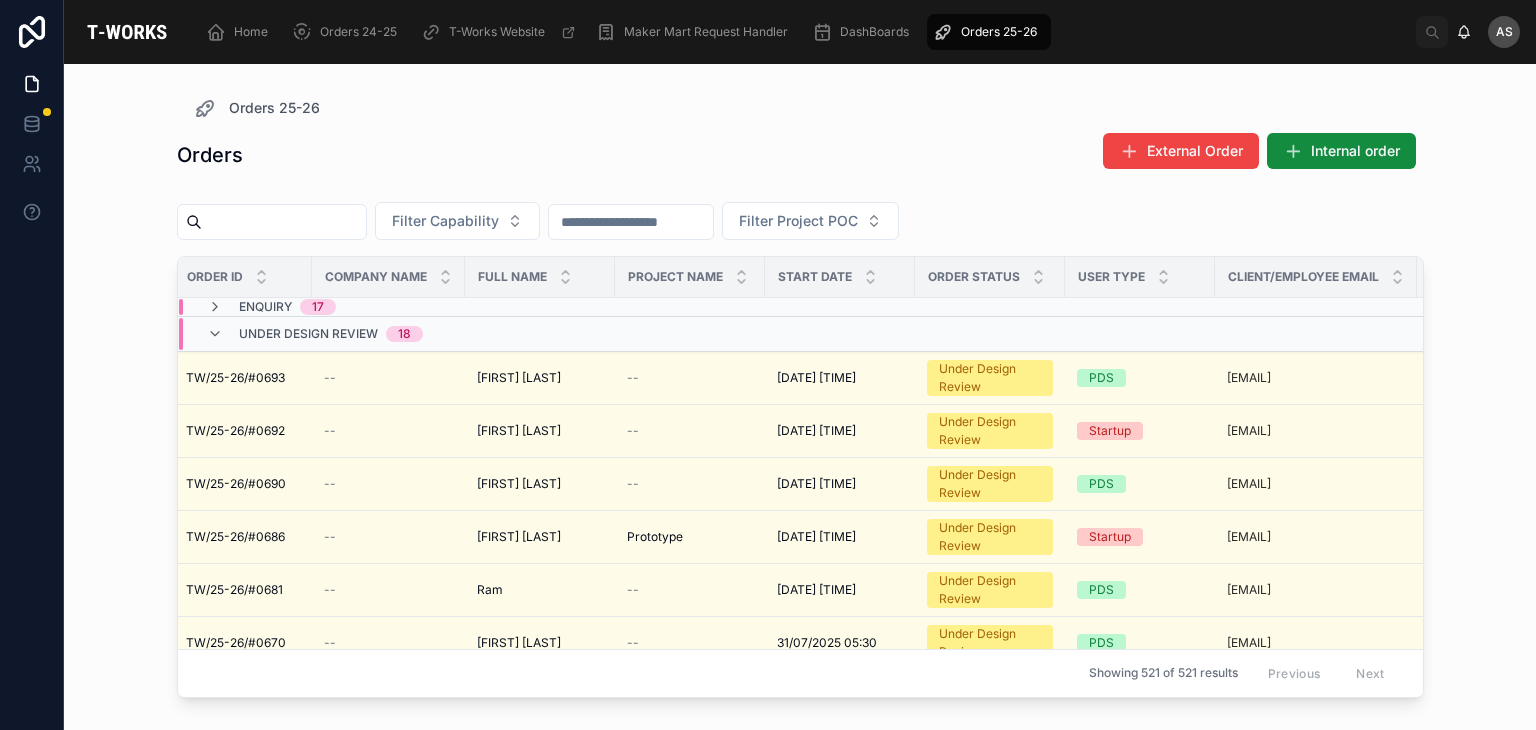 click on "Under Design Review 18" at bounding box center [404, 334] 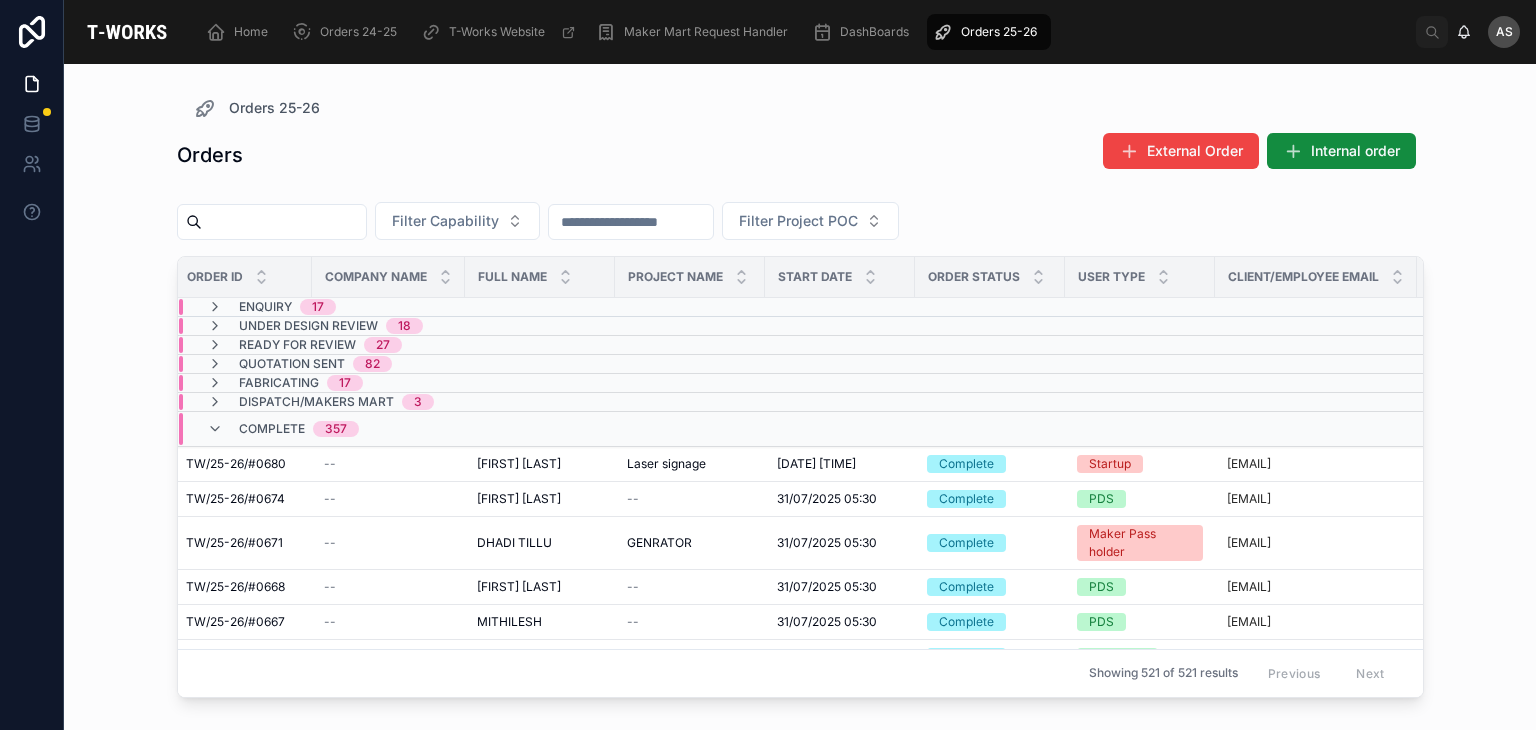 click on "Ready for Review 27" at bounding box center [404, 345] 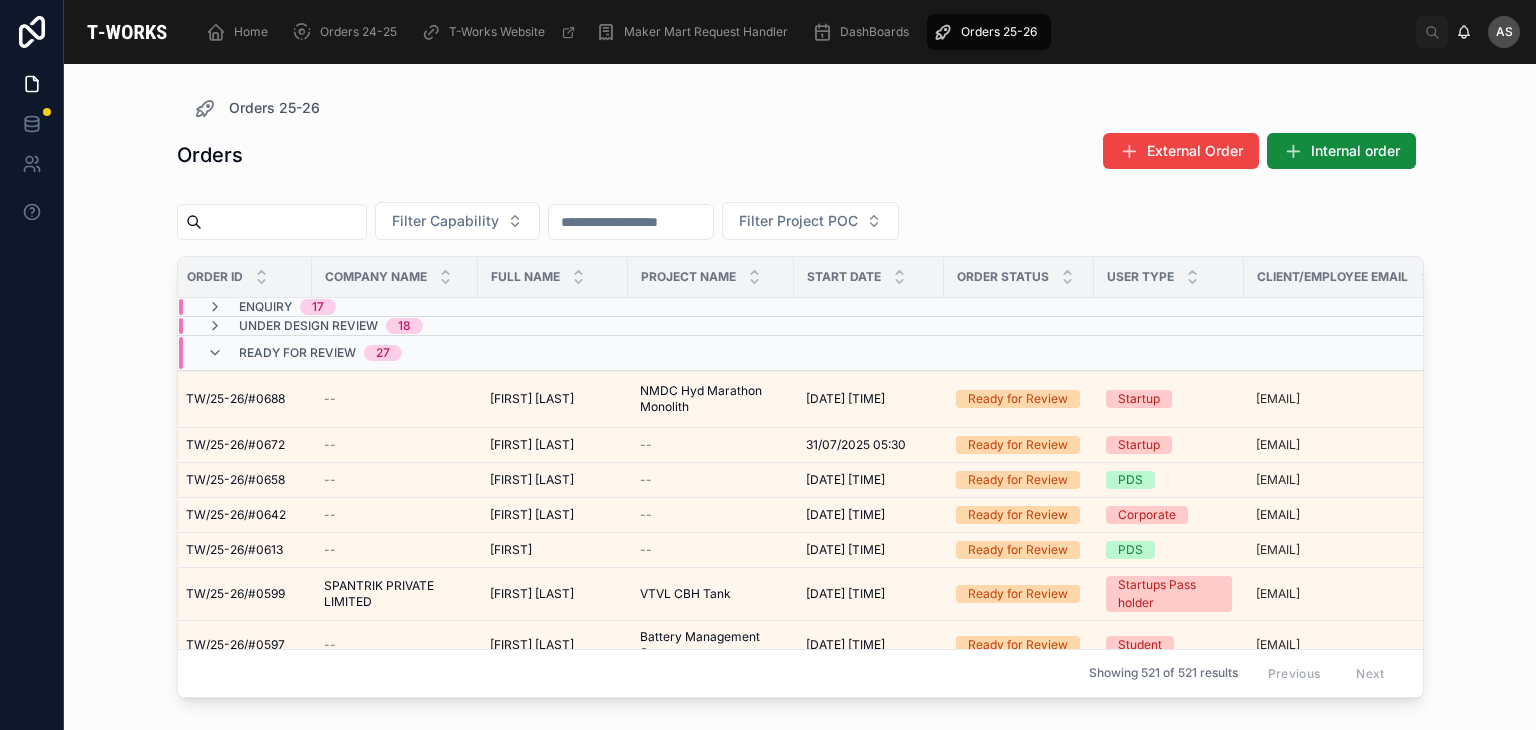 click on "Ready for Review 27" at bounding box center (411, 353) 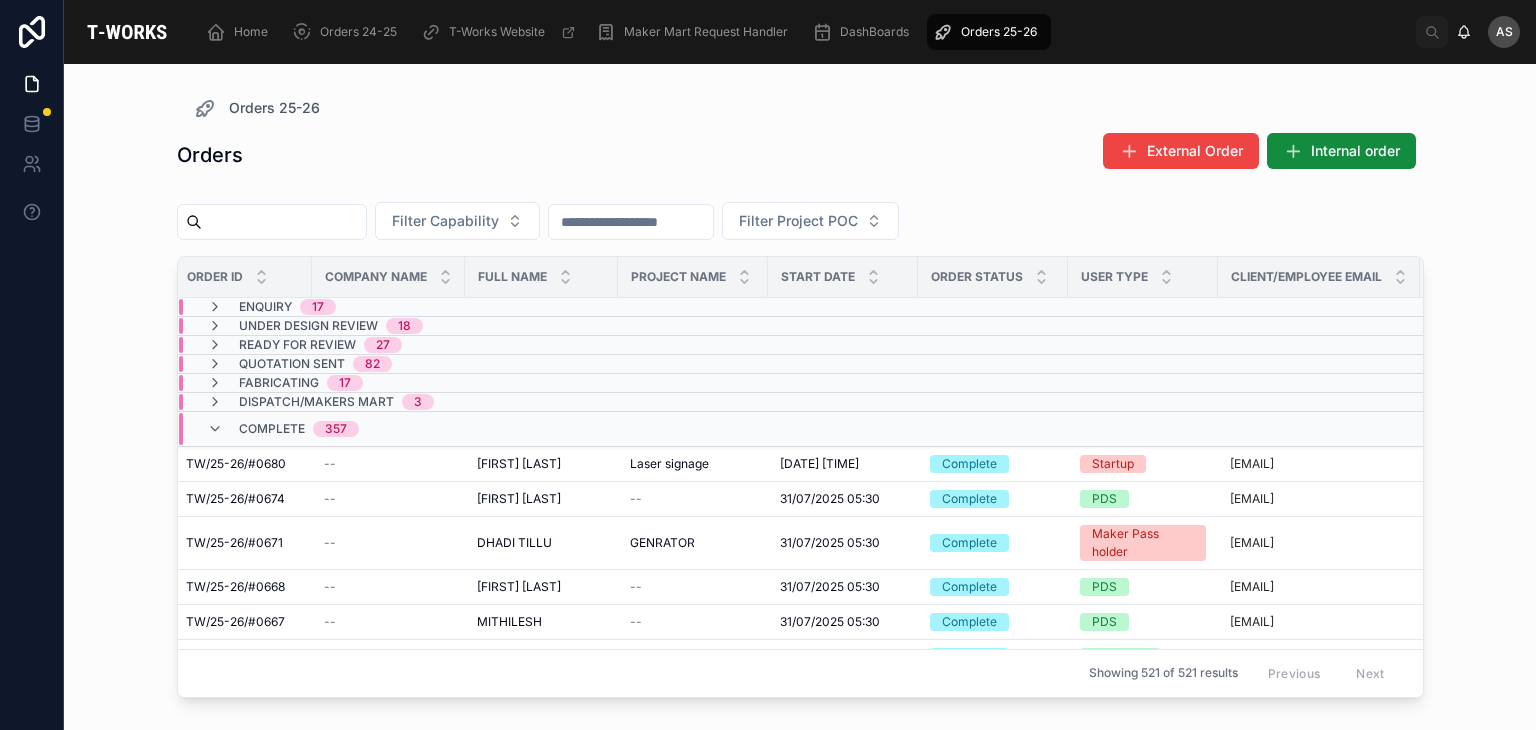 click on "Quotation Sent 82" at bounding box center (406, 364) 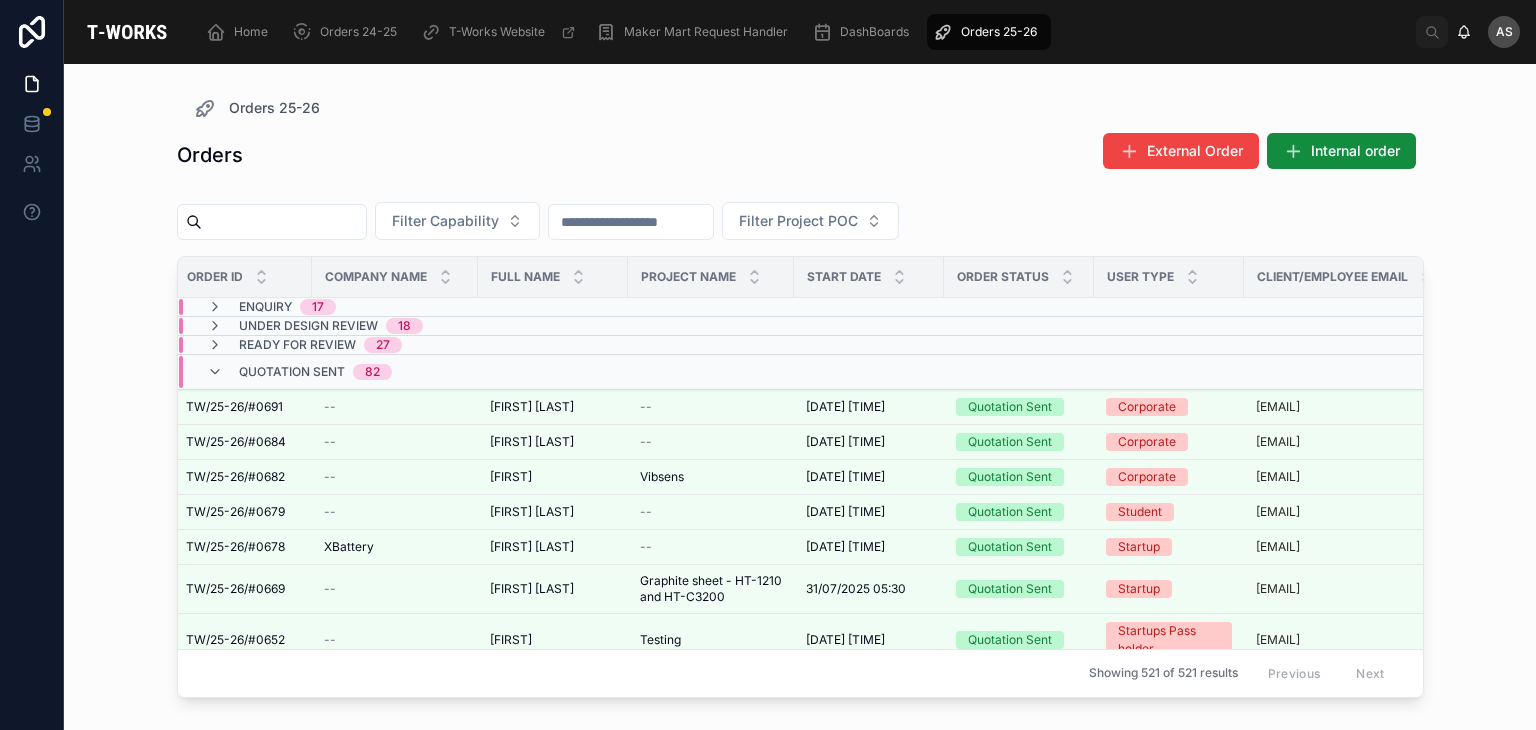click on "Ready for Review 27" at bounding box center [411, 345] 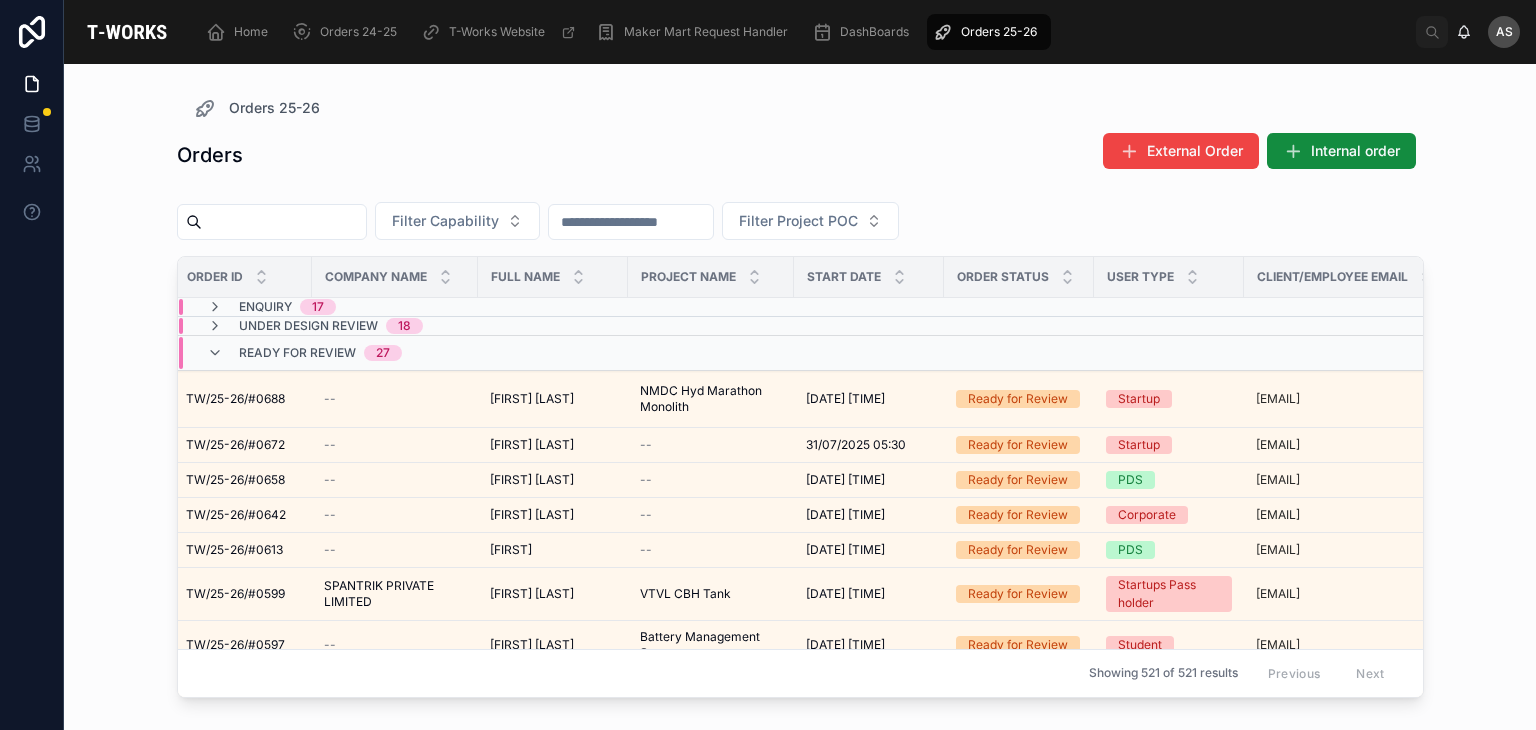 click on "Ready for Review 27" at bounding box center (411, 353) 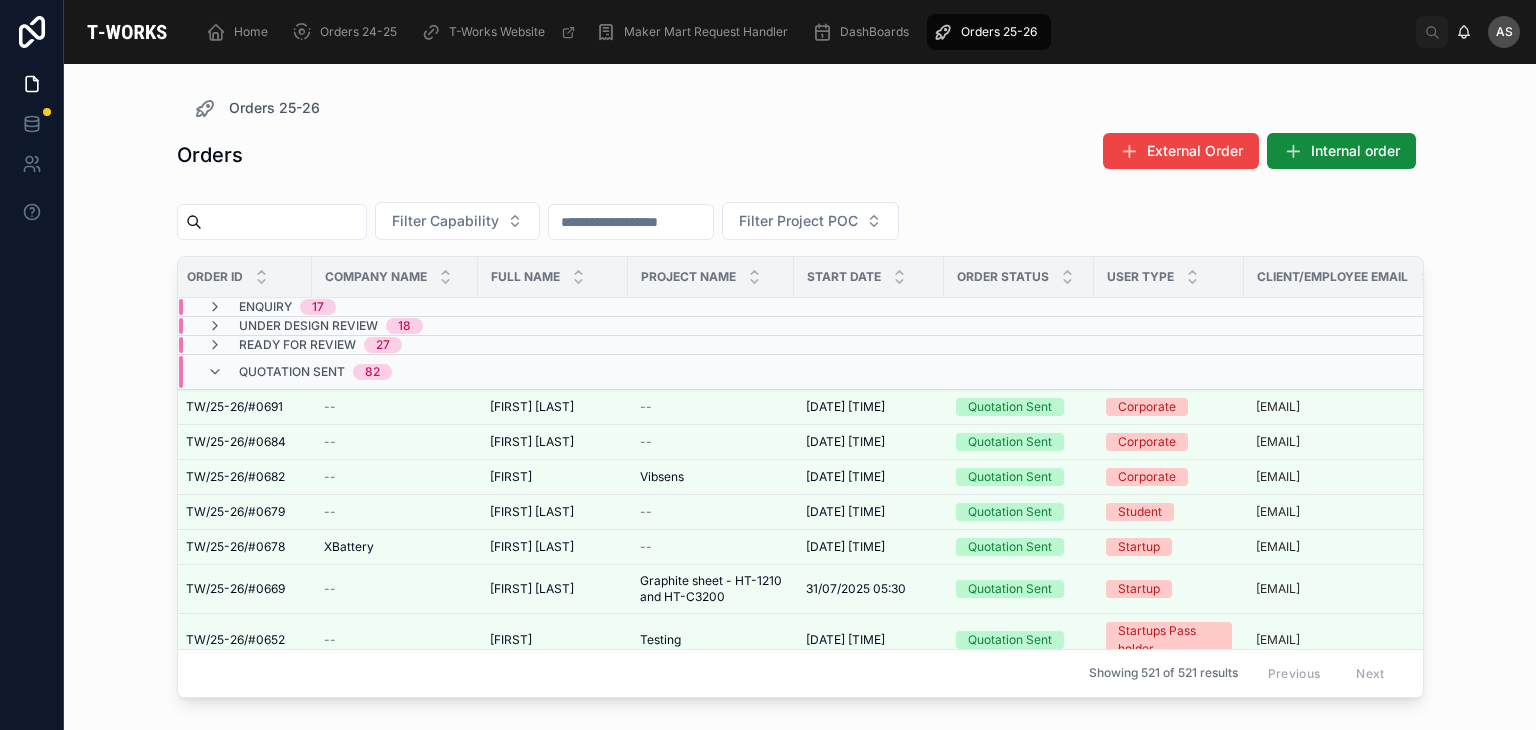 click on "Quotation Sent 82" at bounding box center [411, 372] 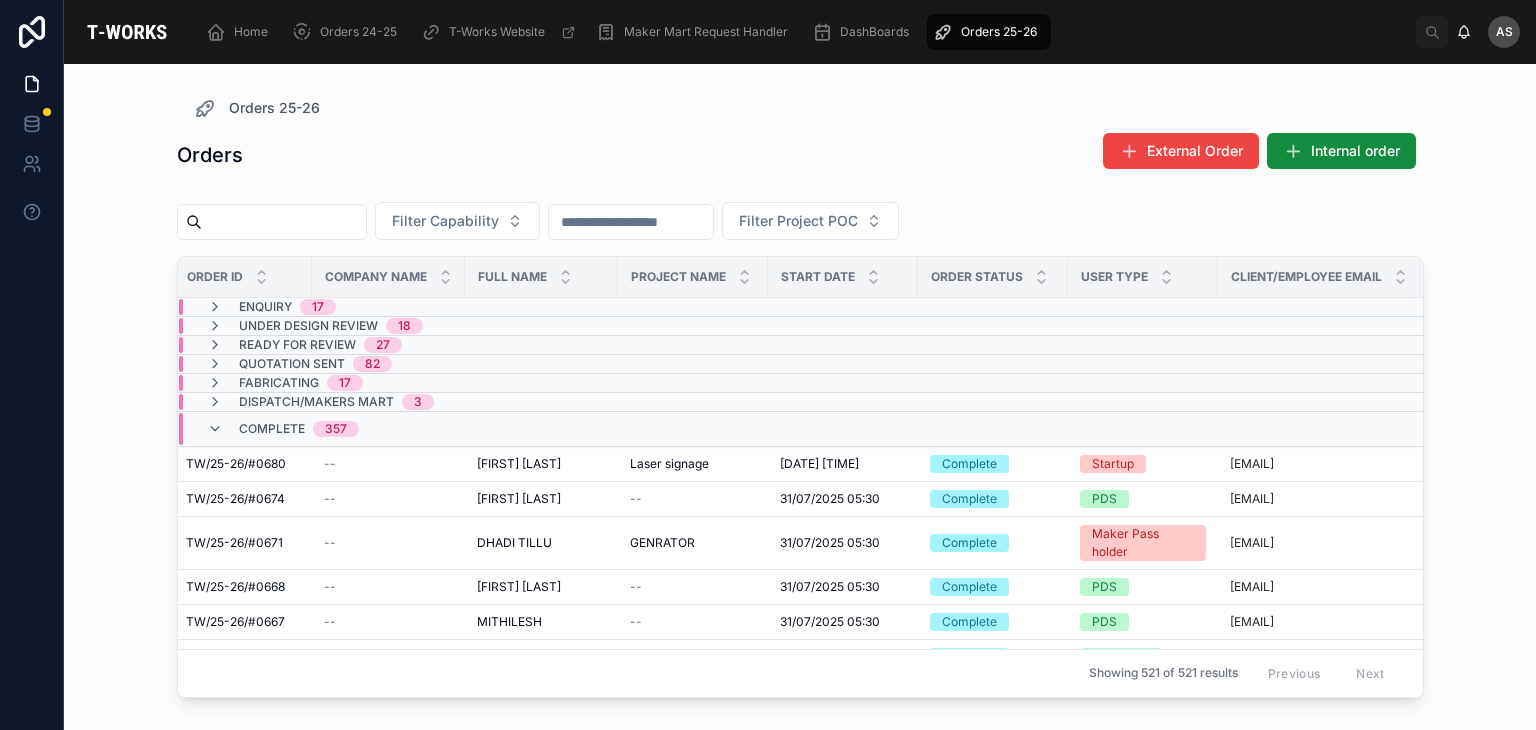 click on "Dispatch/Makers Mart 3" at bounding box center [320, 402] 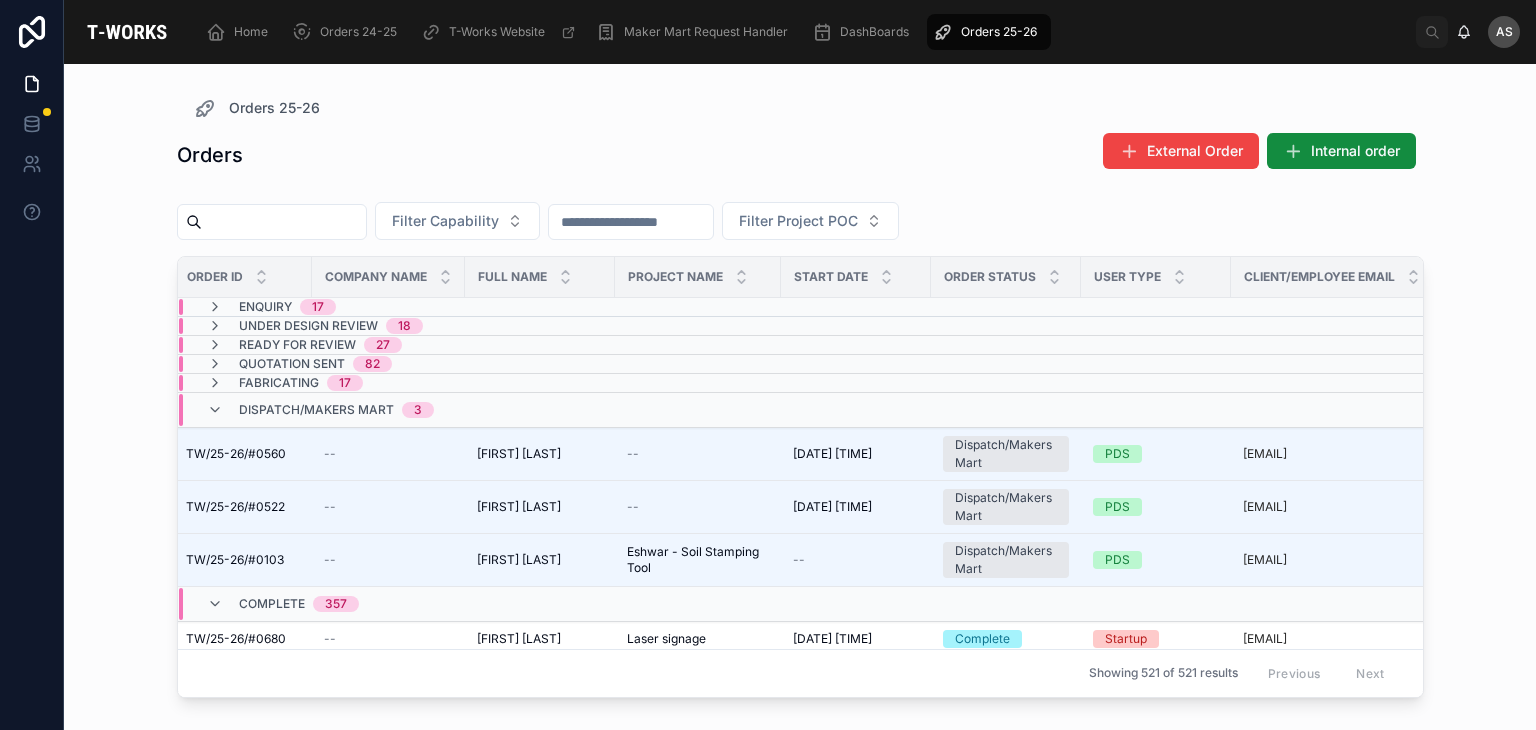 click on "Dispatch/Makers Mart 3" at bounding box center [404, 410] 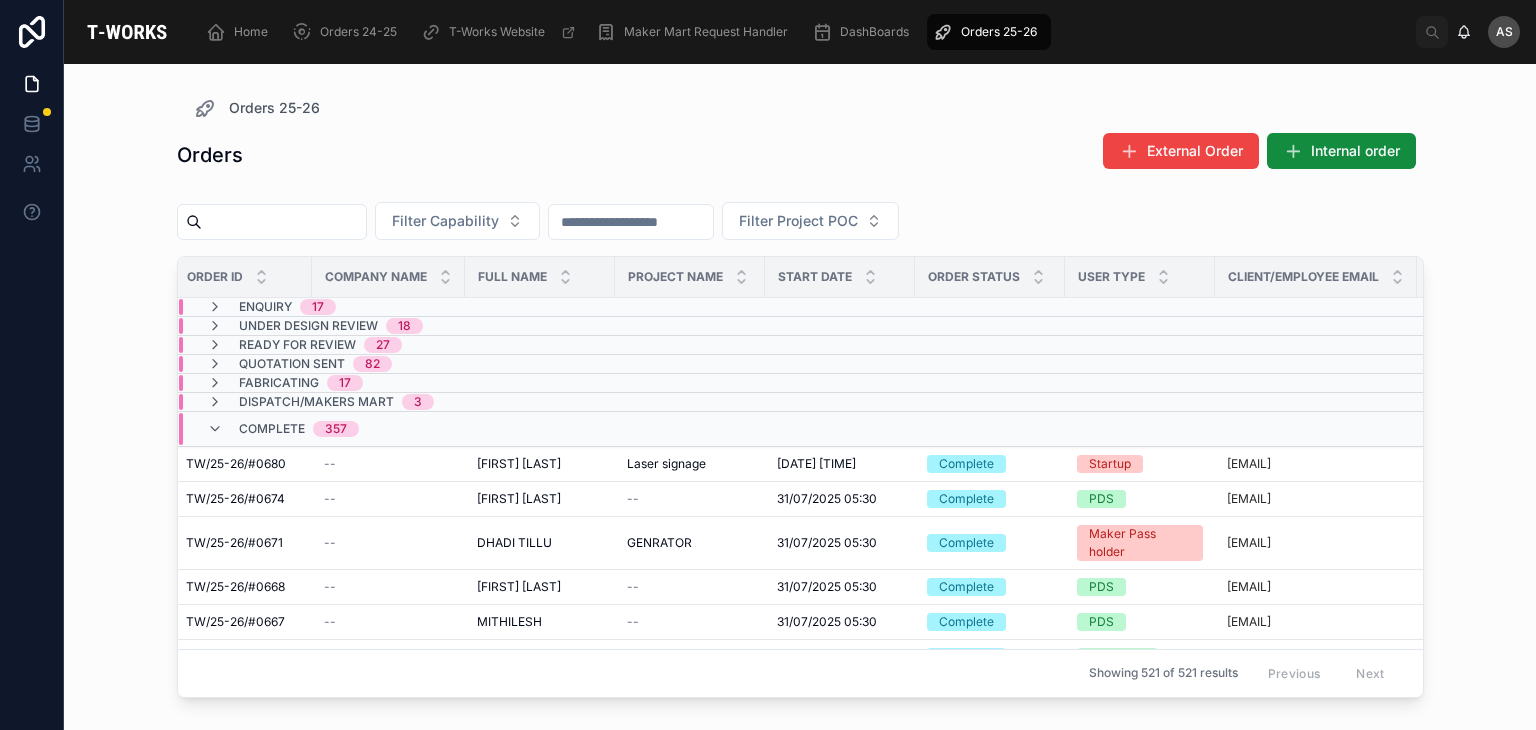 click on "Fabricating 17" at bounding box center (404, 383) 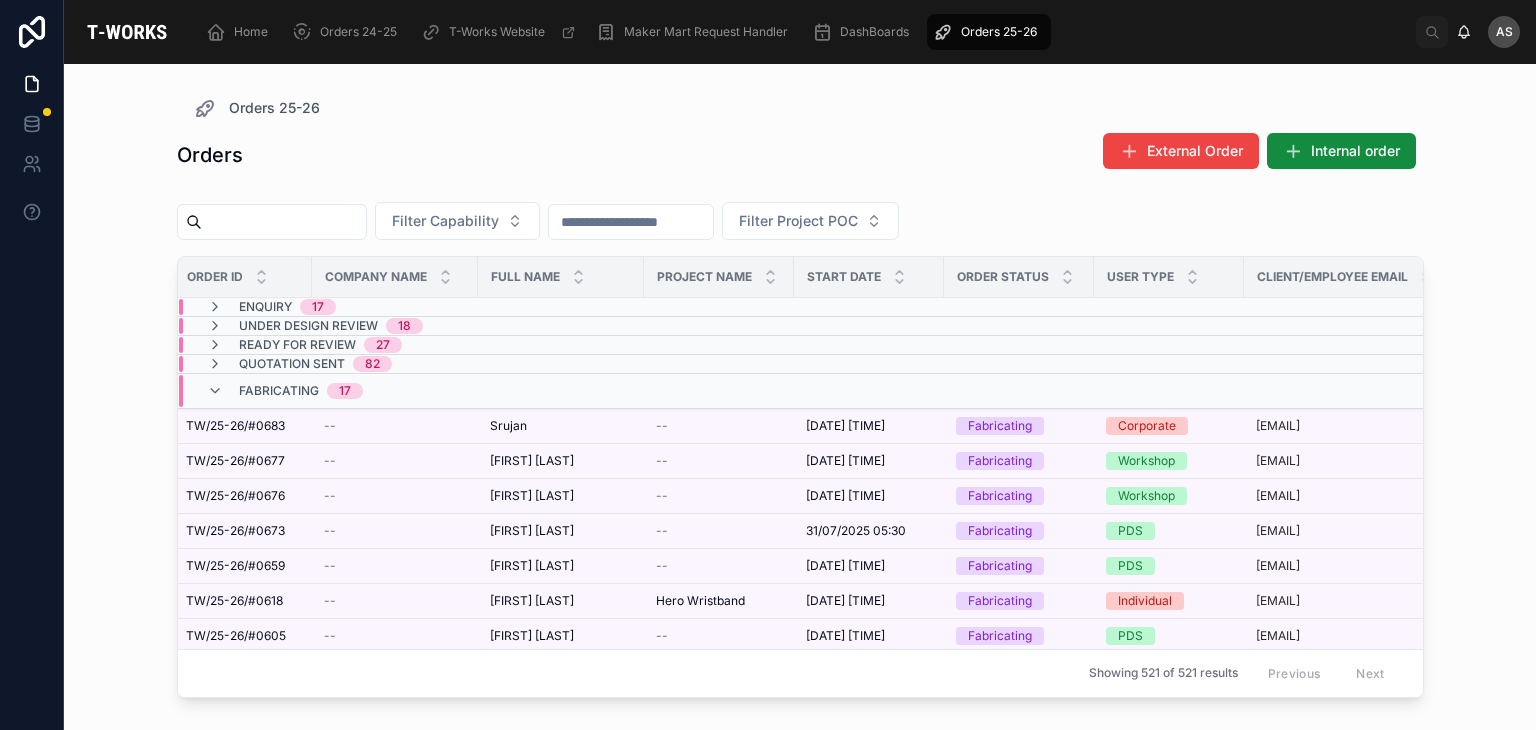 click on "Fabricating 17" at bounding box center (419, 391) 